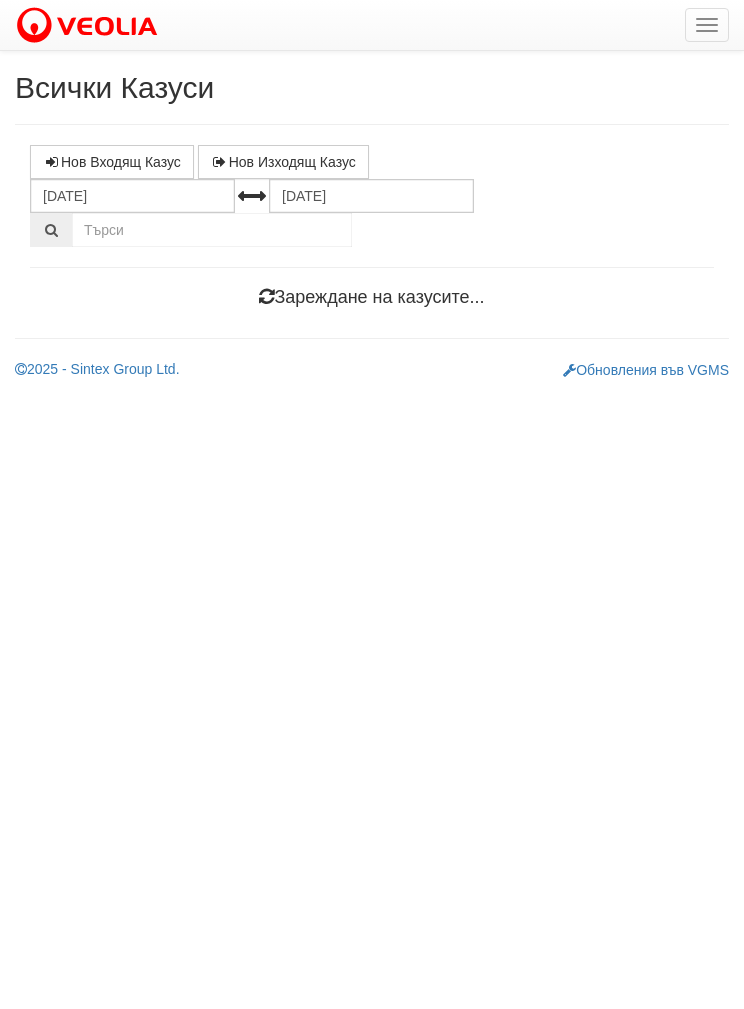 scroll, scrollTop: 0, scrollLeft: 0, axis: both 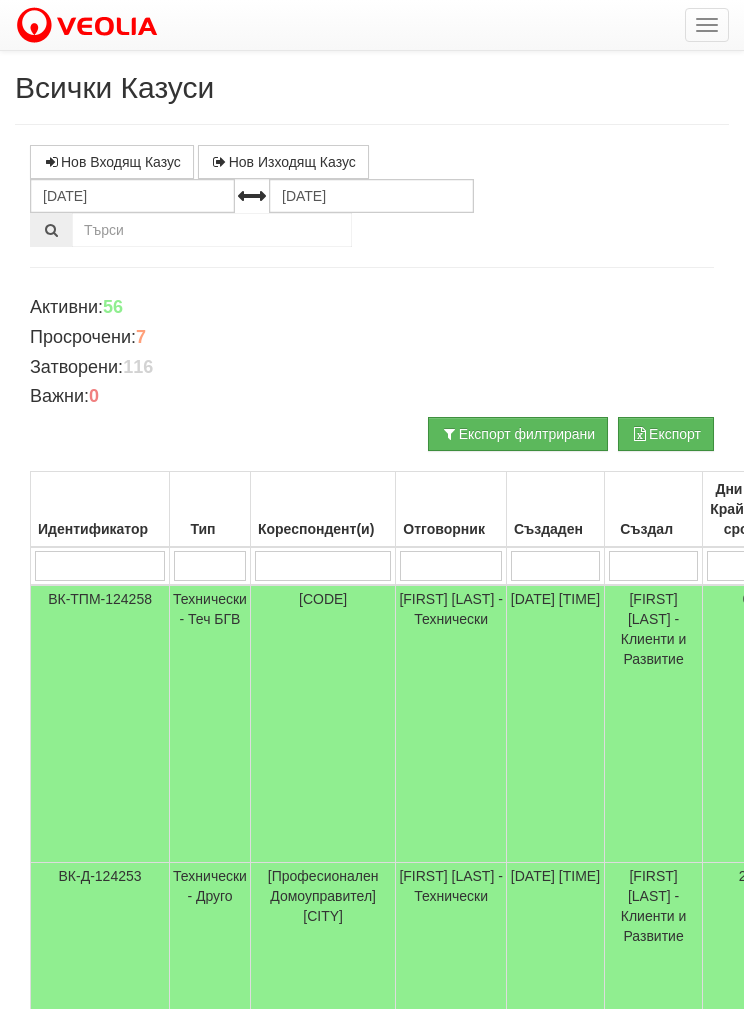 click at bounding box center [99, 566] 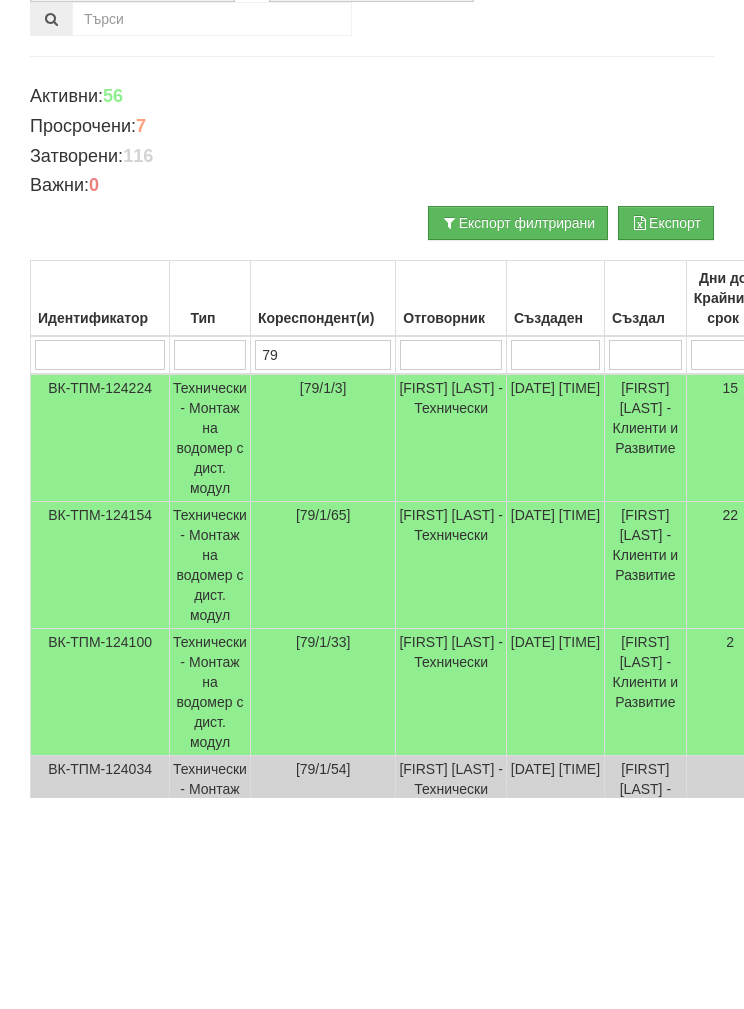 type on "79" 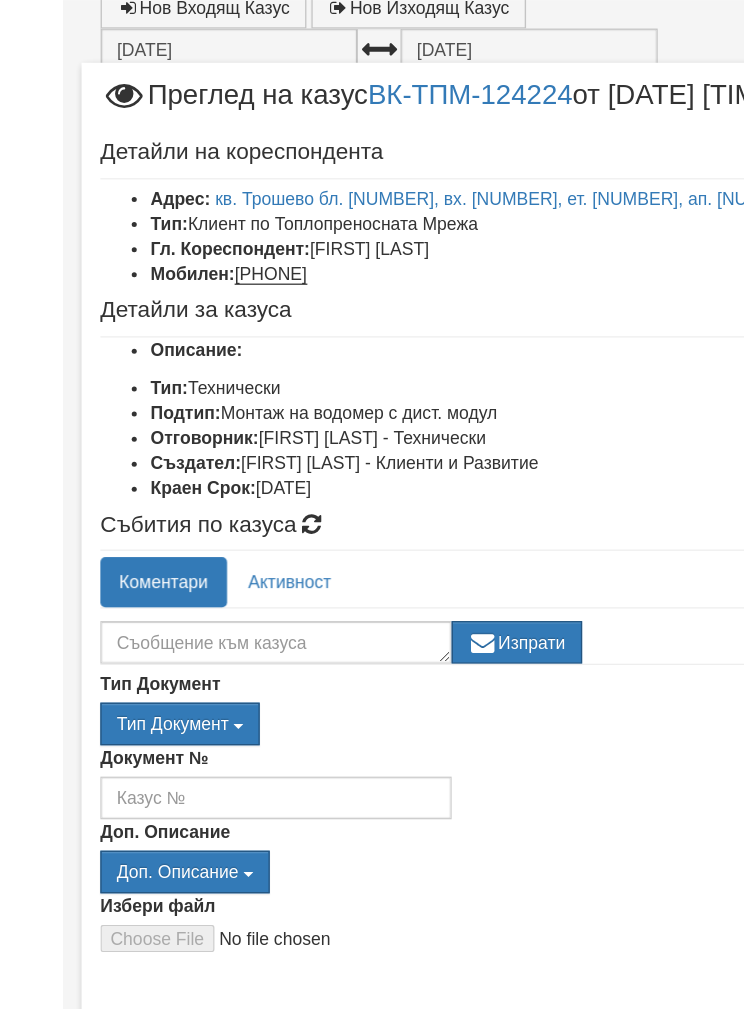 scroll, scrollTop: 84, scrollLeft: 0, axis: vertical 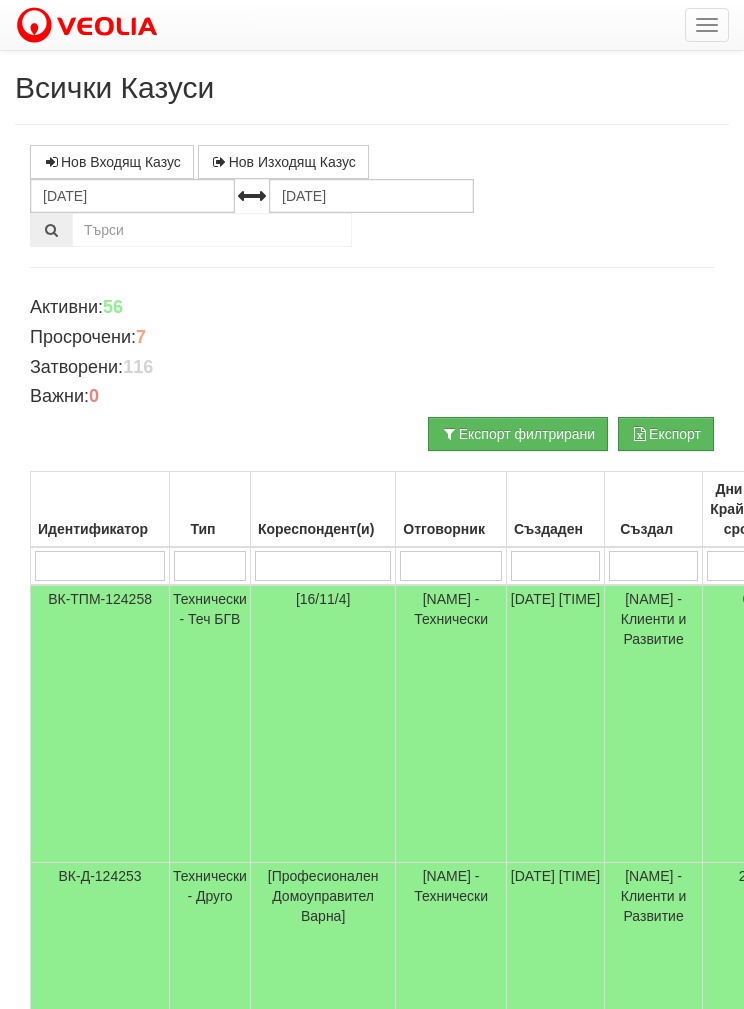 click on "Кореспондент(и)" at bounding box center (322, 510) 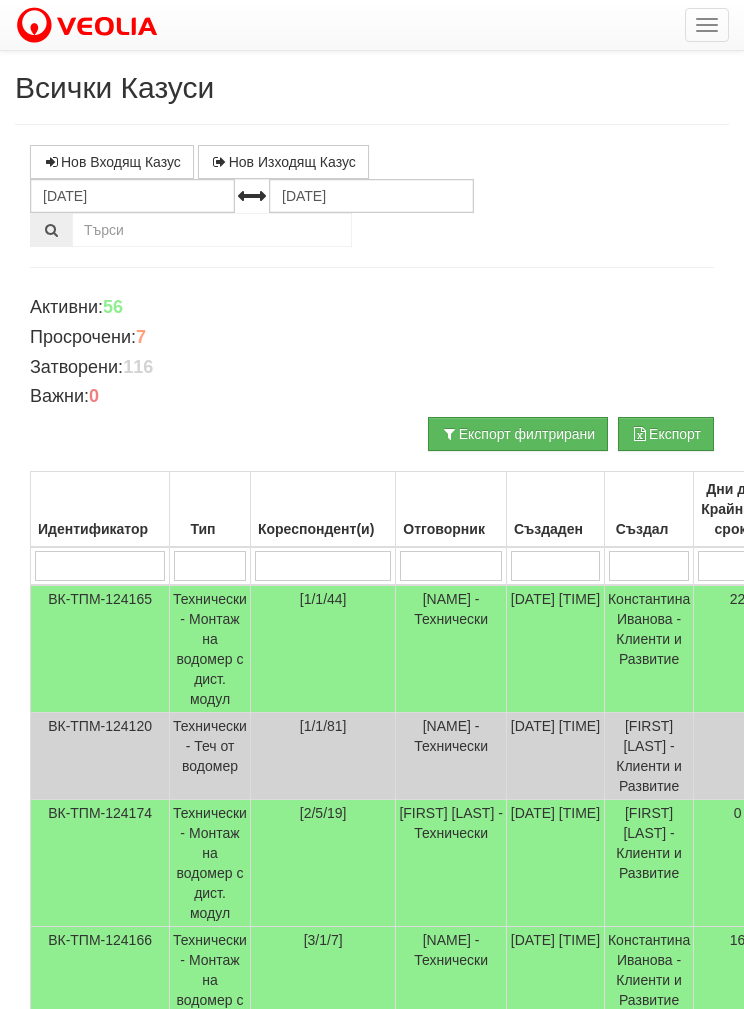 click at bounding box center (99, 566) 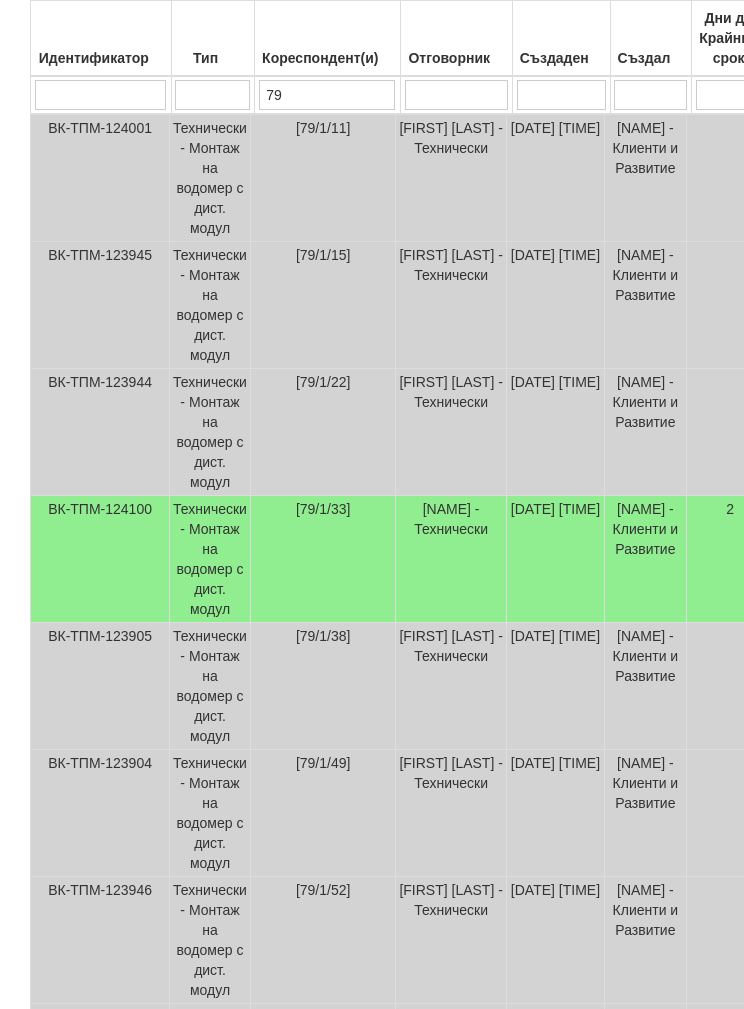 scroll, scrollTop: 978, scrollLeft: 0, axis: vertical 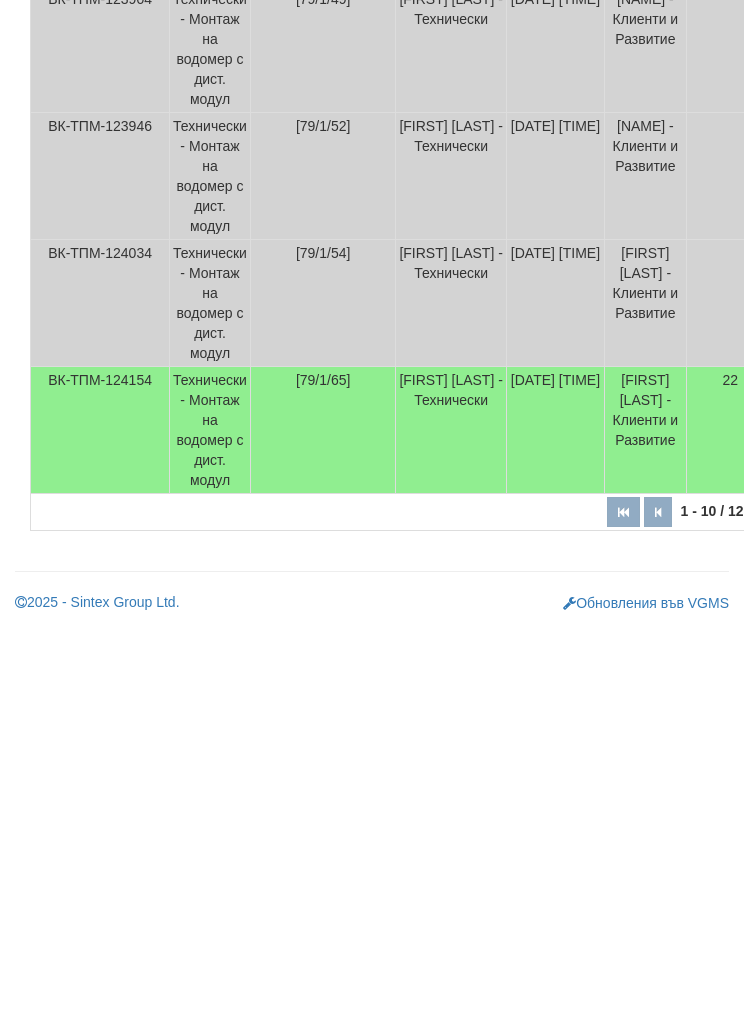 type on "79" 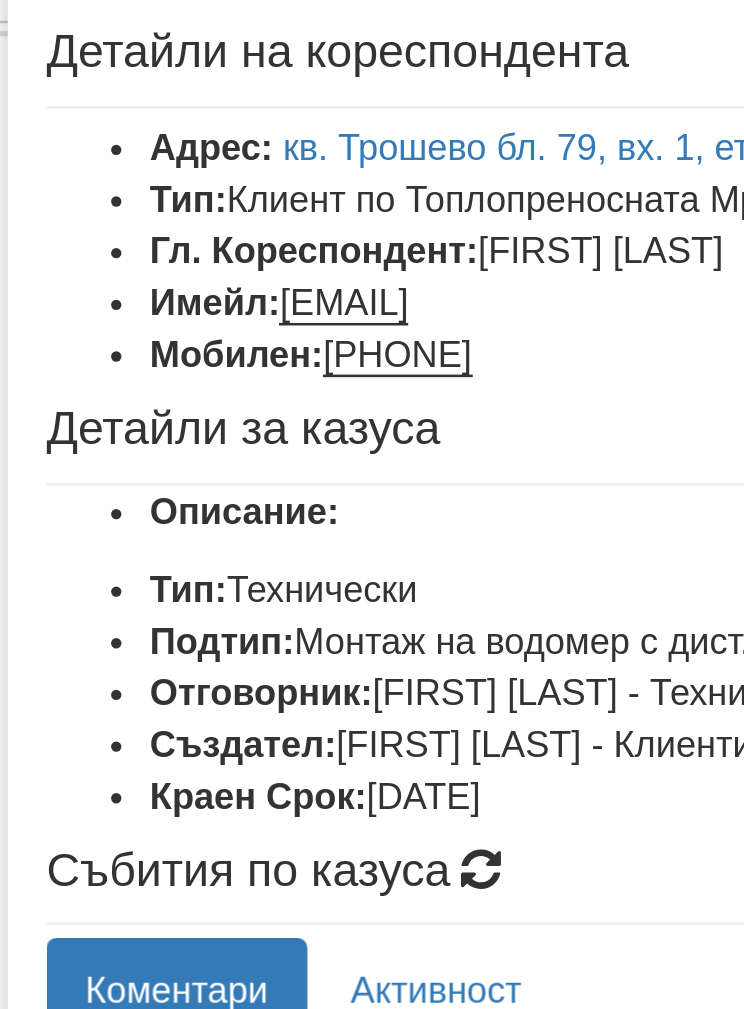 scroll, scrollTop: 960, scrollLeft: 0, axis: vertical 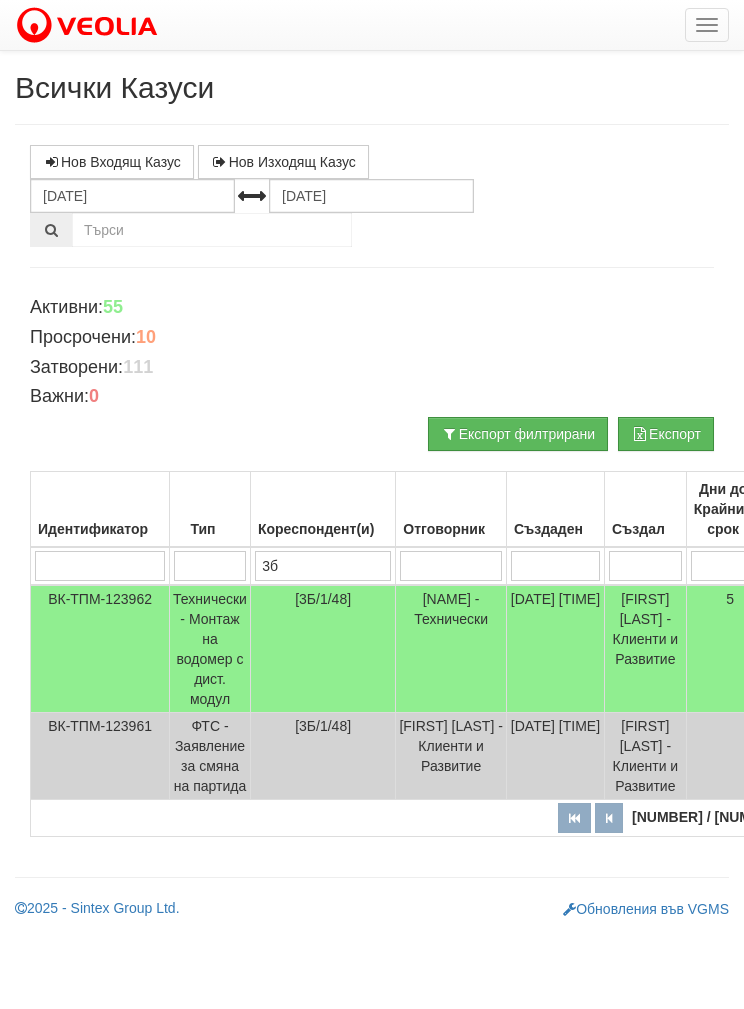 click at bounding box center [707, 25] 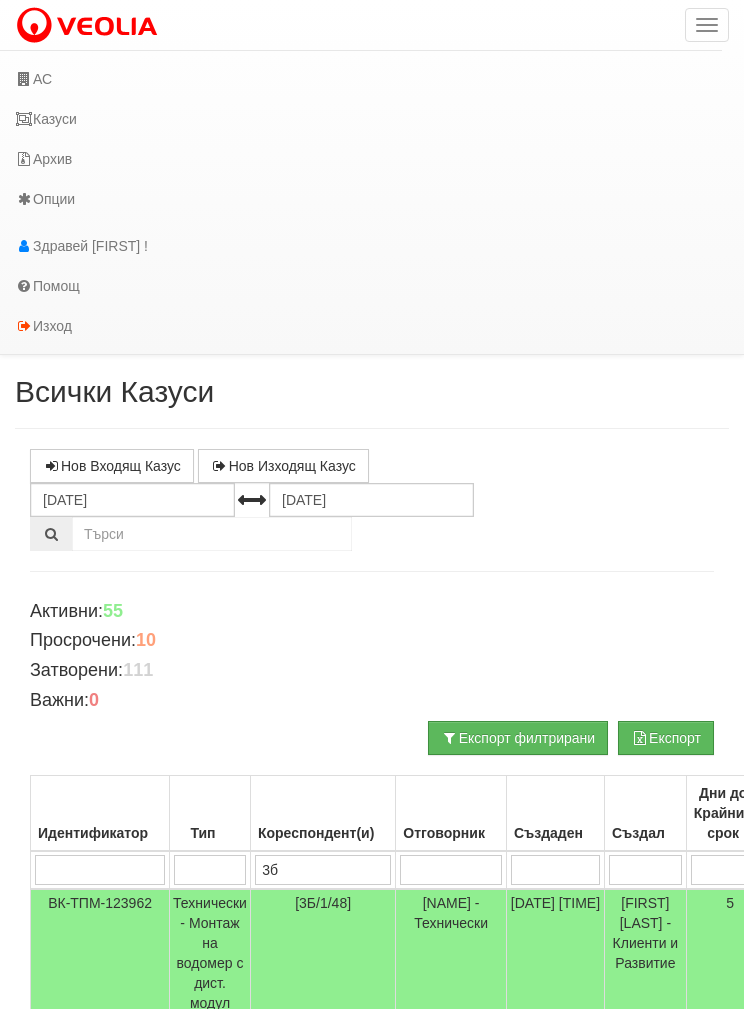 click on "АС" at bounding box center [361, 79] 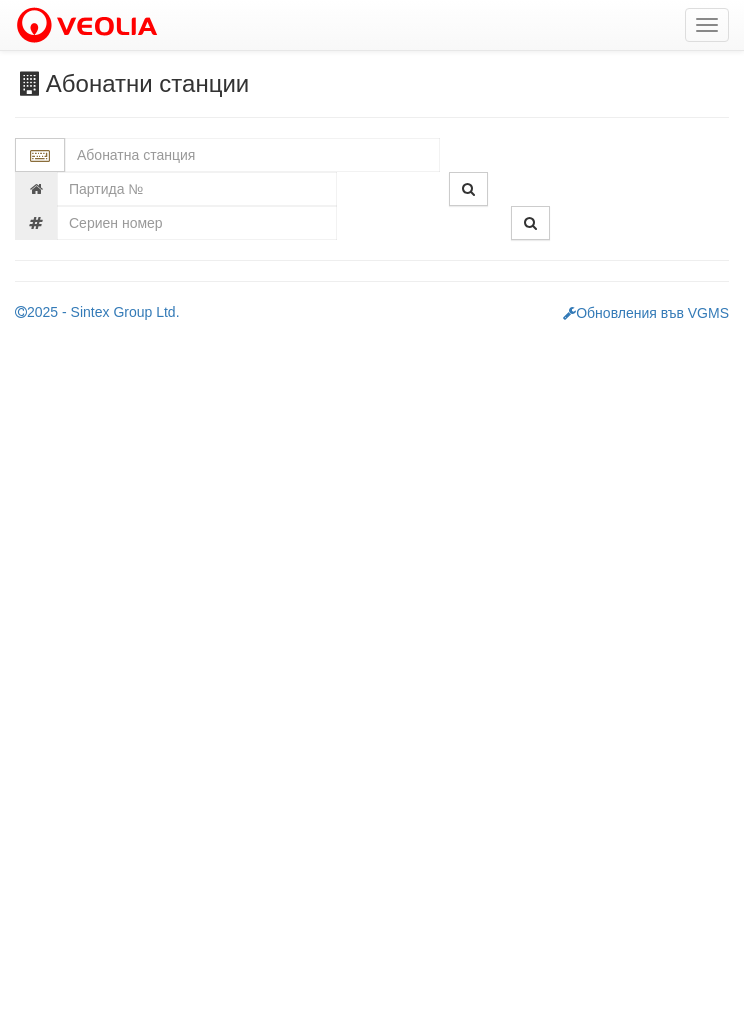 scroll, scrollTop: 0, scrollLeft: 0, axis: both 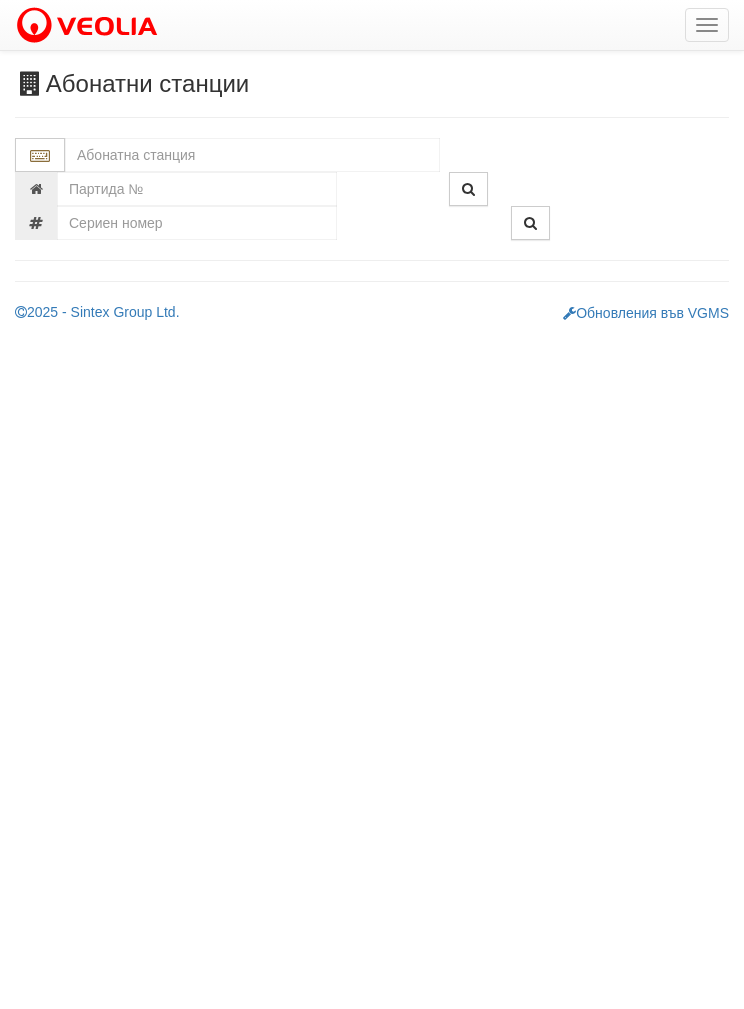 click at bounding box center [252, 155] 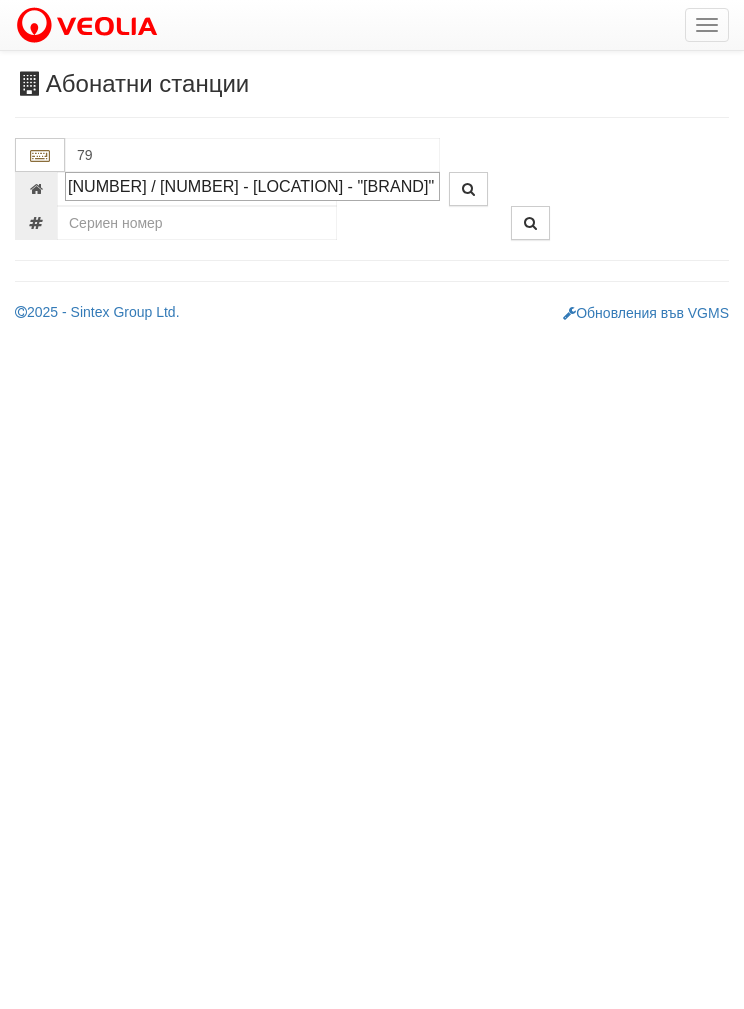click on "079/1 - Трошево - "ВЕОЛИЯ"" at bounding box center [252, 186] 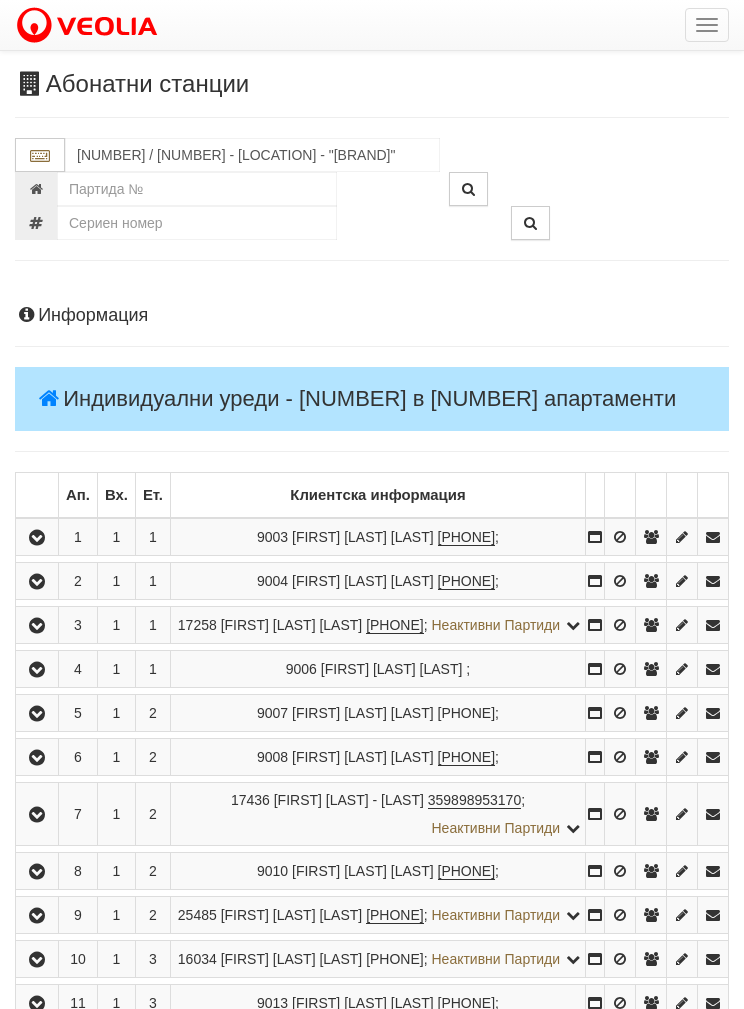 click at bounding box center (37, 625) 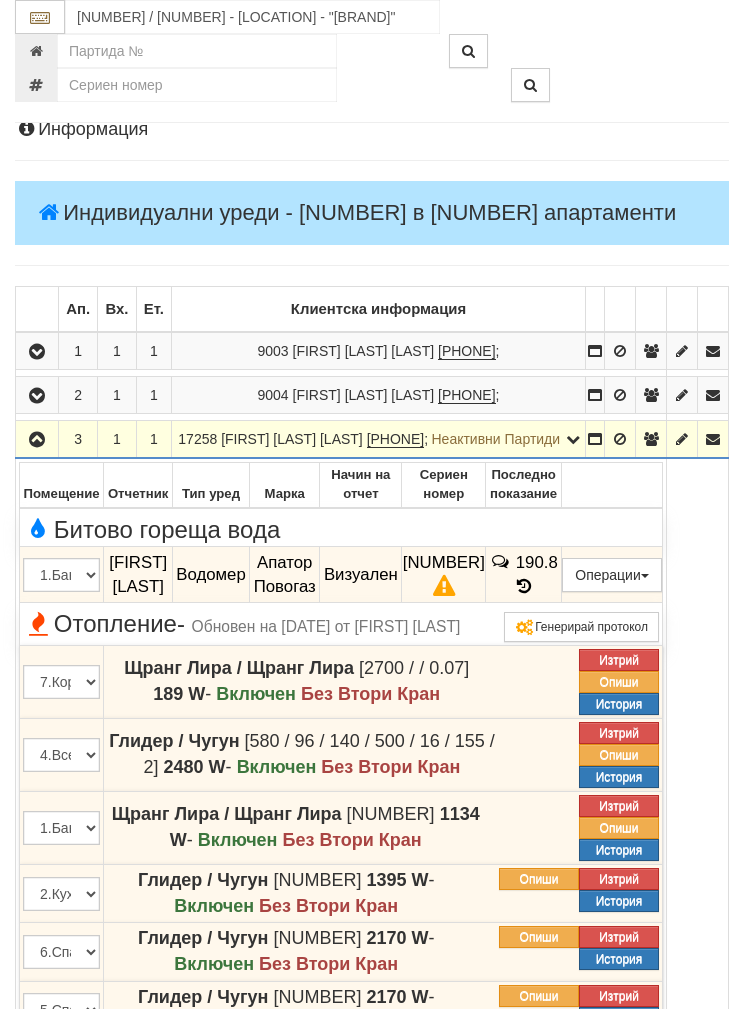 scroll, scrollTop: 190, scrollLeft: 0, axis: vertical 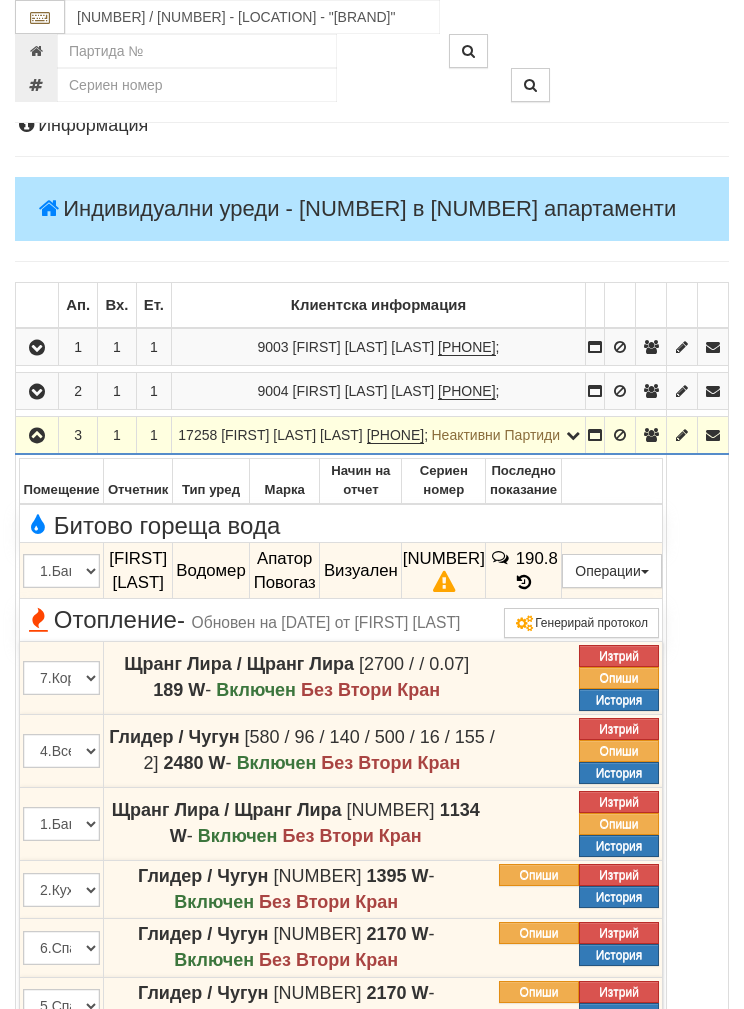 click on "Подмяна" at bounding box center (0, 0) 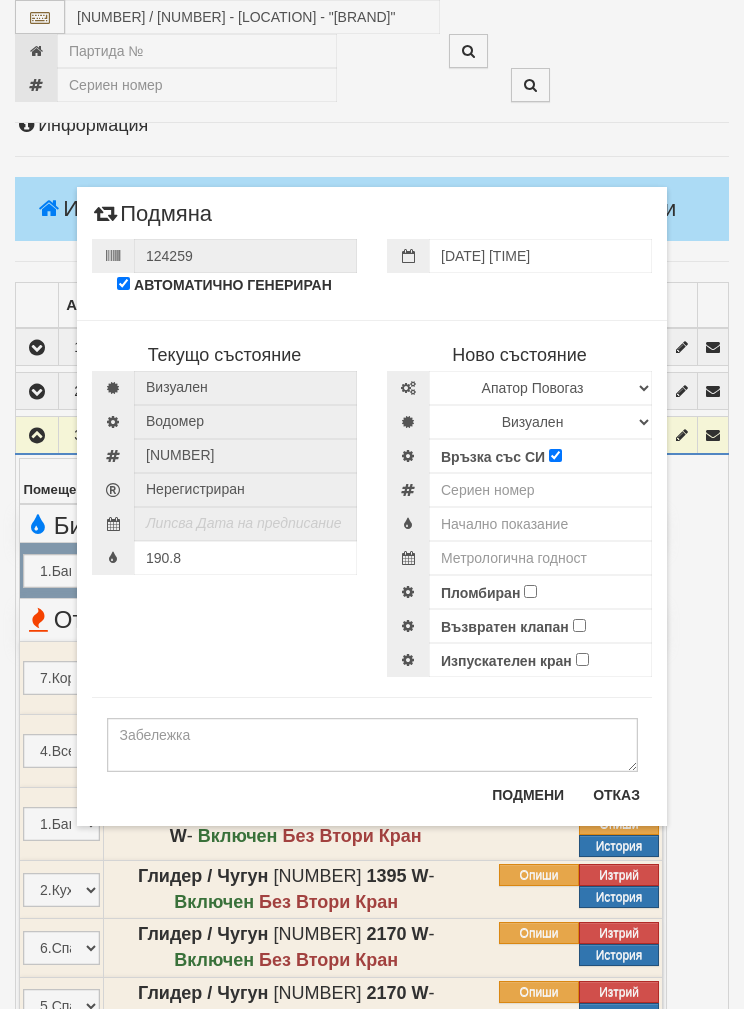 click on "Текущо състояние
Визуален
Водомер
83361413" at bounding box center (372, 488) 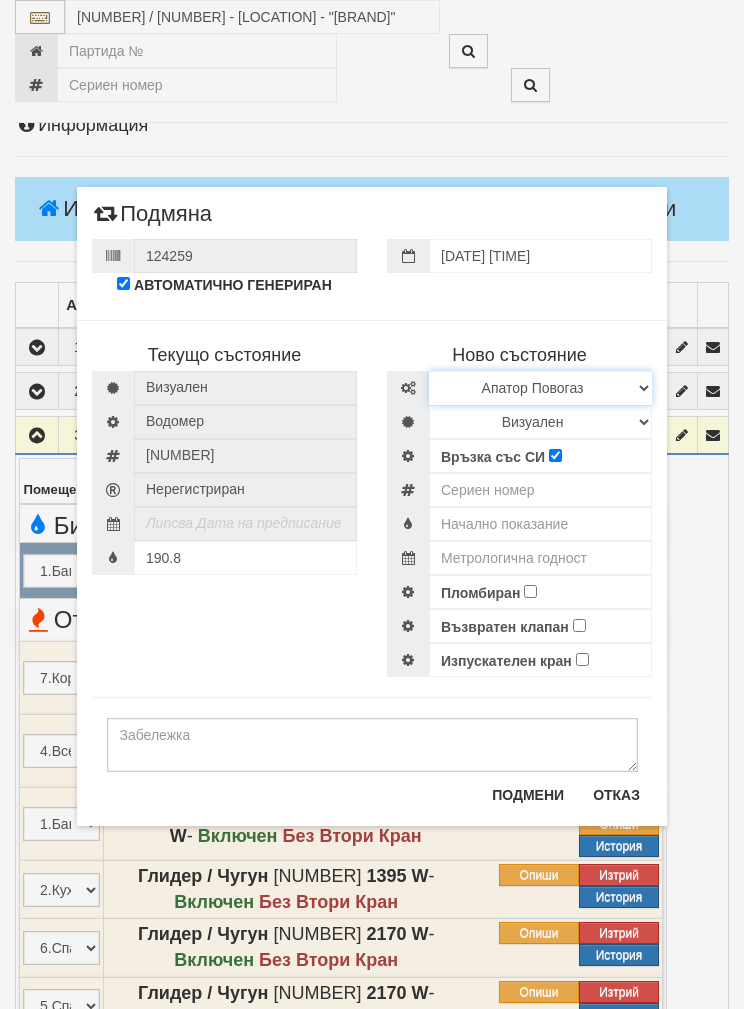 click on "Избери Марка и модел
Апатор Повогаз
Друг
Кундис Радио
Сименс Визуален
Сименс Радио
Техем" at bounding box center [540, 388] 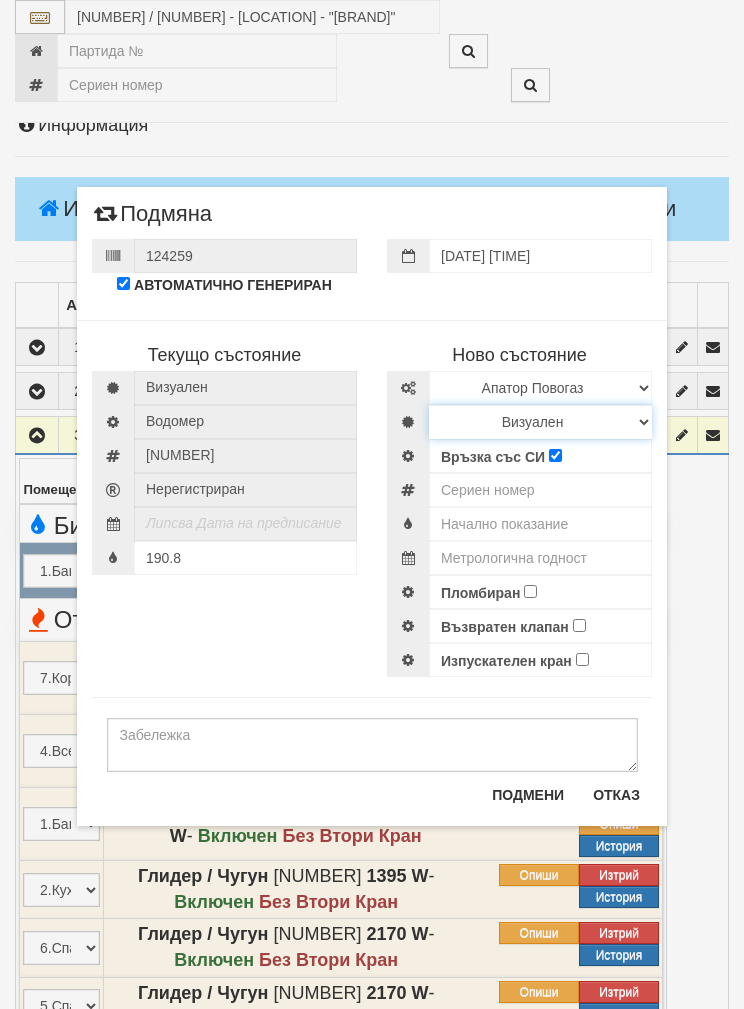 click on "Визуален
Дистанционен
Изолирана линия БГВ
Няма Oтклонение БГВ
Няма Щранг БГВ" at bounding box center [540, 422] 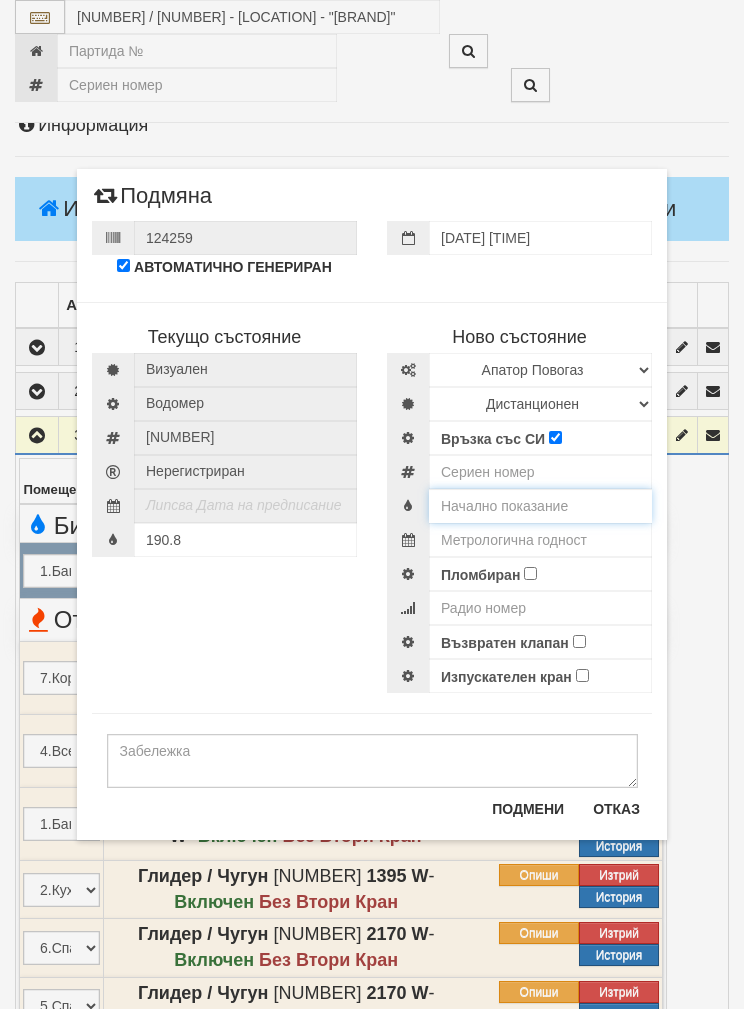click at bounding box center (540, 506) 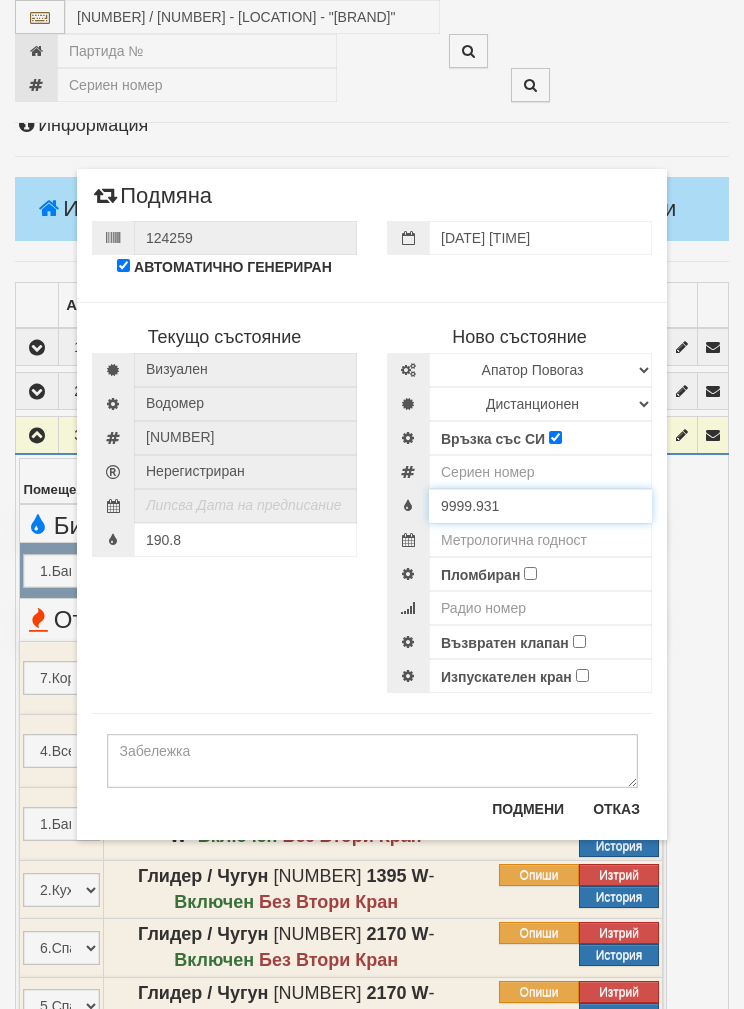 type on "9999.931" 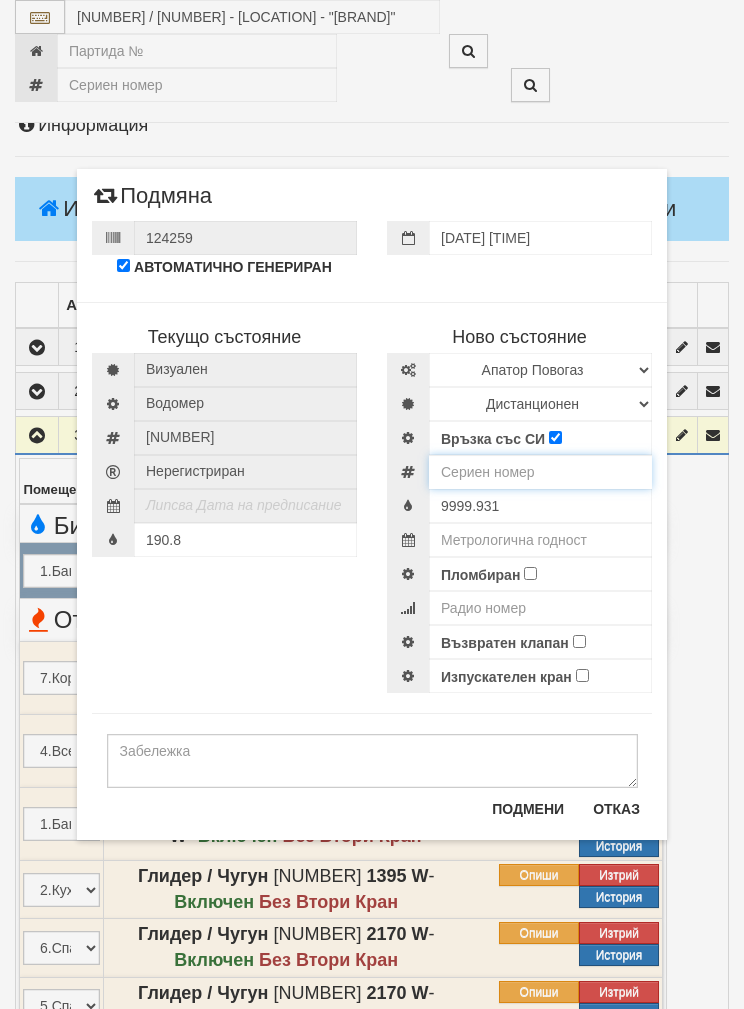 click at bounding box center (540, 472) 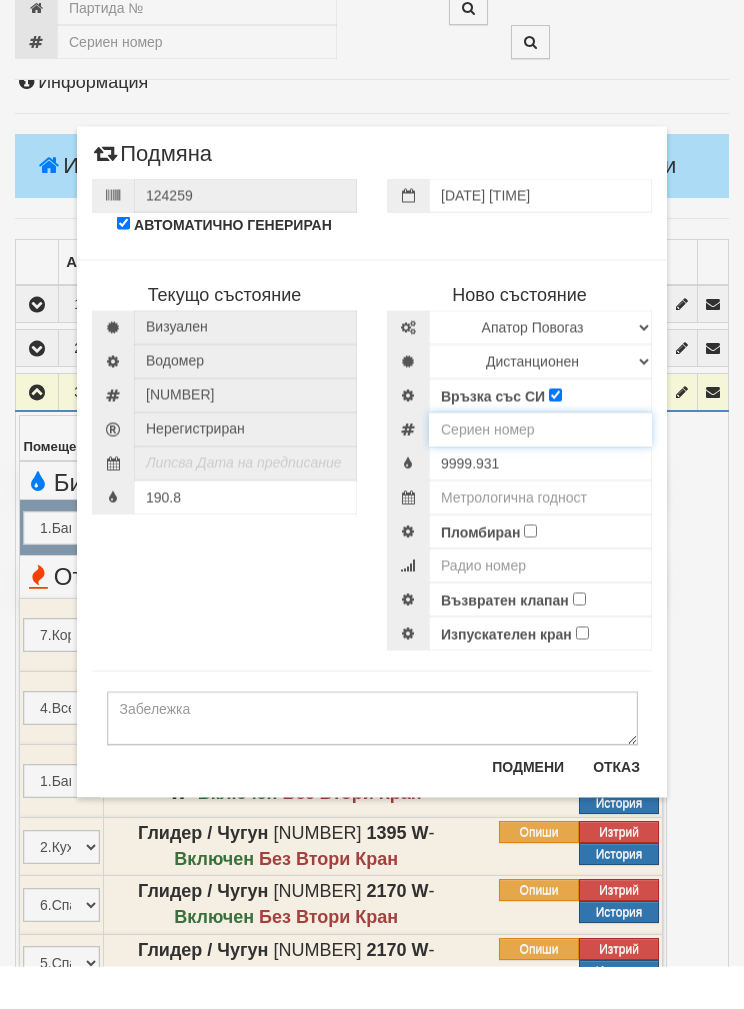 type on "52951846" 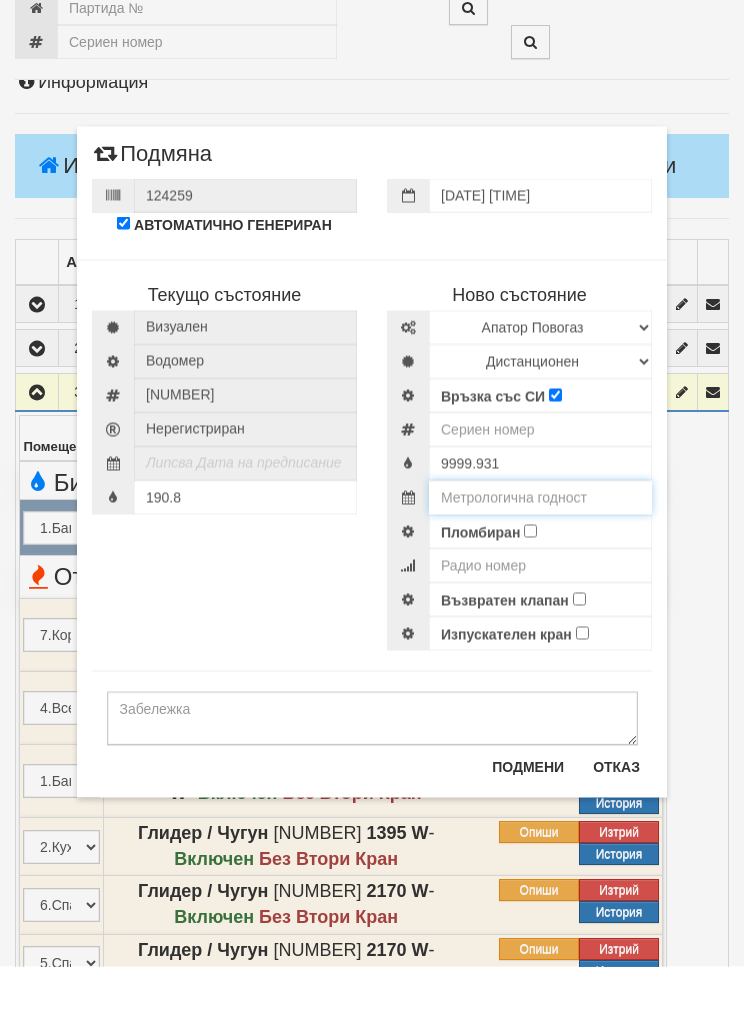 click at bounding box center (540, 540) 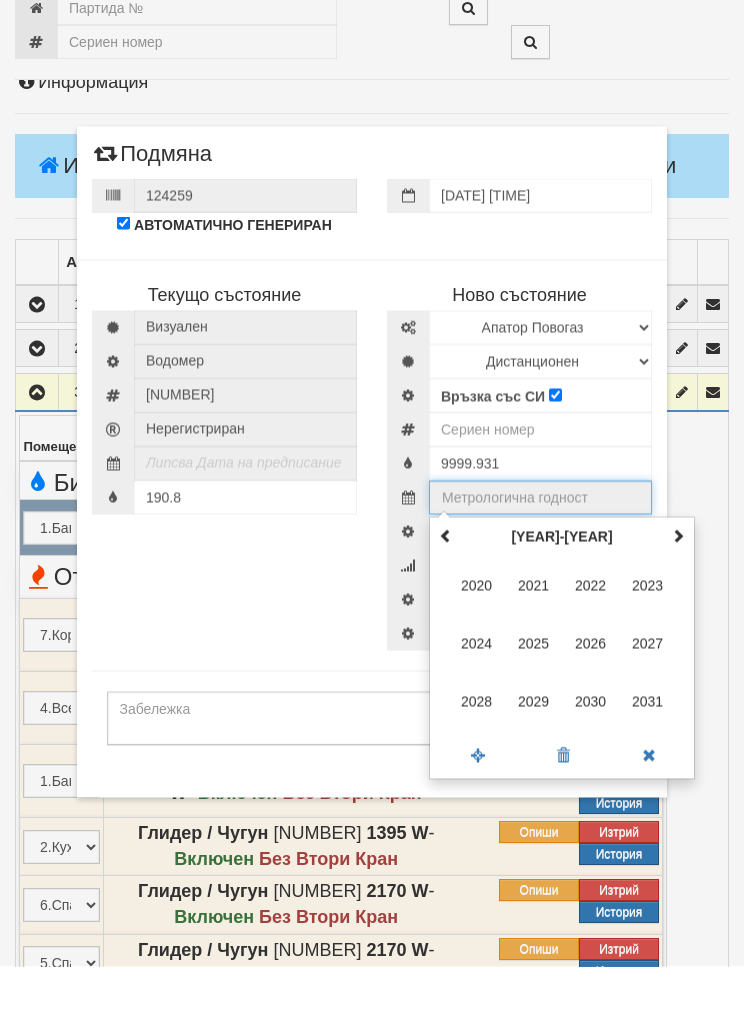 click at bounding box center [678, 579] 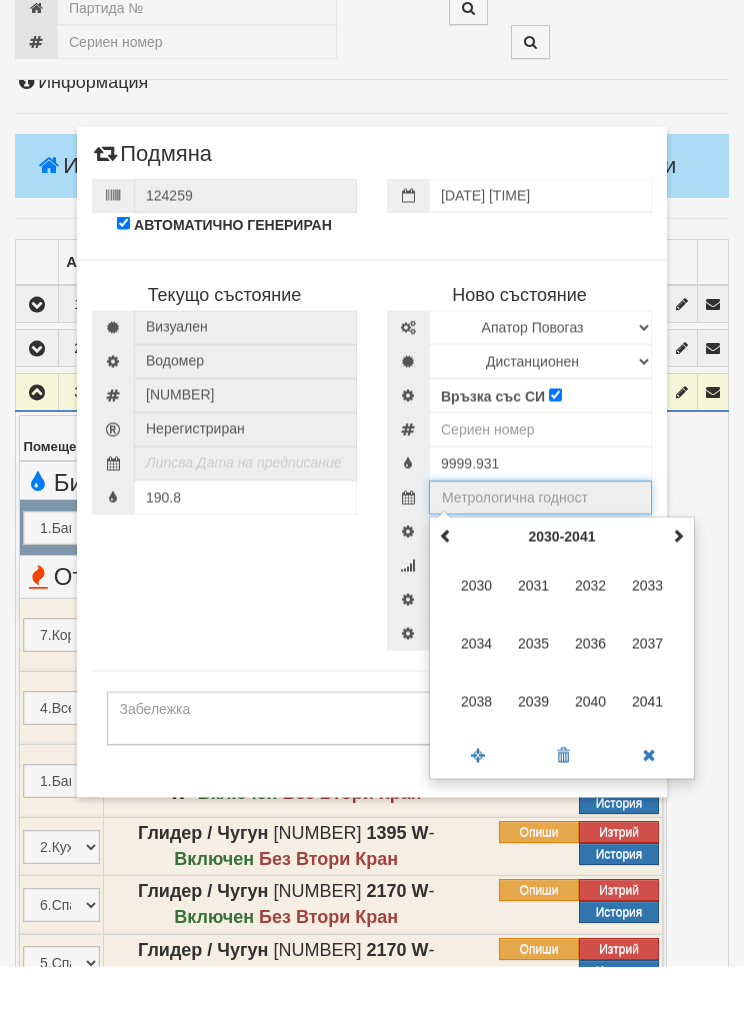 click on "2035" at bounding box center (534, 686) 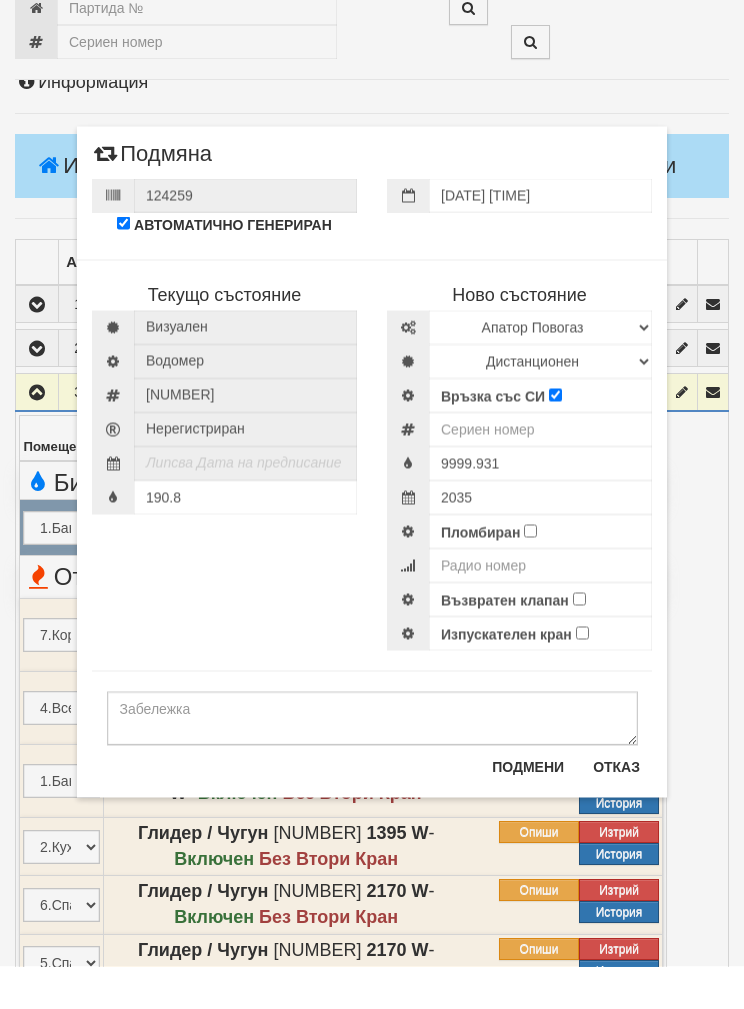scroll, scrollTop: 233, scrollLeft: 0, axis: vertical 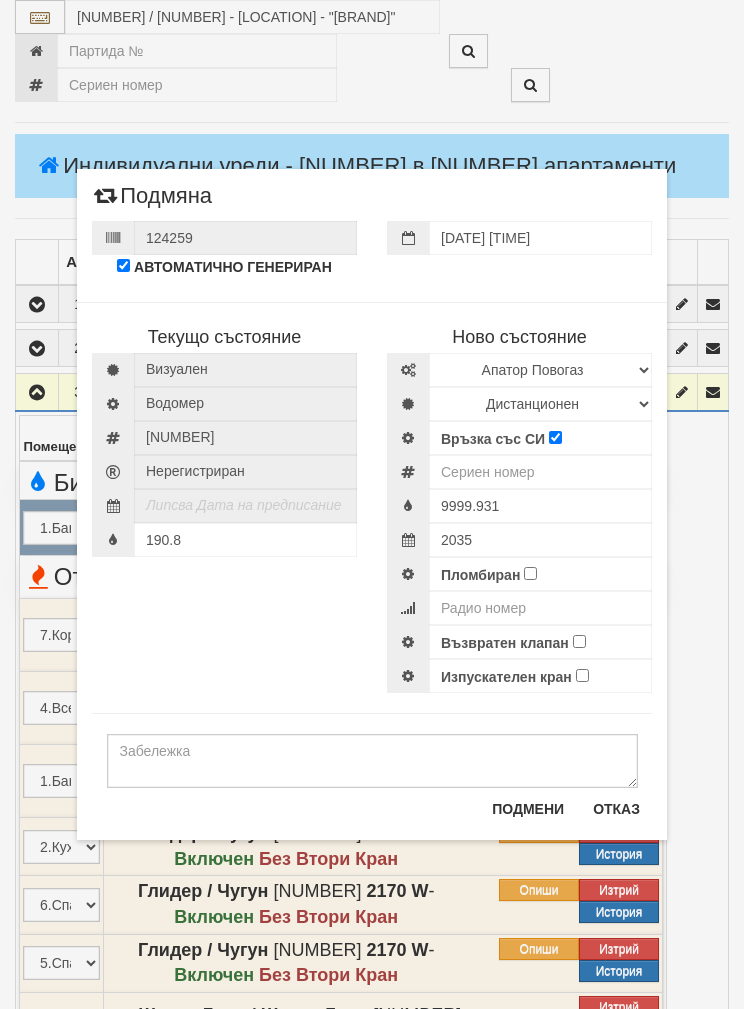 click on "Пломбиран" at bounding box center (530, 573) 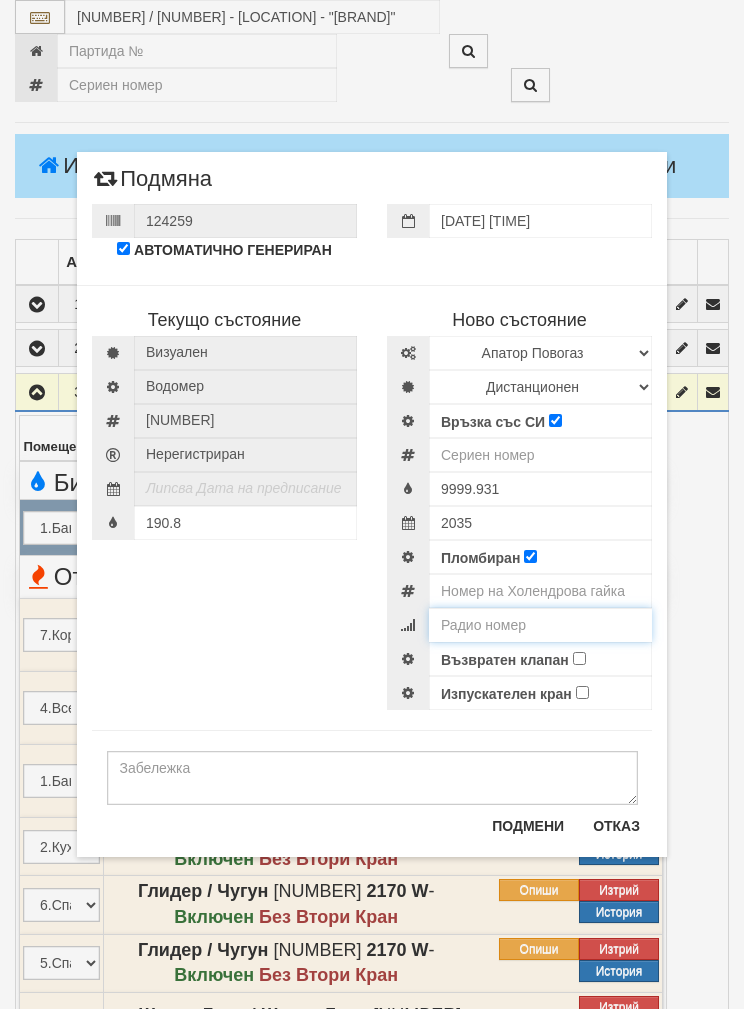 click at bounding box center (540, 625) 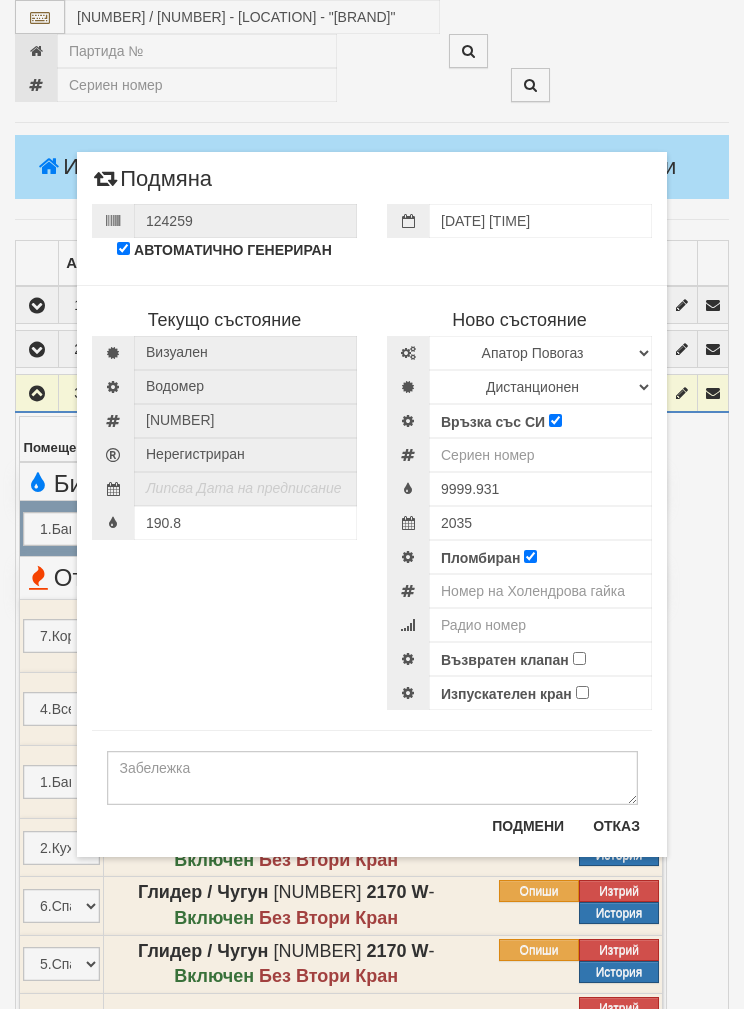 click on "Възвратен клапан" at bounding box center [579, 658] 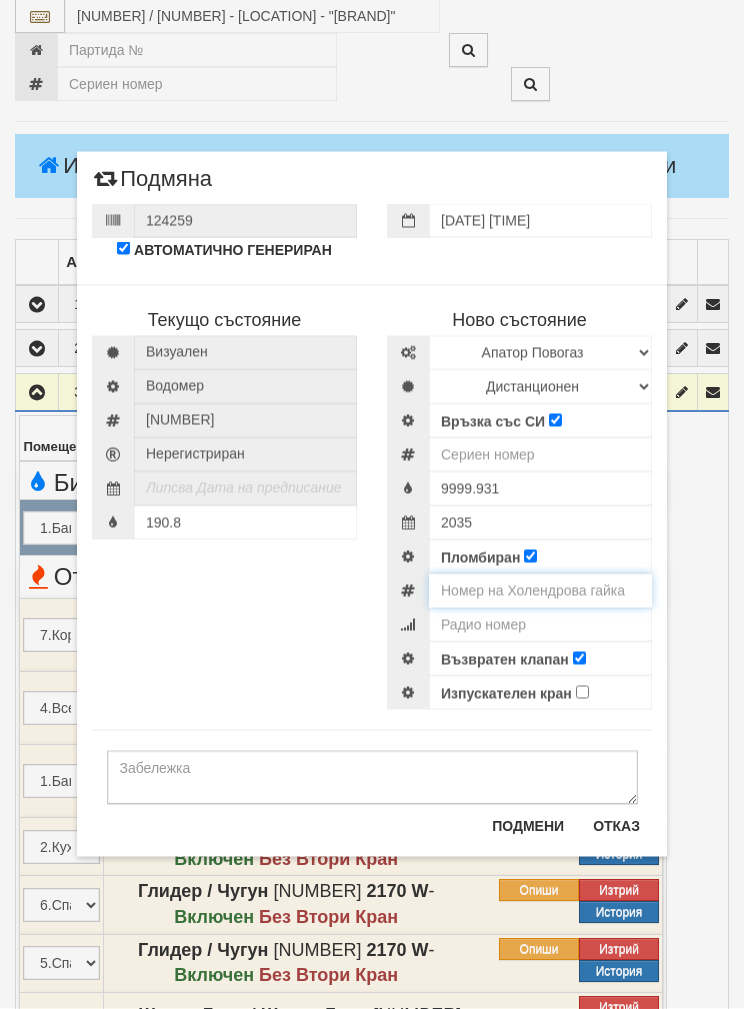 click at bounding box center (540, 591) 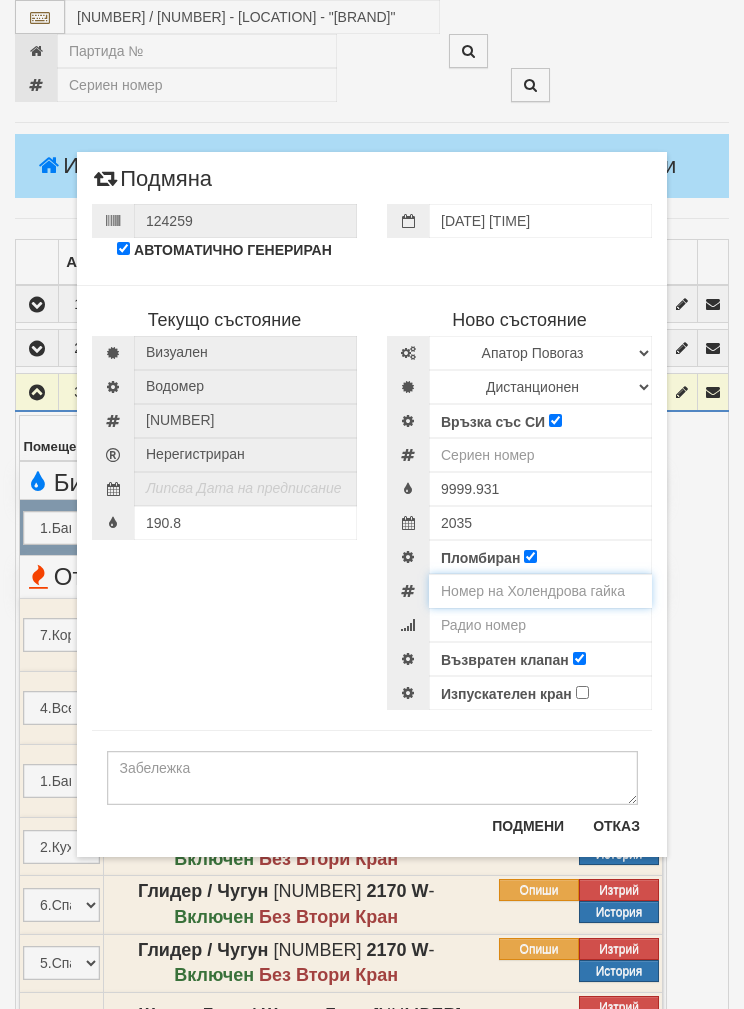 scroll, scrollTop: 232, scrollLeft: 0, axis: vertical 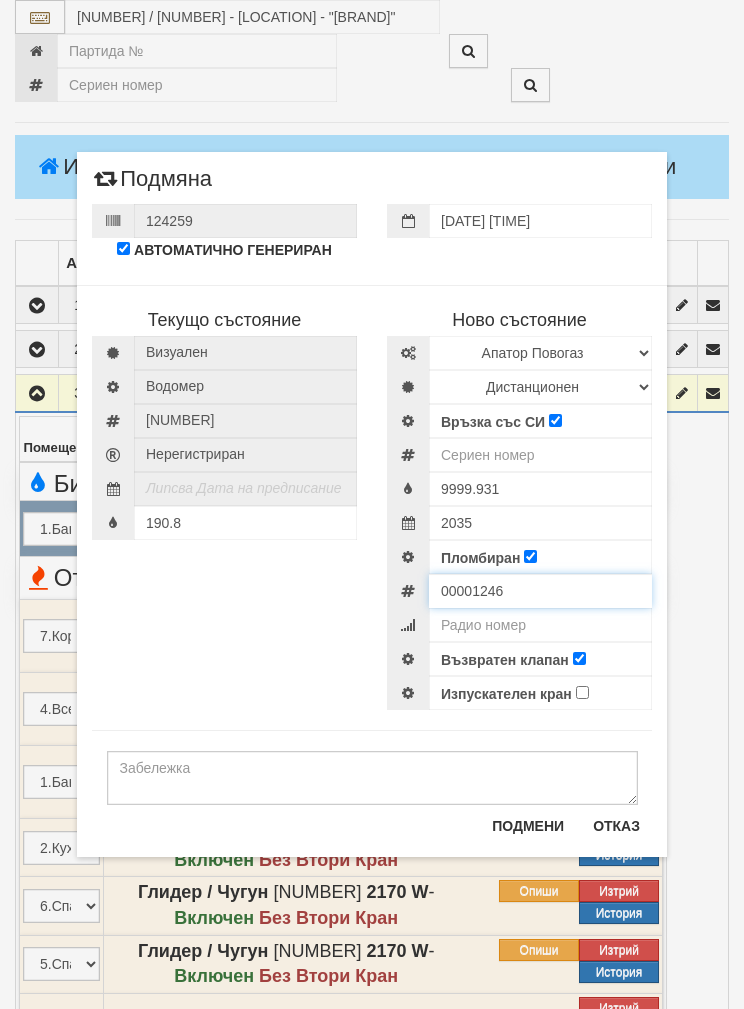 type on "00001246" 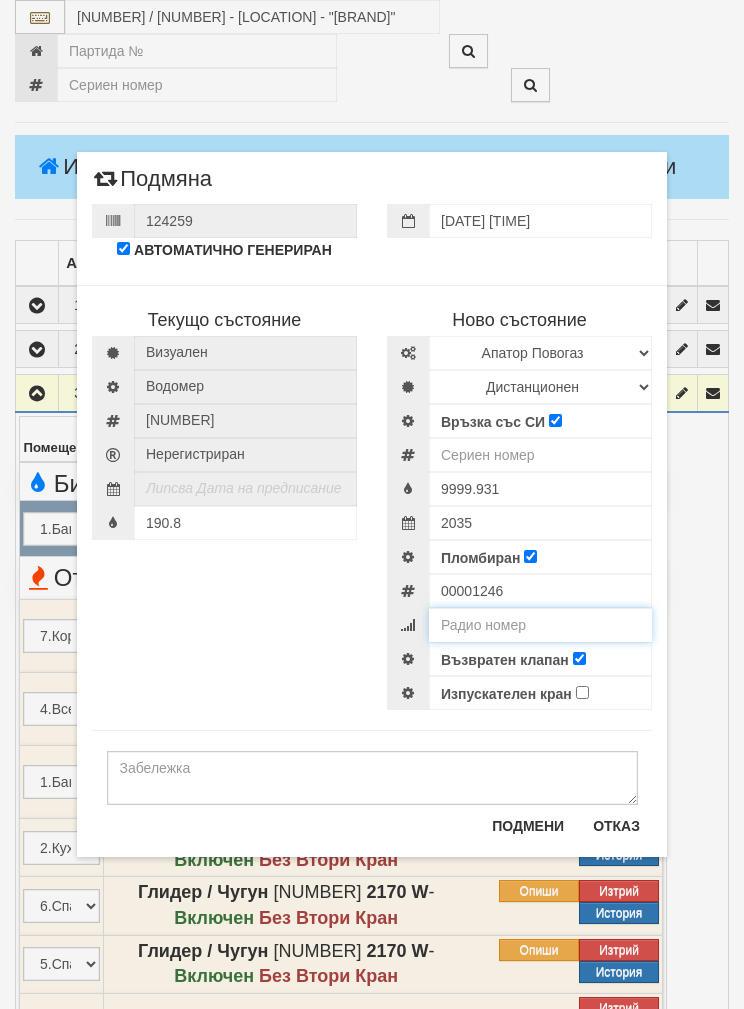 click at bounding box center [540, 625] 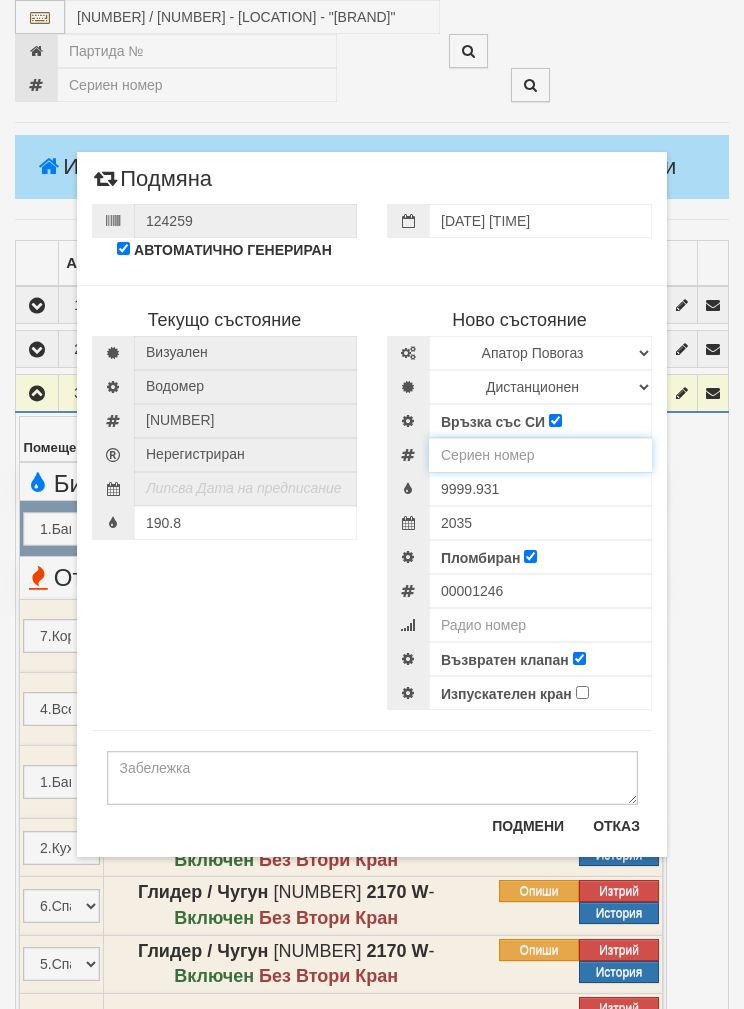 click on "52951846" at bounding box center [540, 455] 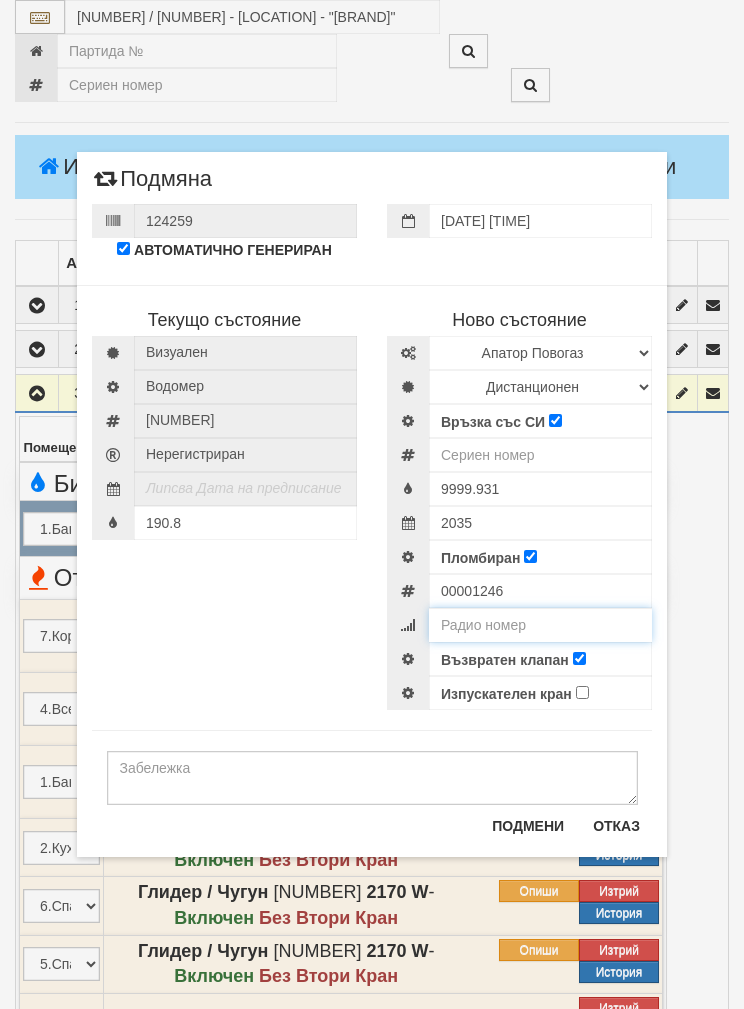 click at bounding box center (540, 625) 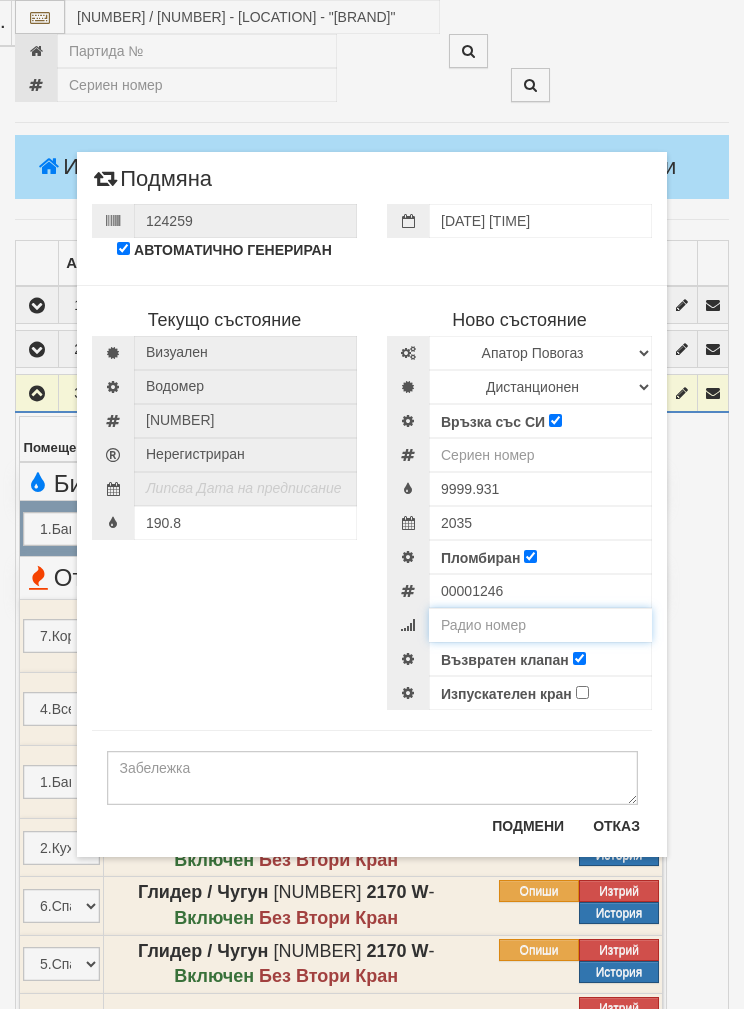 scroll, scrollTop: 232, scrollLeft: 95, axis: both 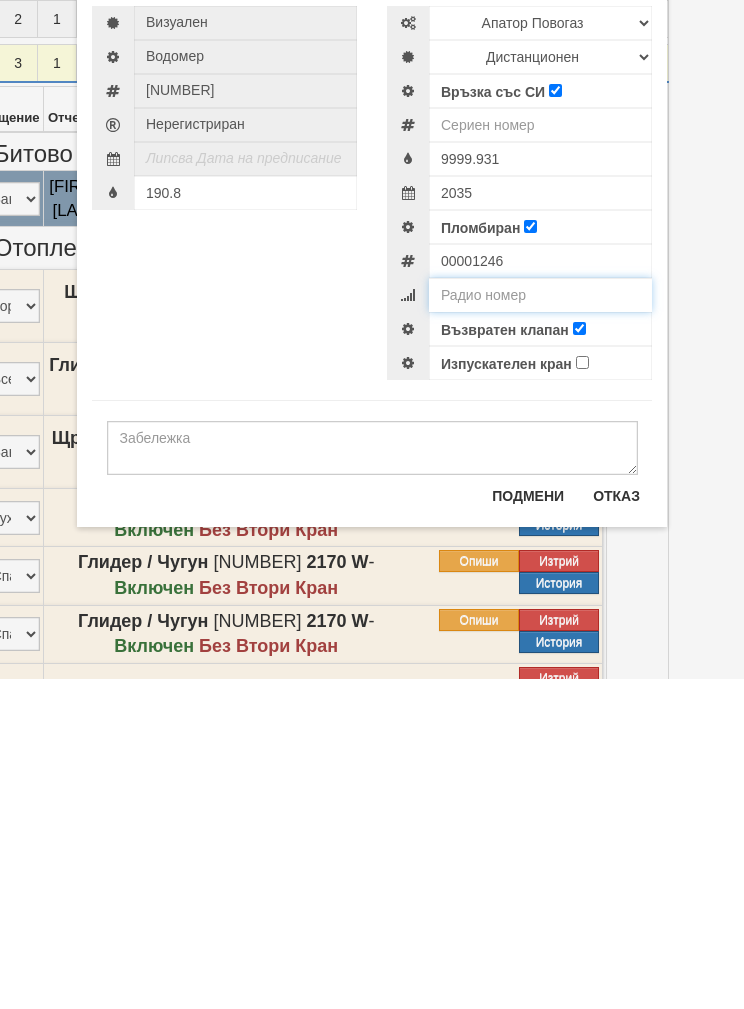 type on "52951846" 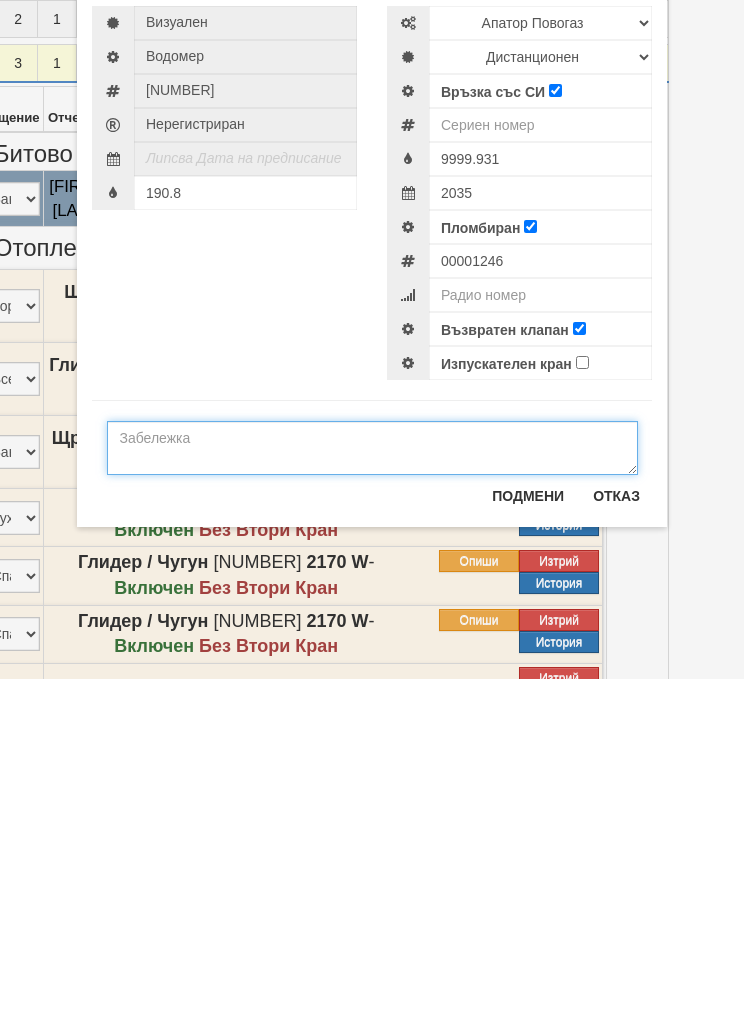 click at bounding box center [372, 778] 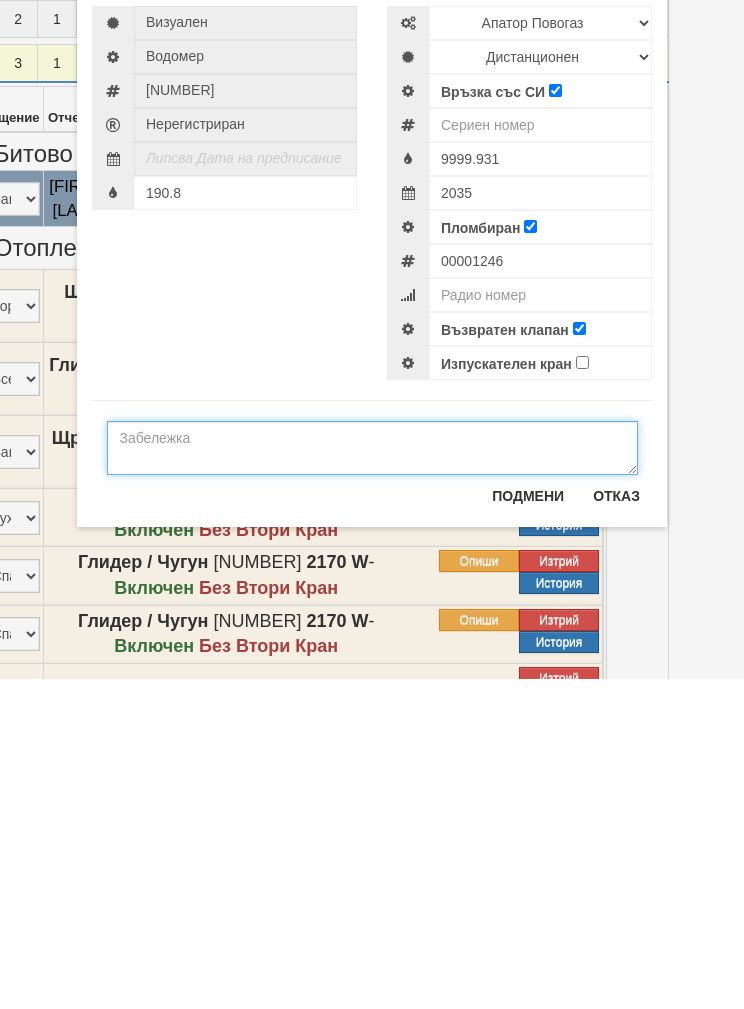 type on "3" 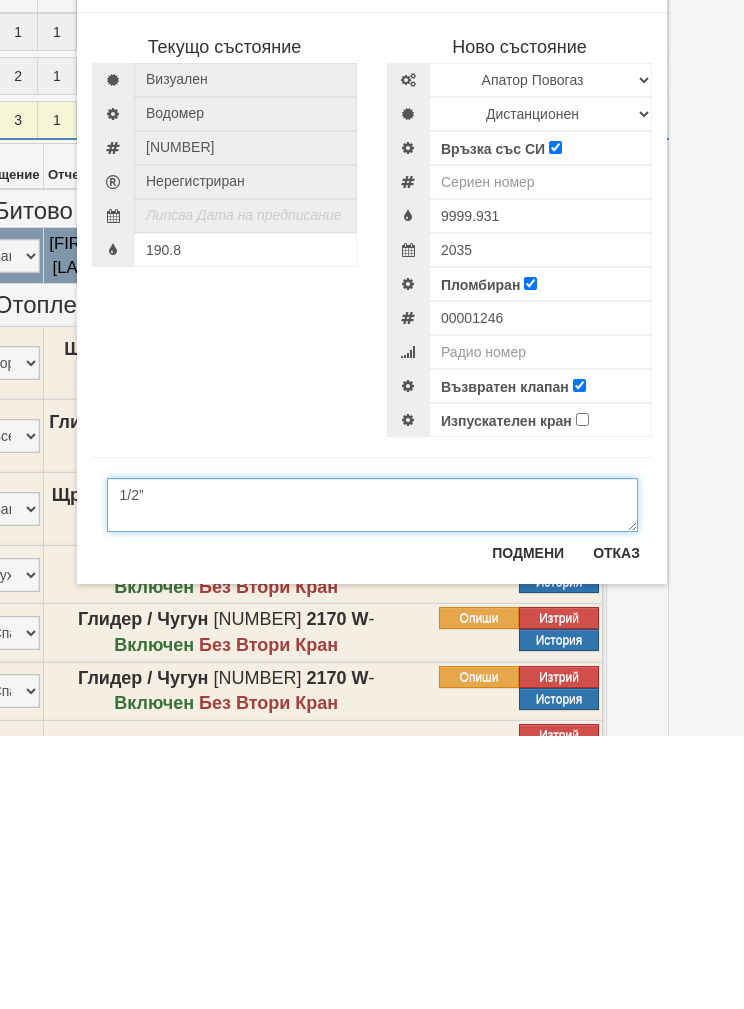 type on "1/2”" 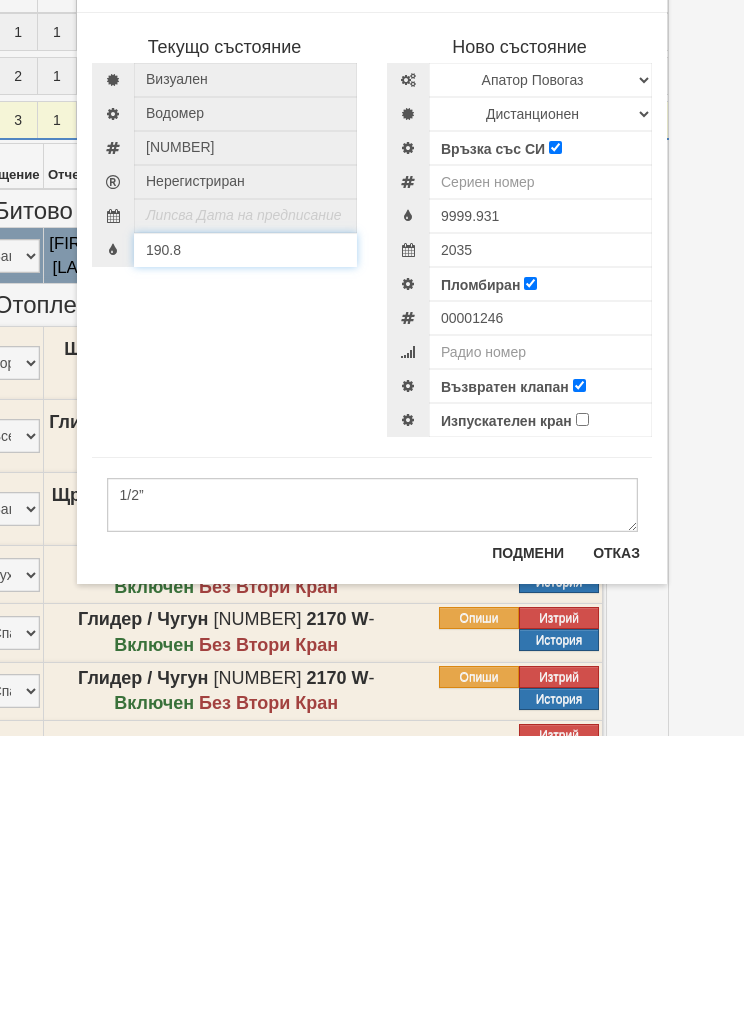 click on "190.8" at bounding box center (245, 523) 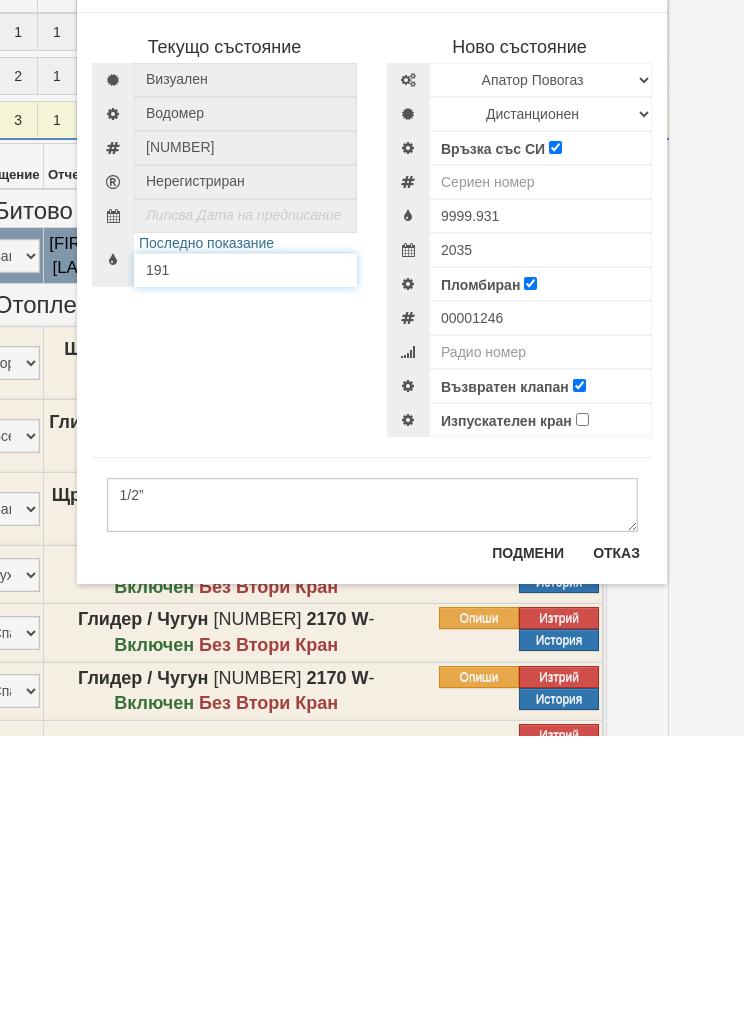 type on "191" 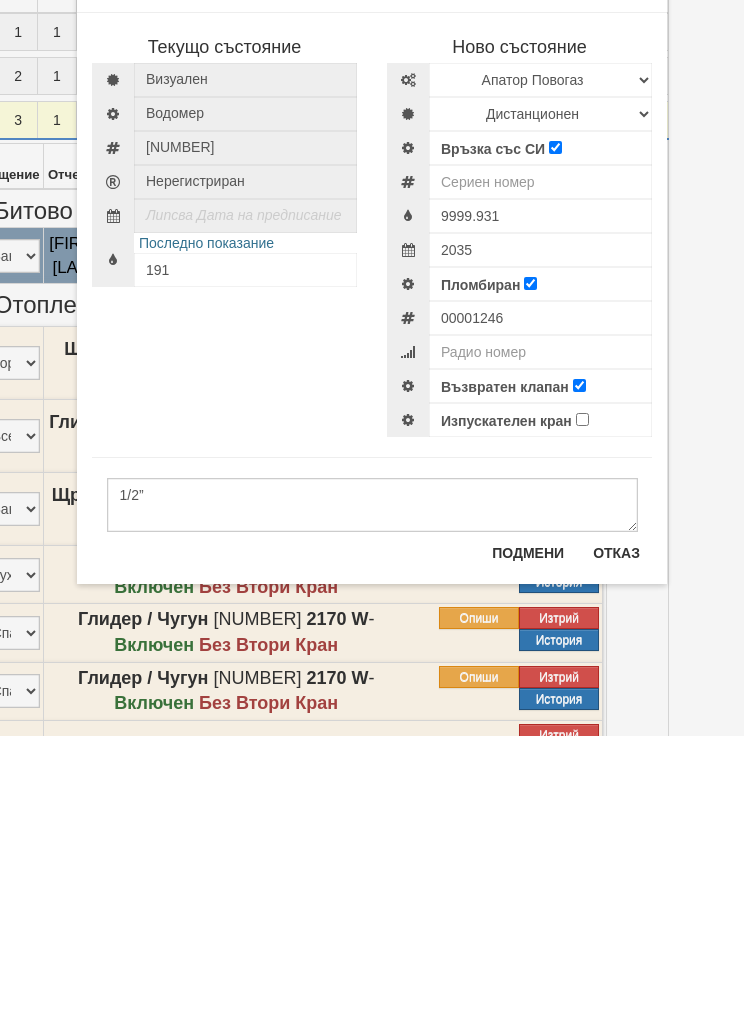 click on "Подмени" at bounding box center [528, 826] 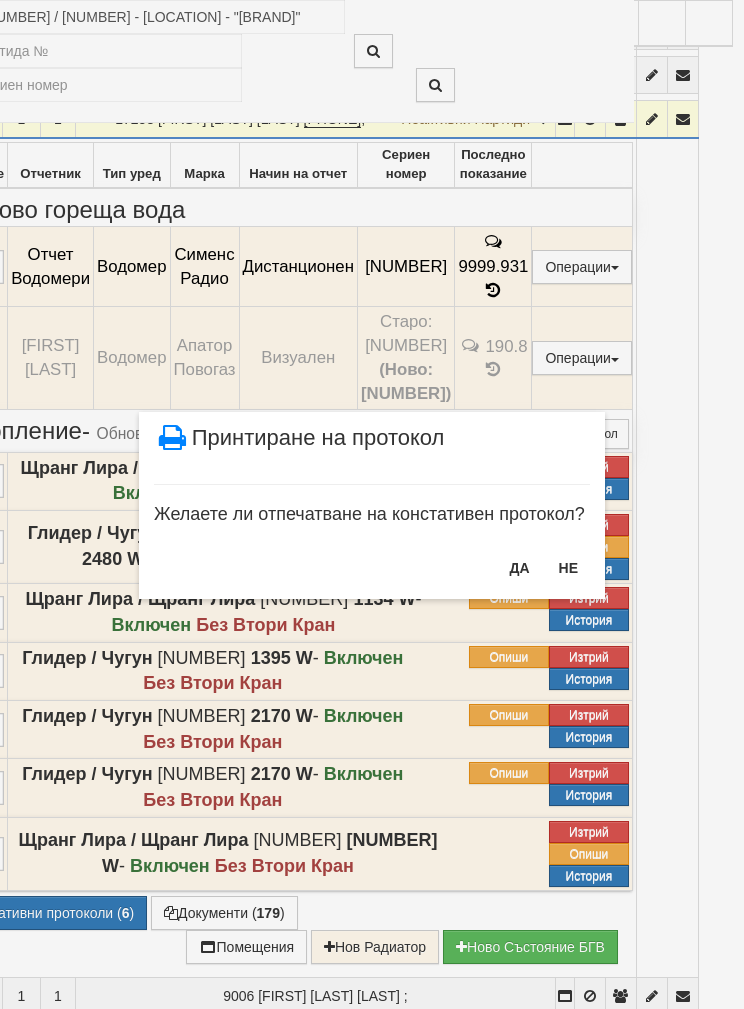 click on "НЕ" at bounding box center [568, 568] 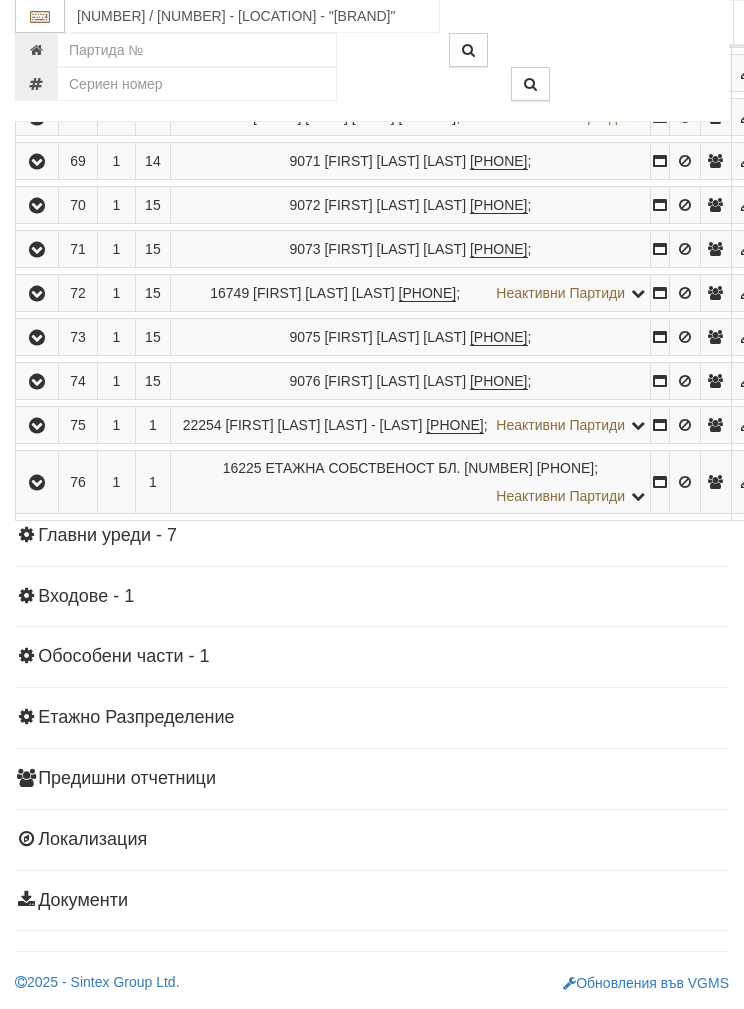 scroll, scrollTop: 4545, scrollLeft: 0, axis: vertical 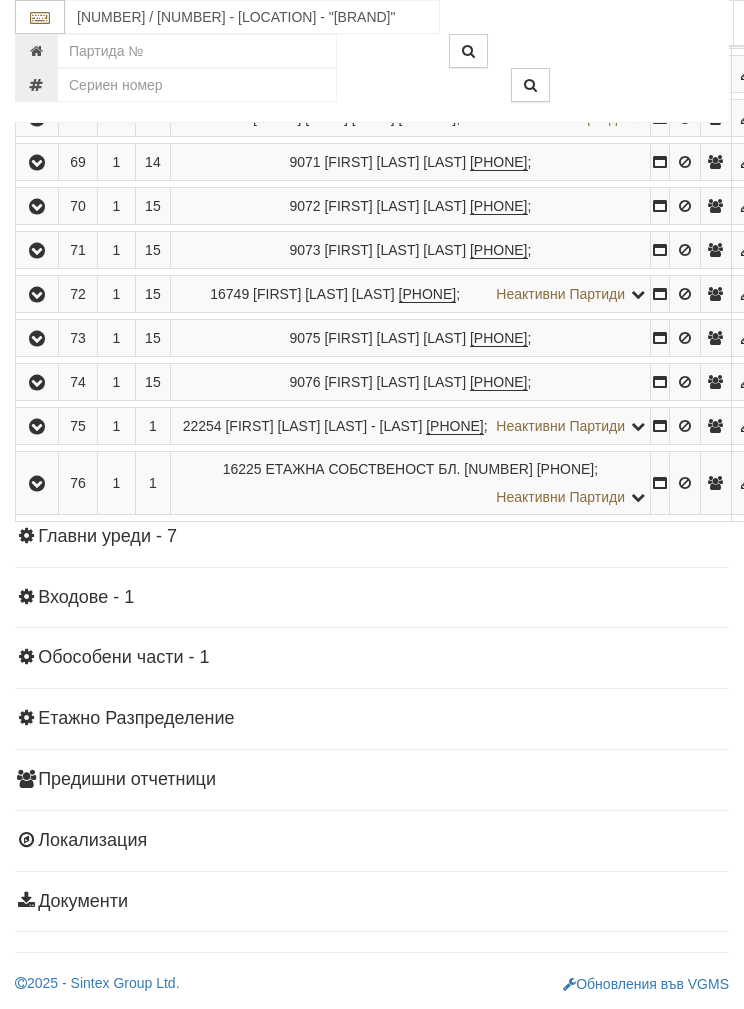 click at bounding box center (37, -14) 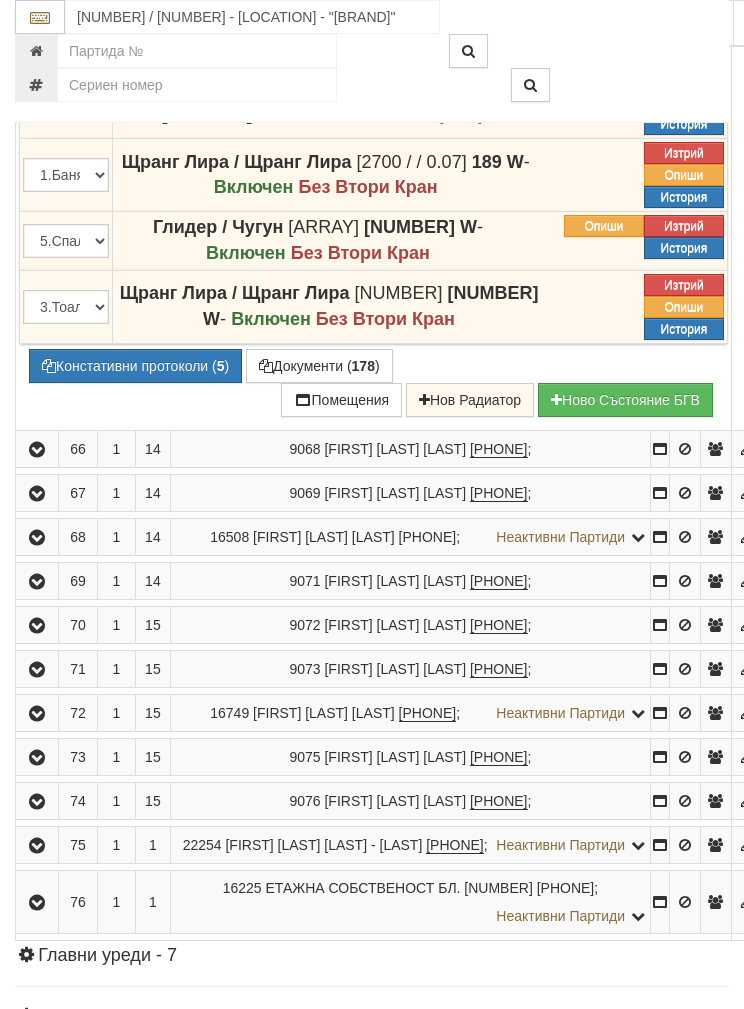 click on "Подмяна" at bounding box center [0, 0] 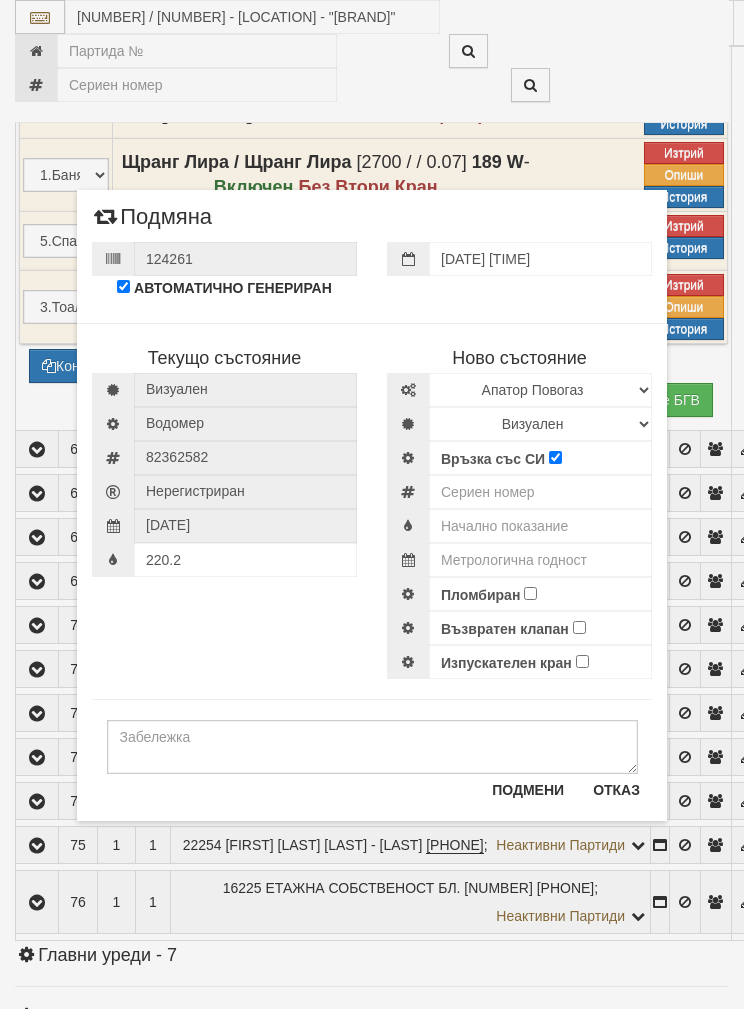 click on "Текущо състояние
Визуален
Водомер
82362582" at bounding box center (372, 491) 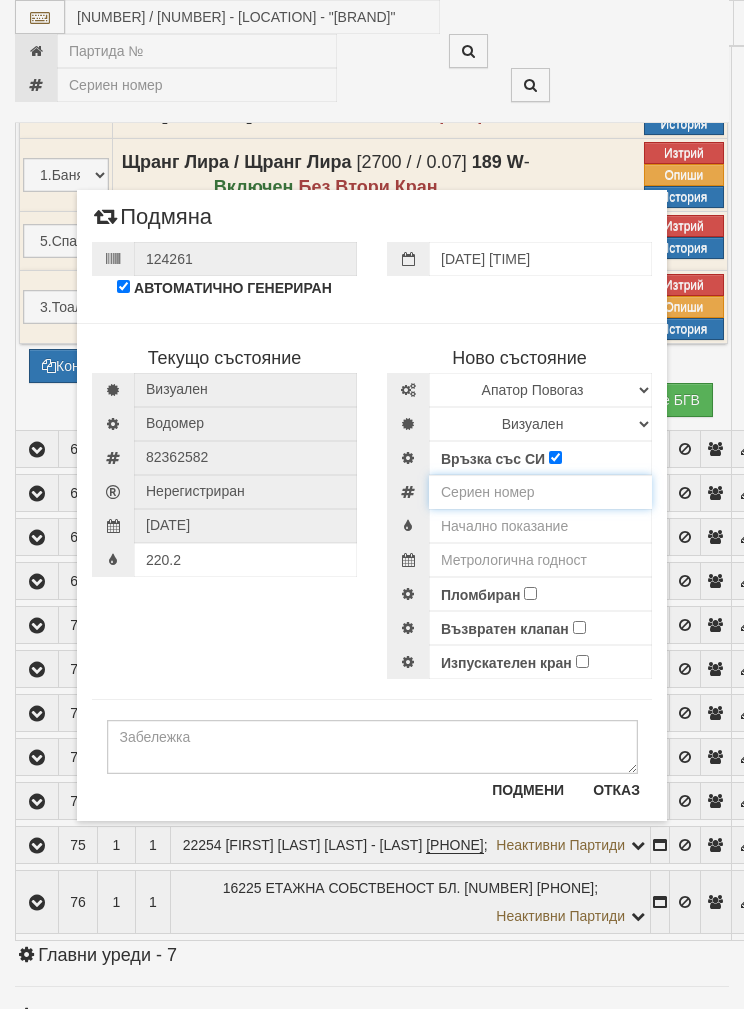 click at bounding box center (540, 492) 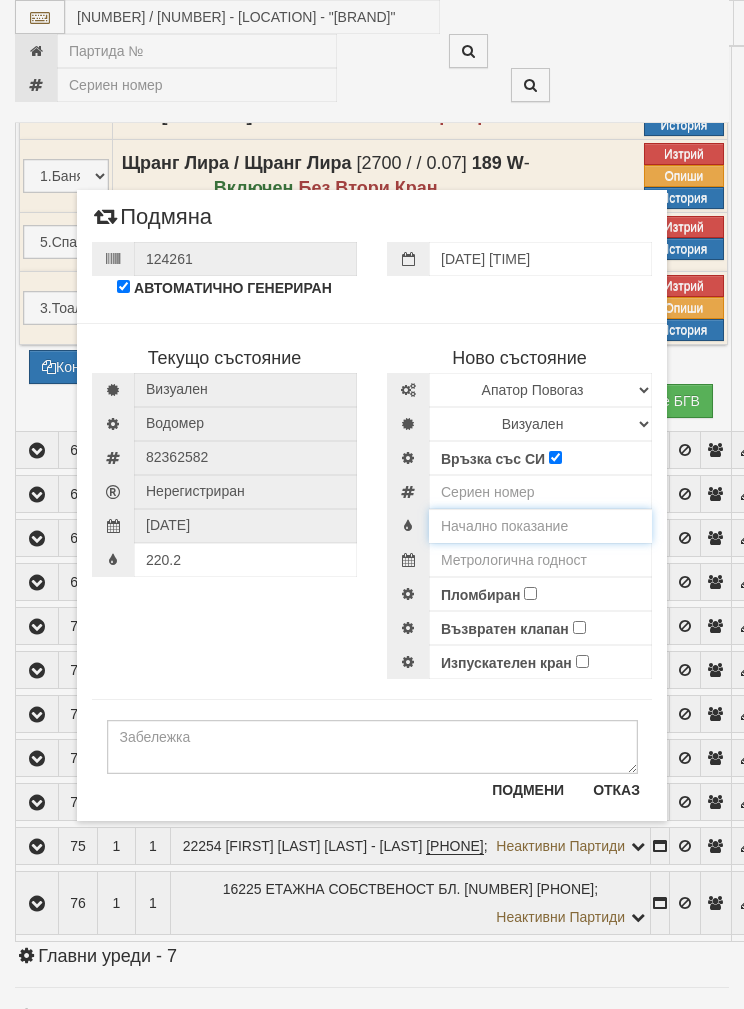 click at bounding box center [540, 526] 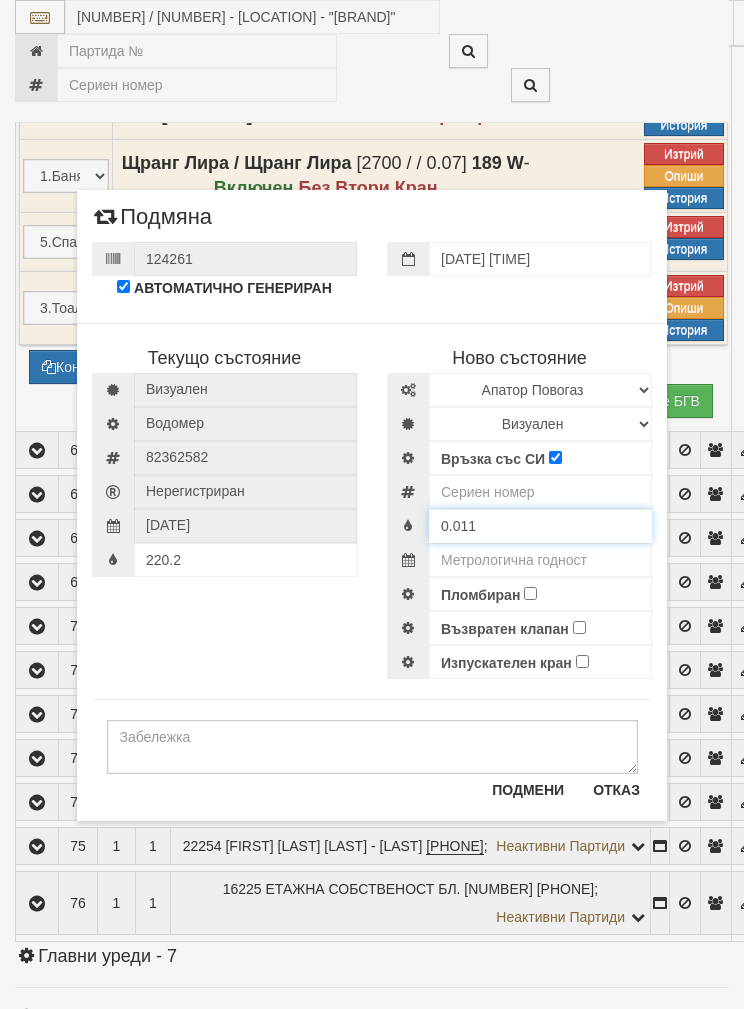type on "0.011" 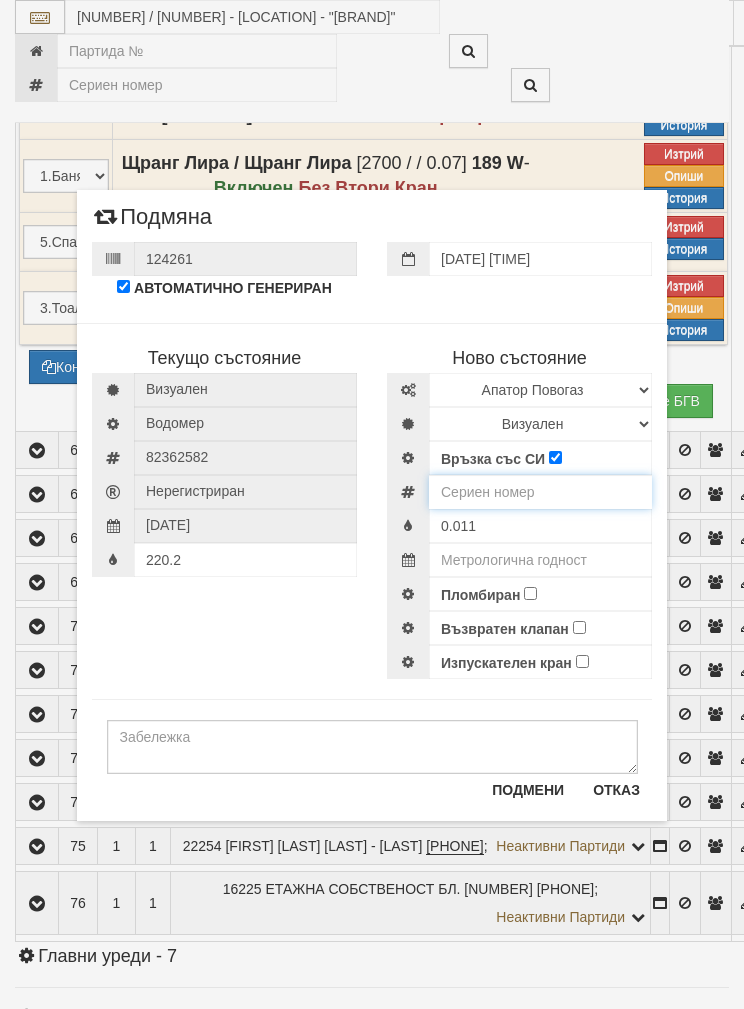 click at bounding box center (540, 492) 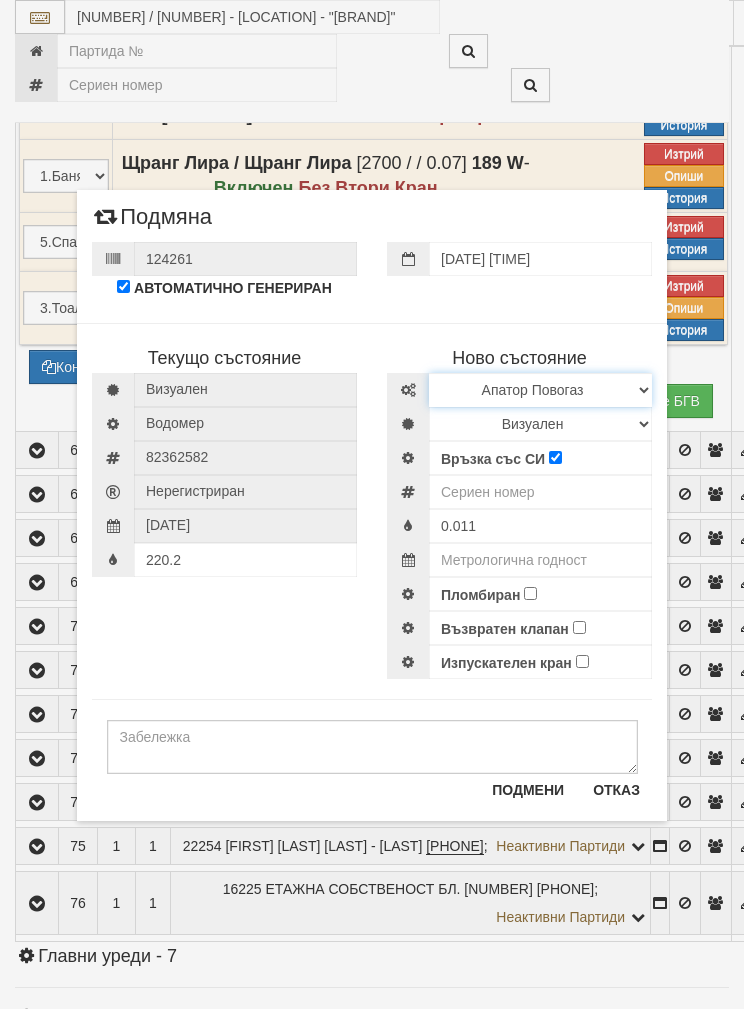 click on "Избери Марка и модел
Апатор Повогаз
Друг
Кундис Радио
Сименс Визуален
Сименс Радио
Техем" at bounding box center [540, 390] 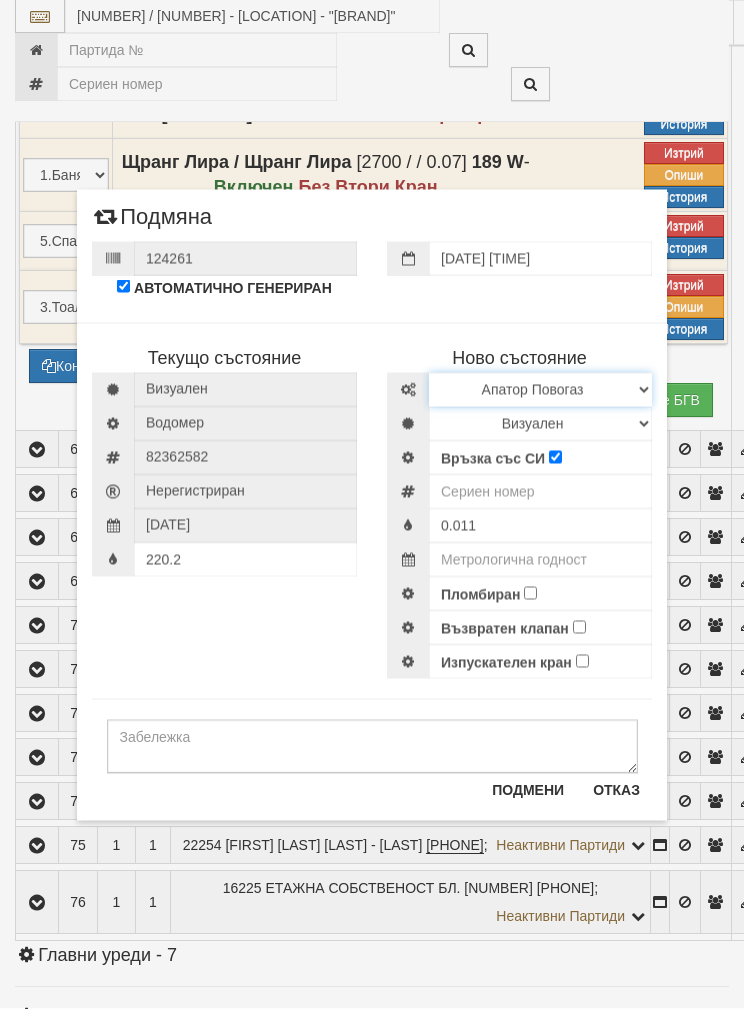 select on "ed08aeea-bb71-eb11-810c-b7de96689bdf" 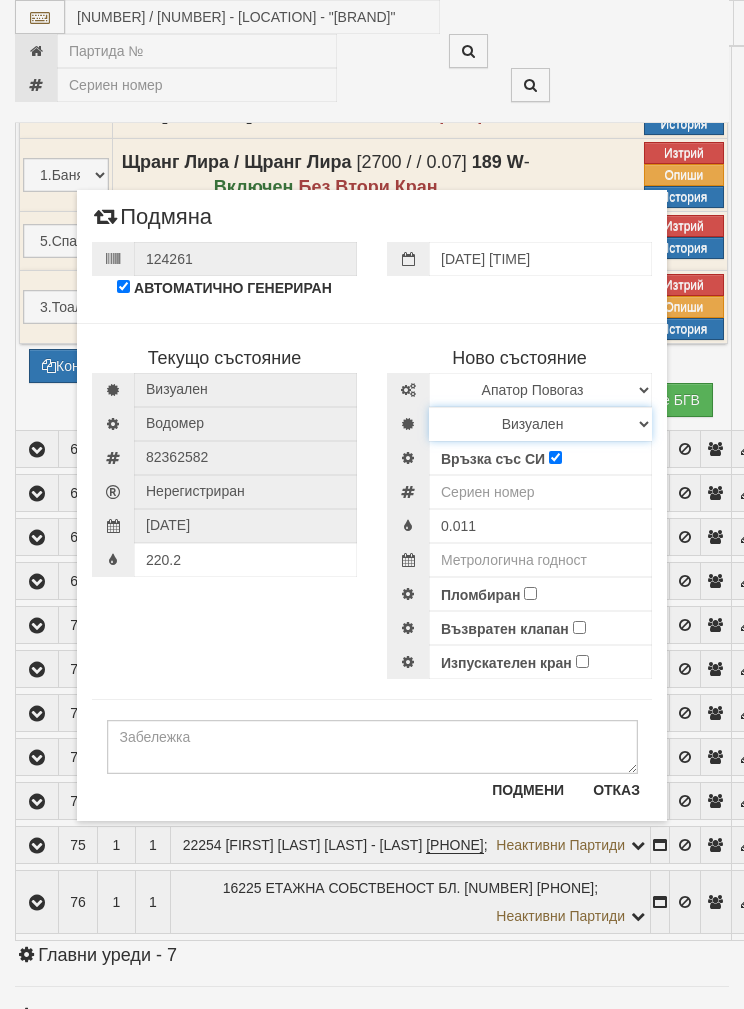 click on "Визуален
Дистанционен
Изолирана линия БГВ
Няма Oтклонение БГВ
Няма Щранг БГВ" at bounding box center [540, 424] 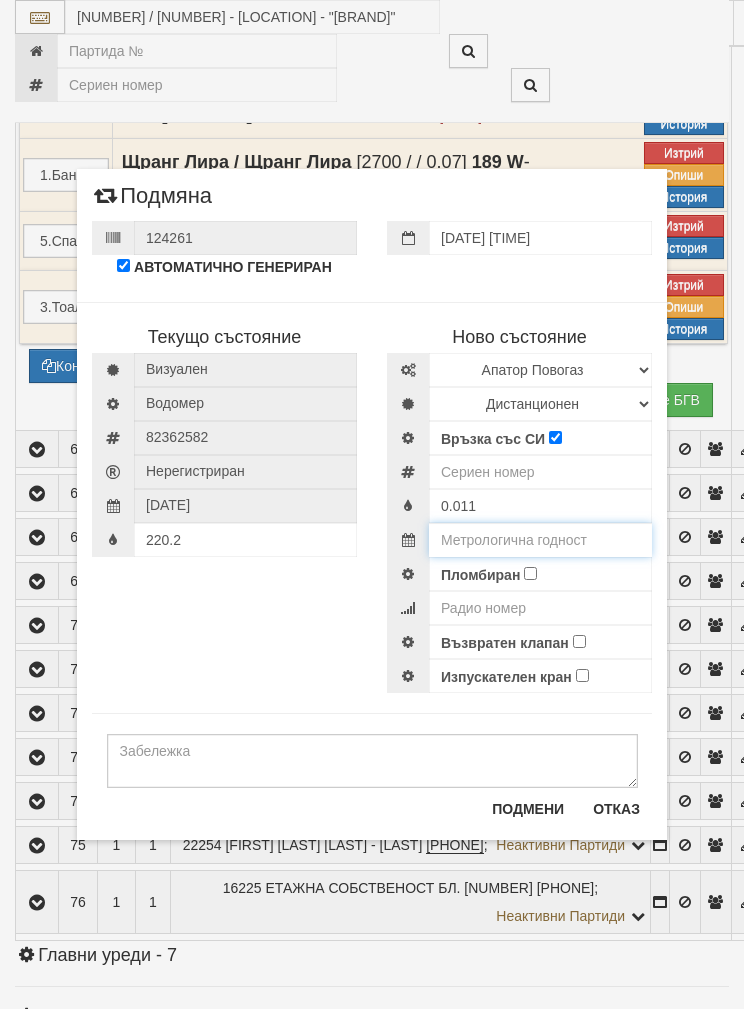 click at bounding box center [540, 540] 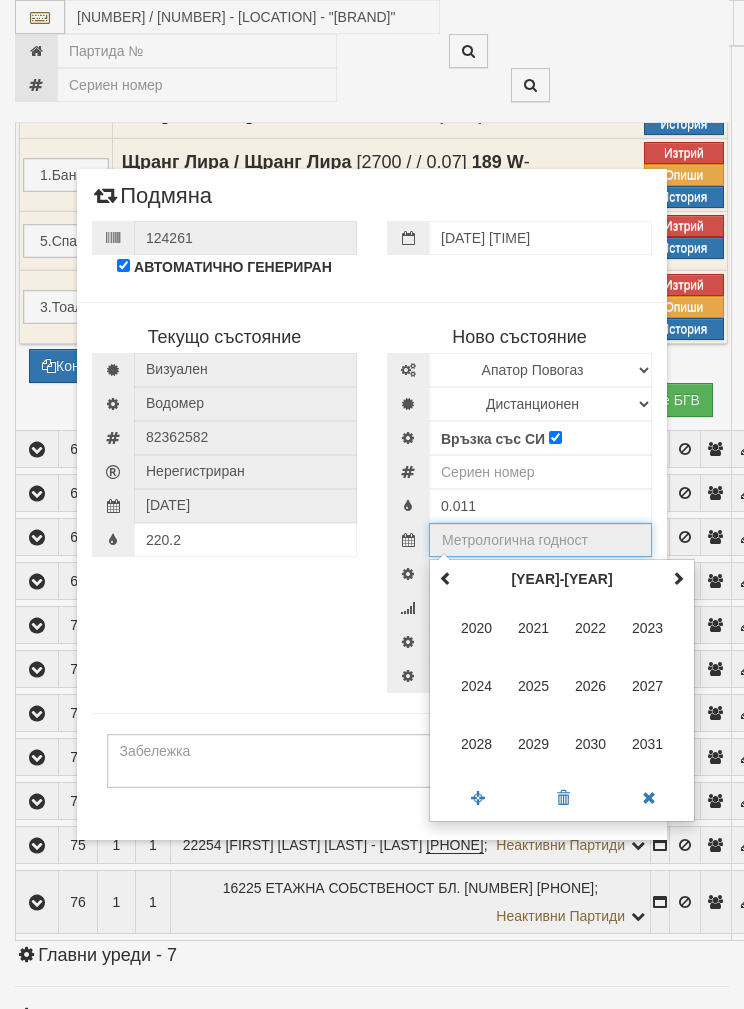 scroll, scrollTop: 4544, scrollLeft: 0, axis: vertical 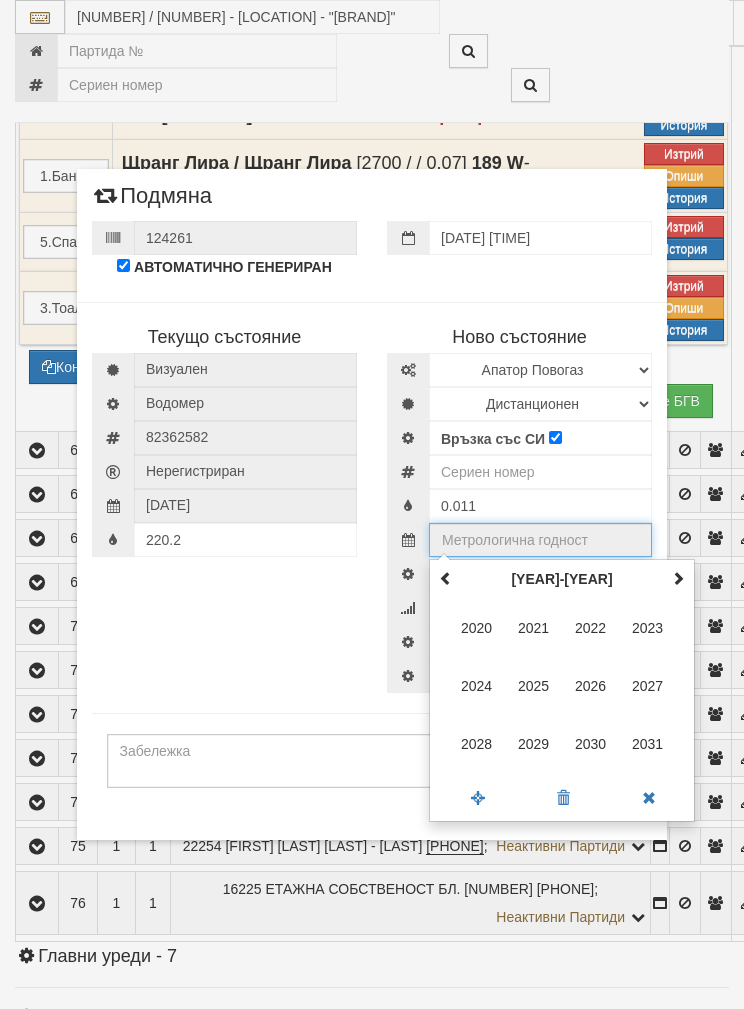 click at bounding box center [678, 578] 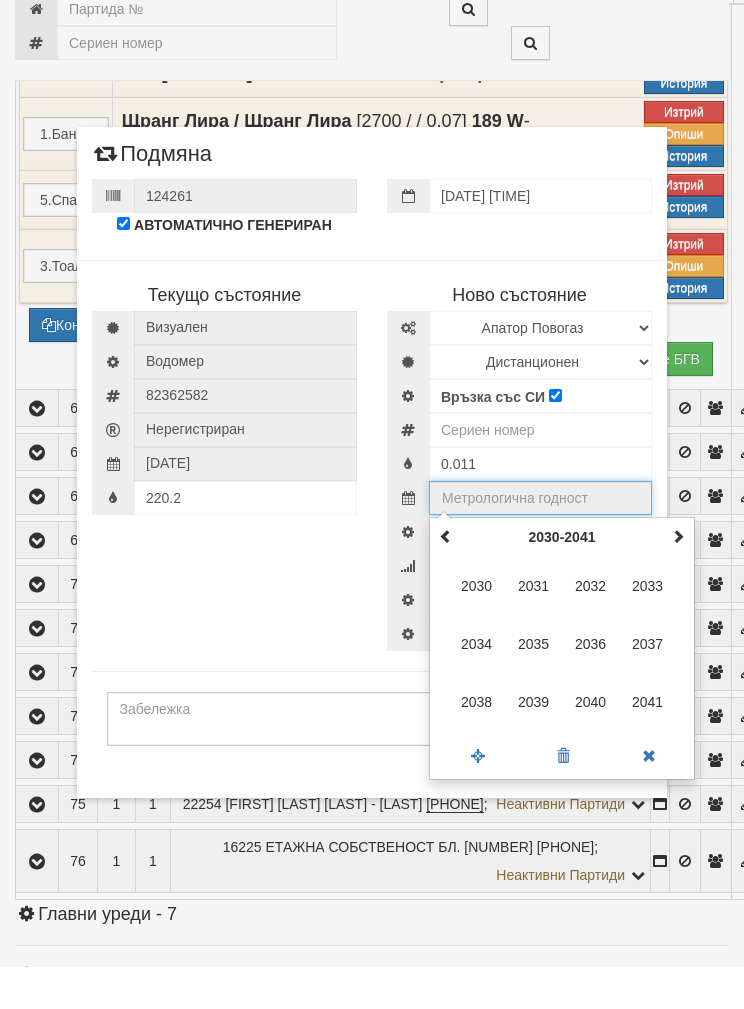 click on "2035" at bounding box center (534, 686) 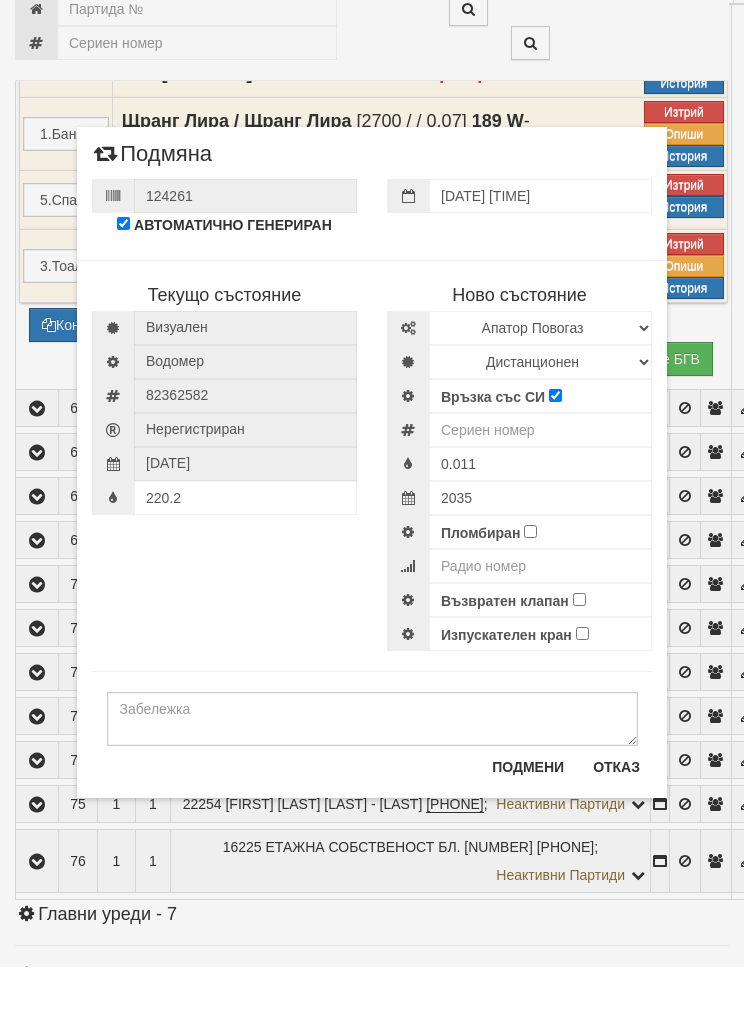 scroll, scrollTop: 4587, scrollLeft: 0, axis: vertical 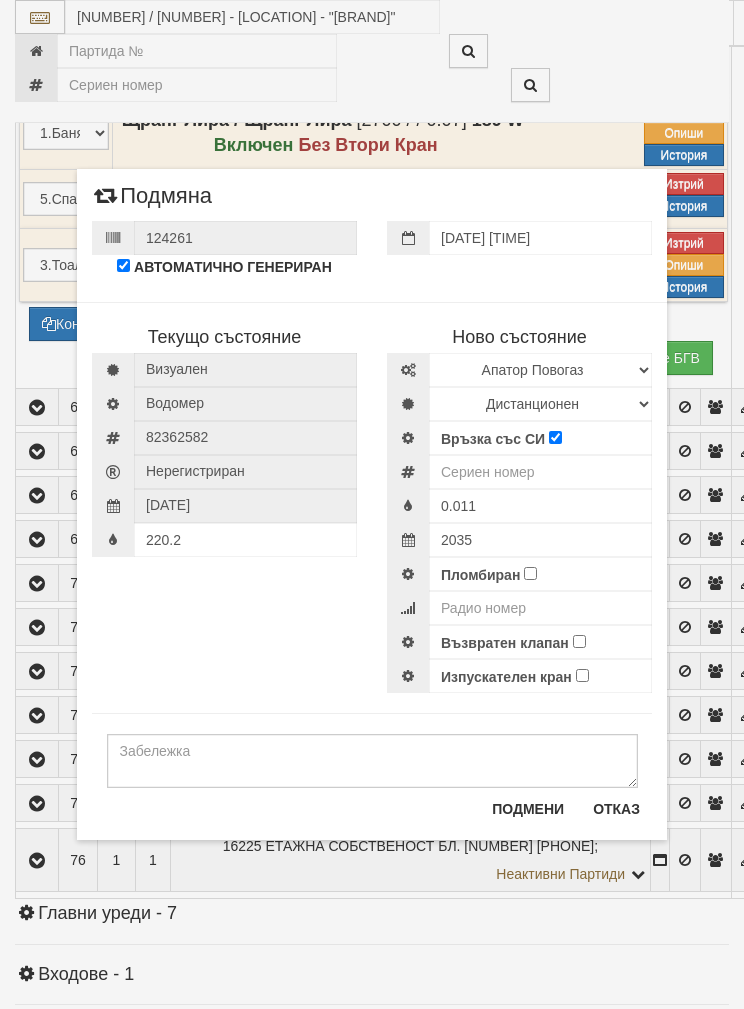 click on "Пломбиран" at bounding box center [530, 573] 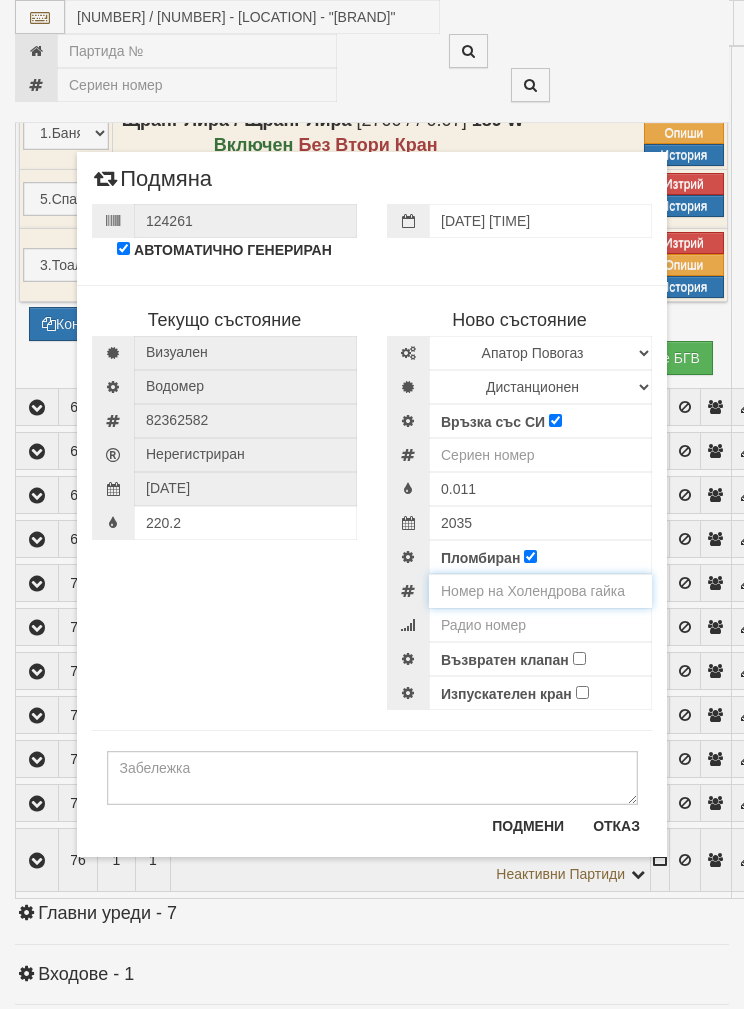 click at bounding box center [540, 591] 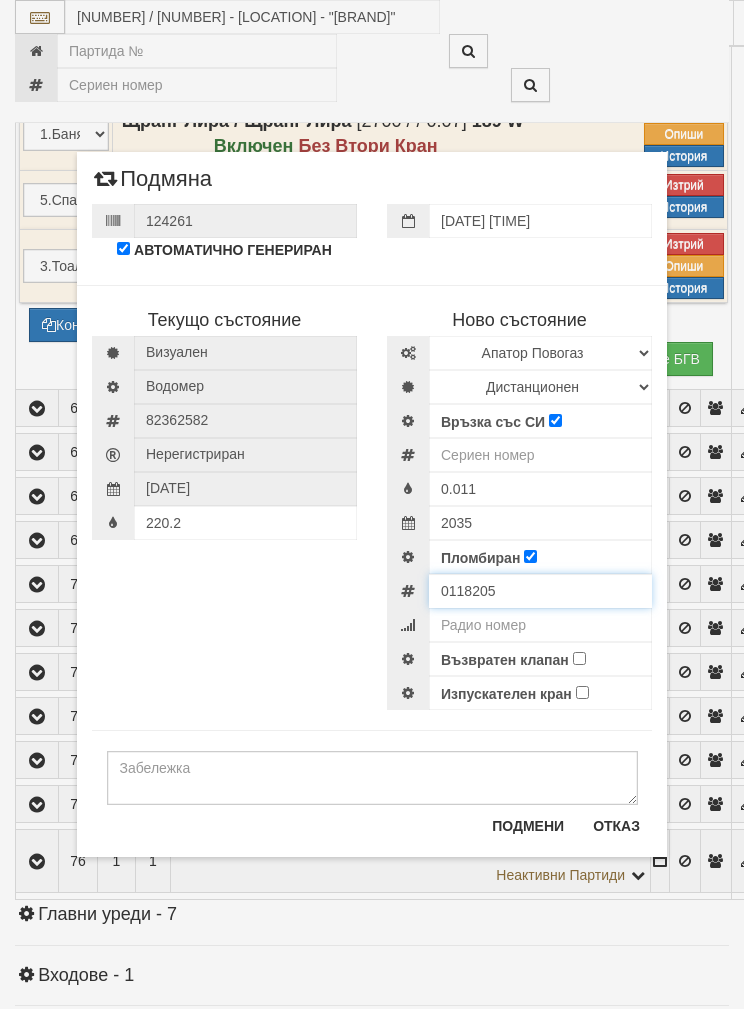 type on "0118205" 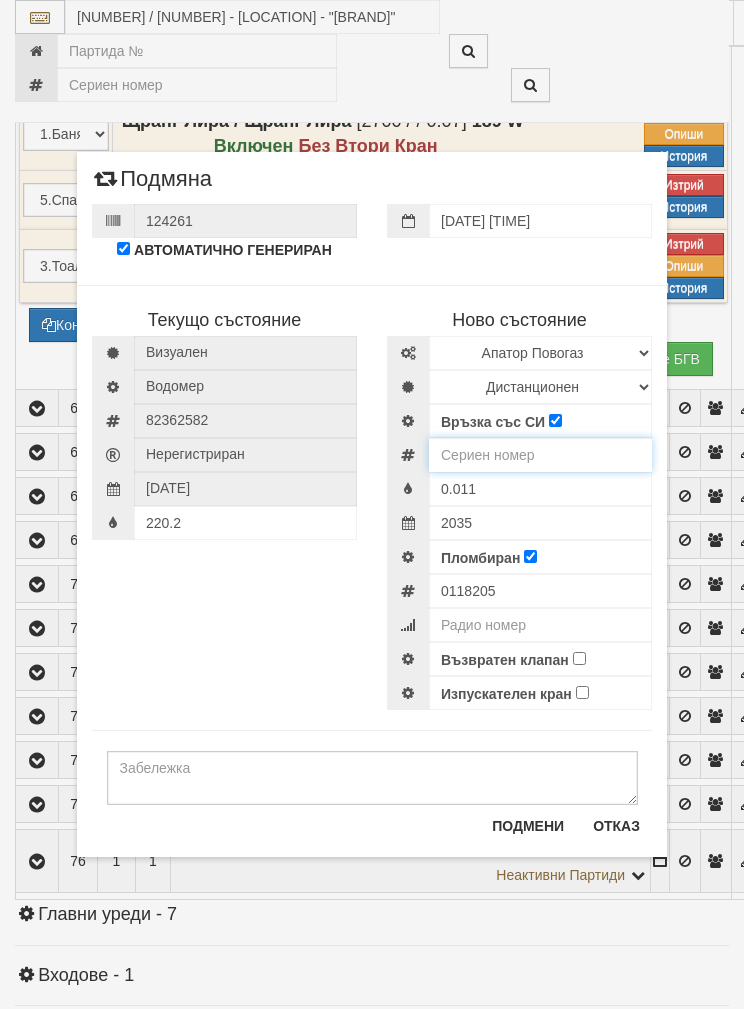 click on "52951847" at bounding box center (540, 455) 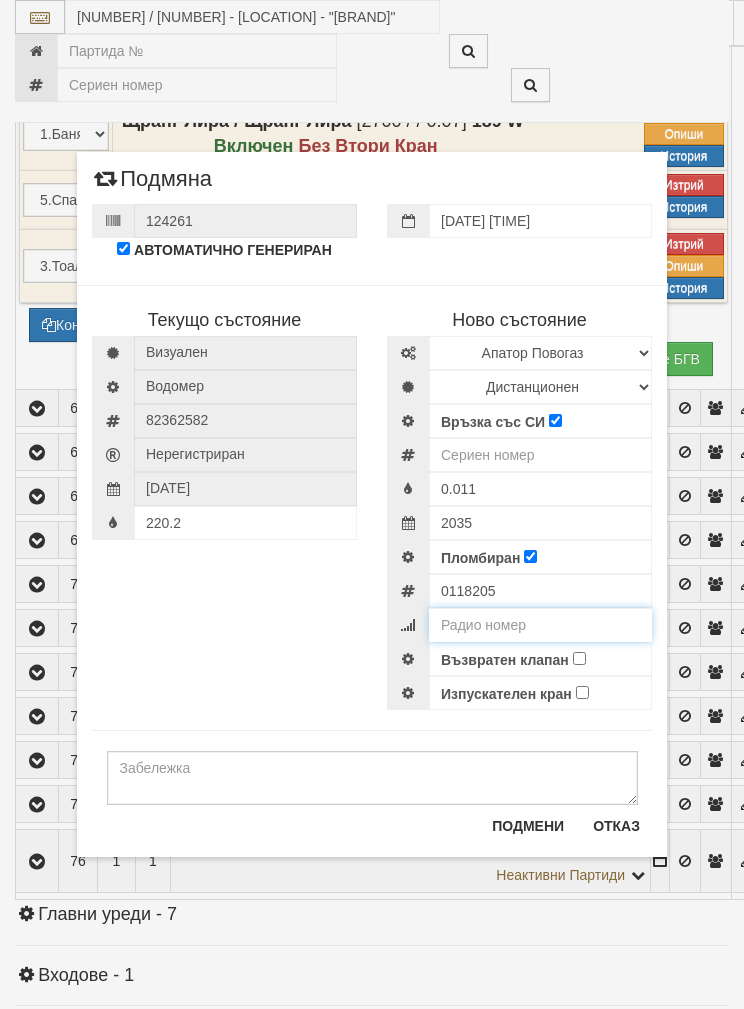 click at bounding box center (540, 625) 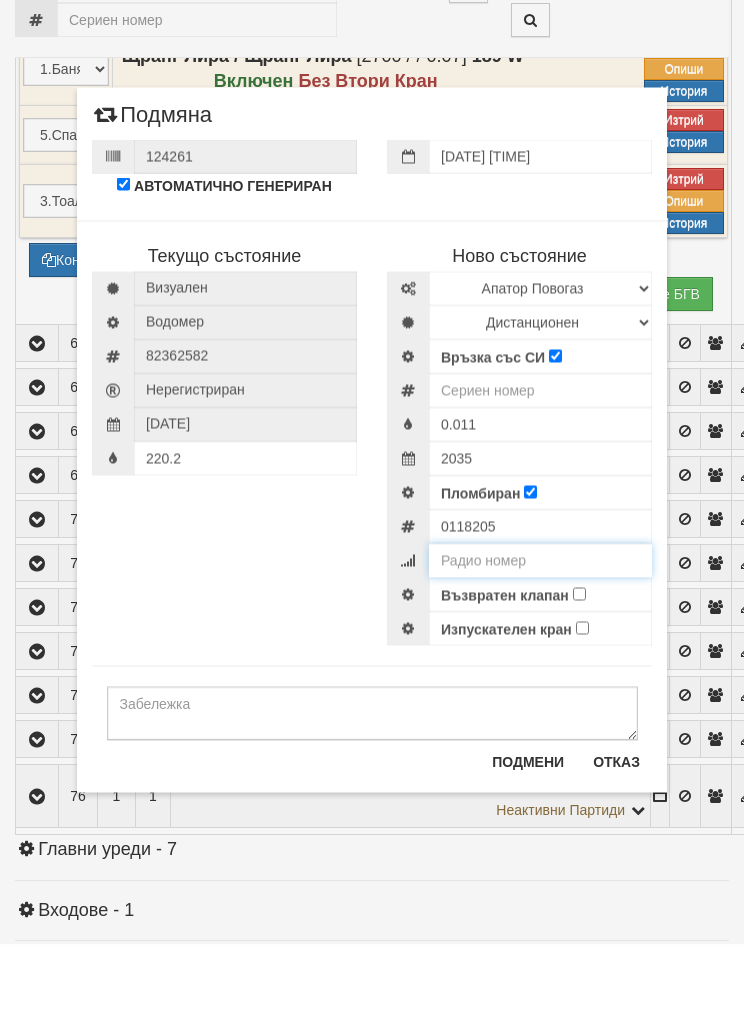 type on "52951847" 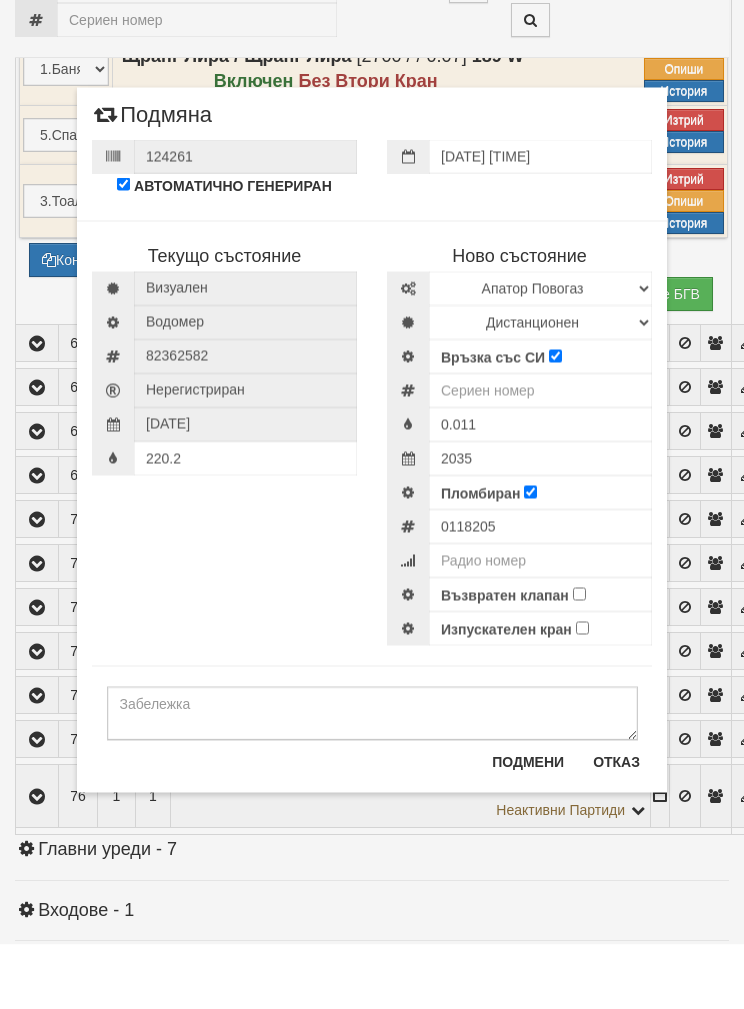 click on "Възвратен клапан" at bounding box center (579, 658) 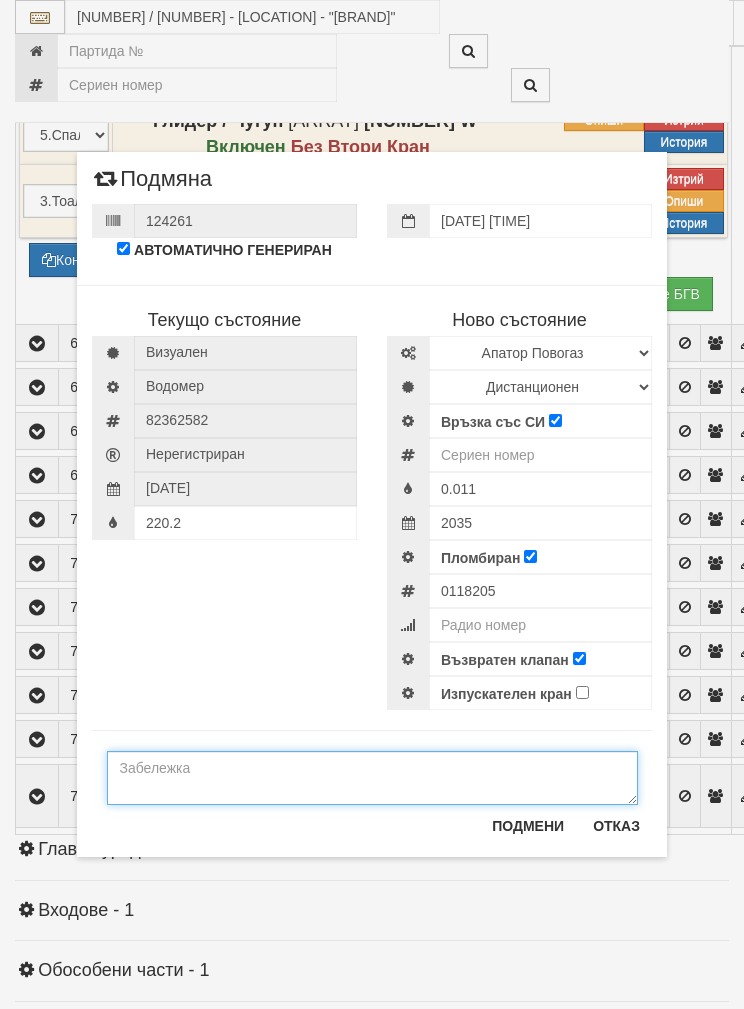 click at bounding box center [372, 778] 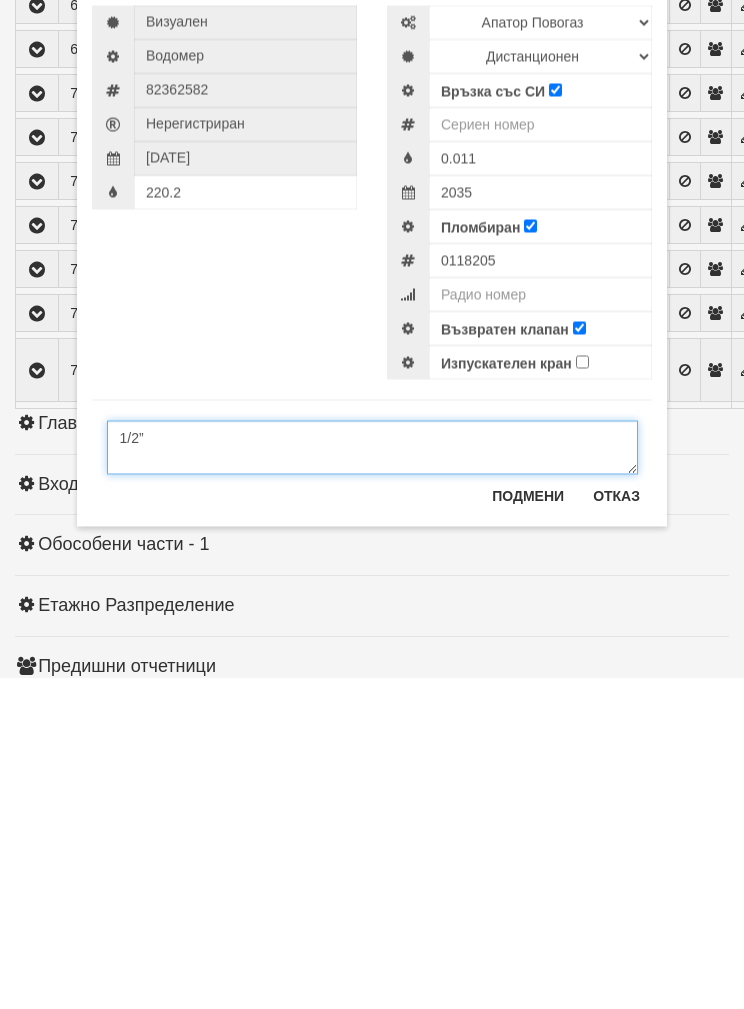 scroll, scrollTop: 4692, scrollLeft: 0, axis: vertical 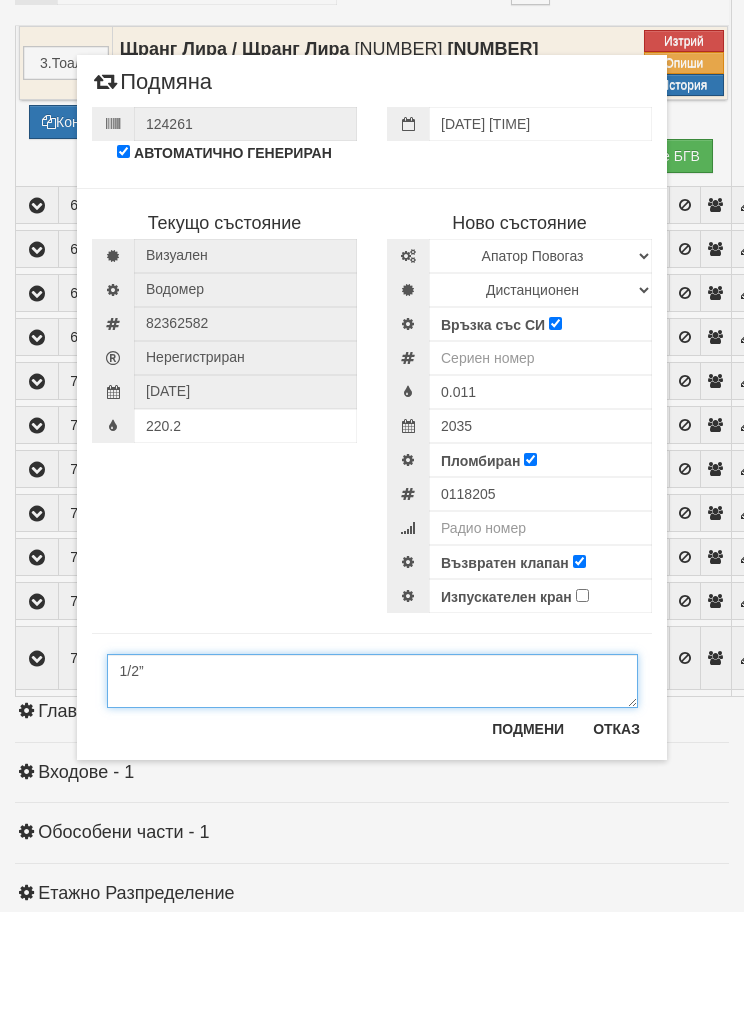 type on "1/2”" 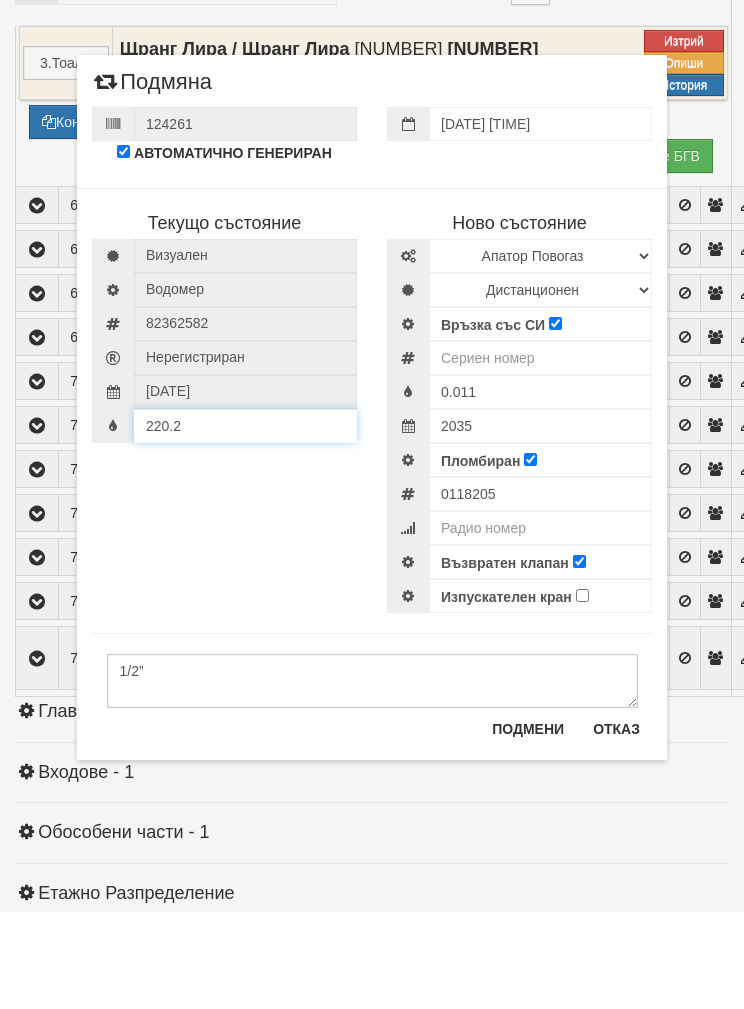 click on "220.2" at bounding box center (224, 421) 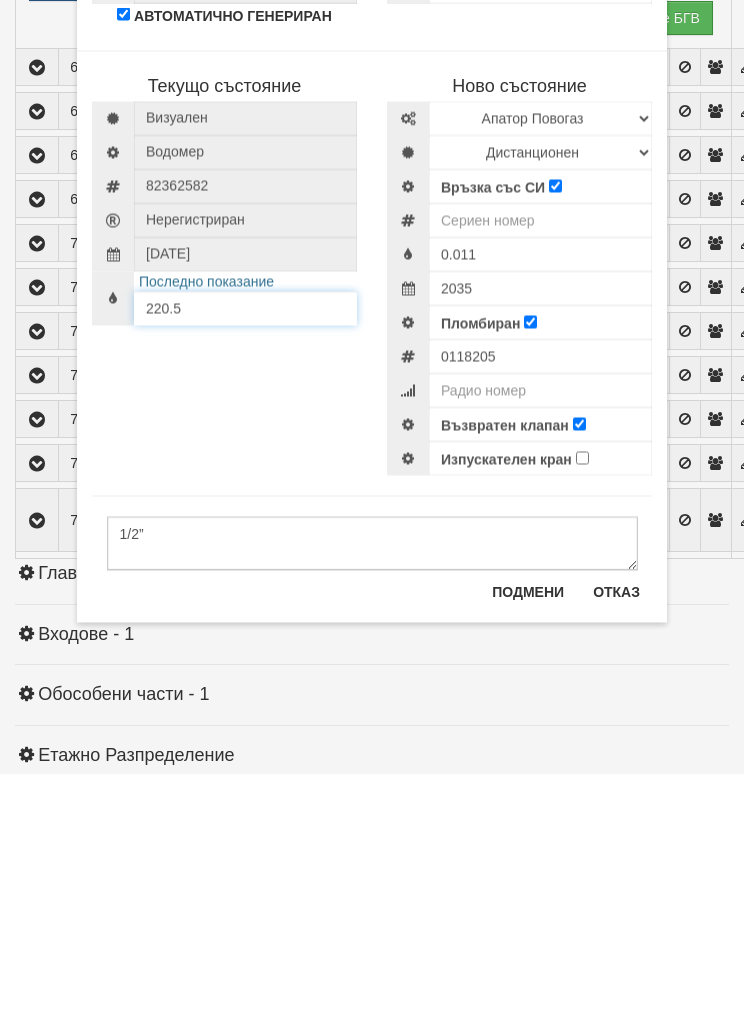 type on "220.5" 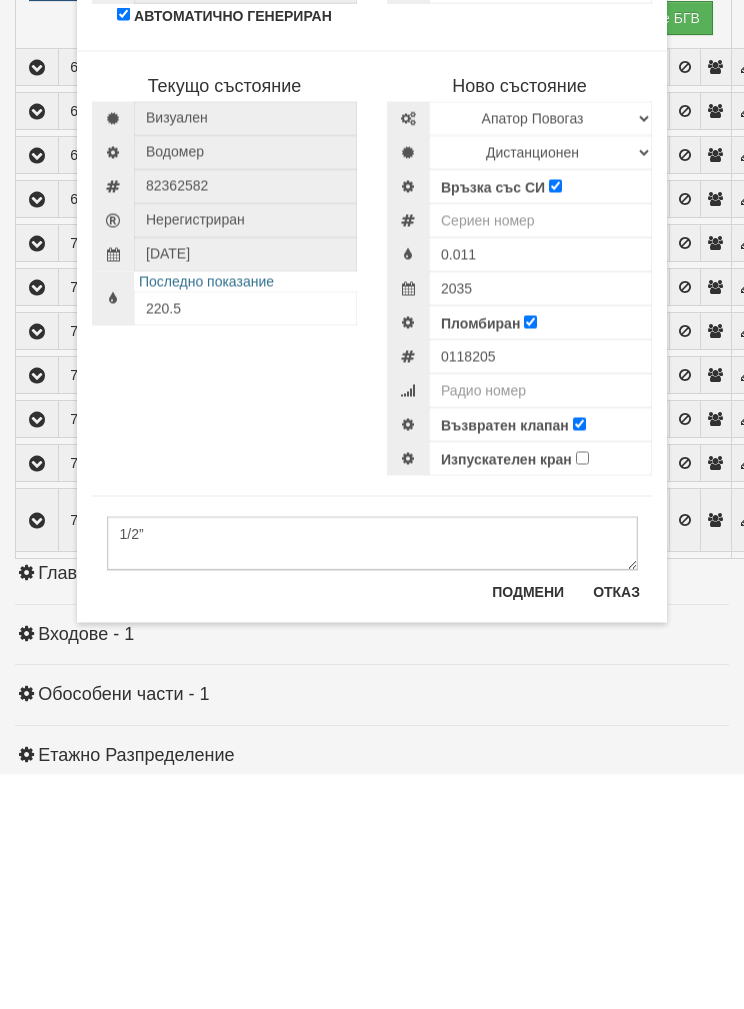 click on "Подмени" at bounding box center [528, 826] 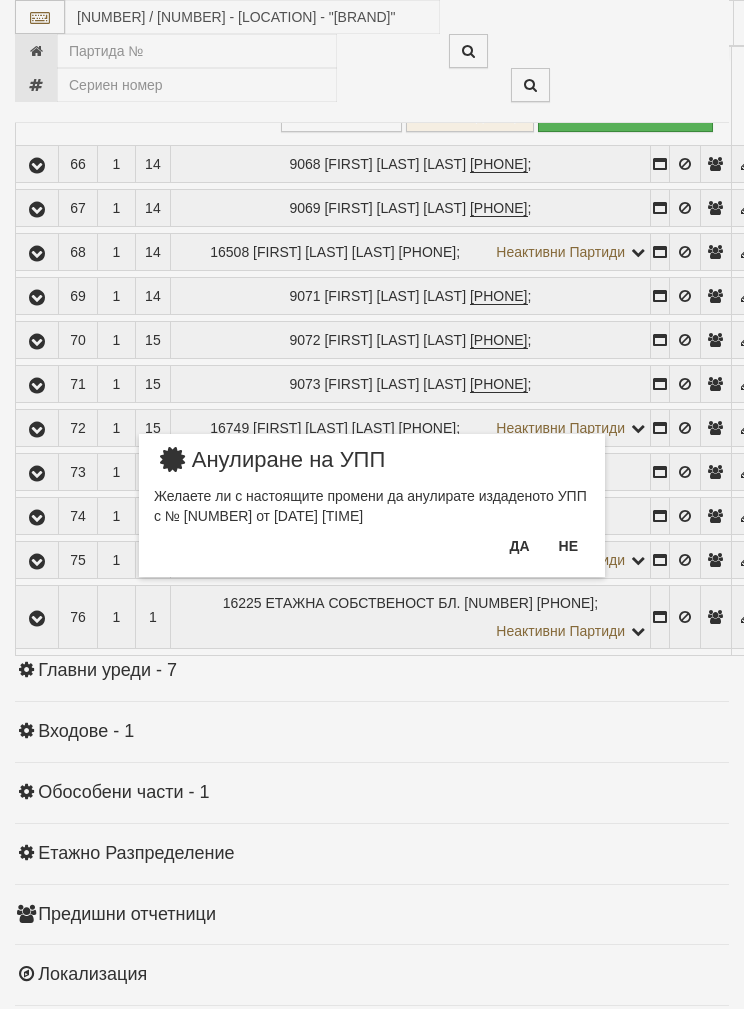click on "Да" at bounding box center [519, 546] 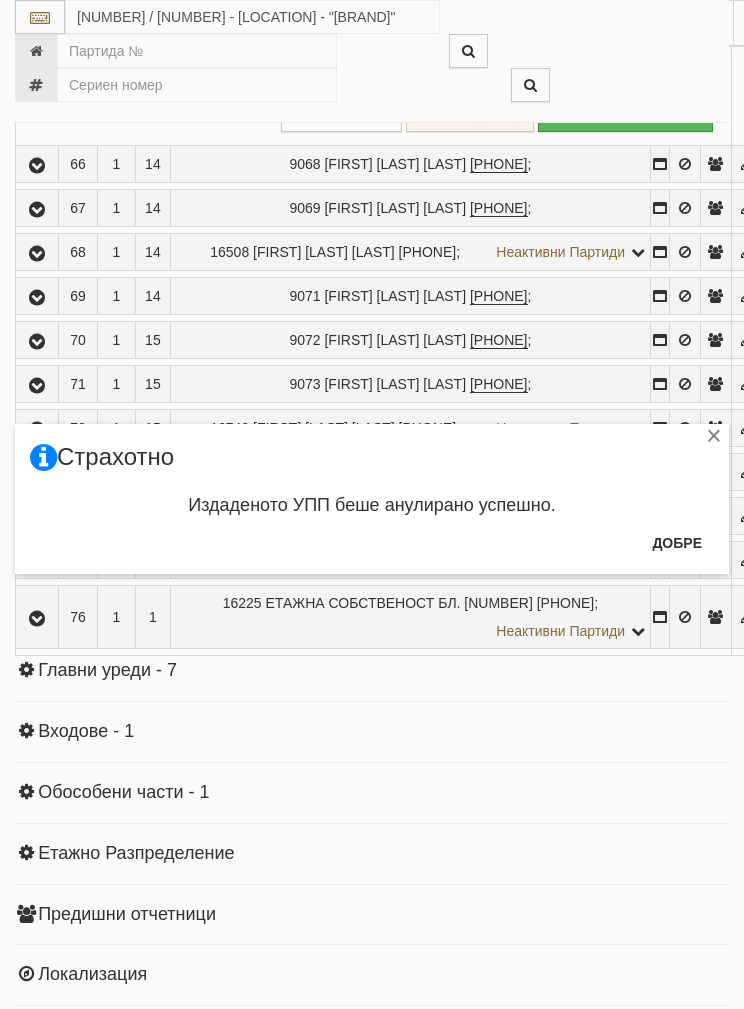 click on "Добре" at bounding box center [677, 543] 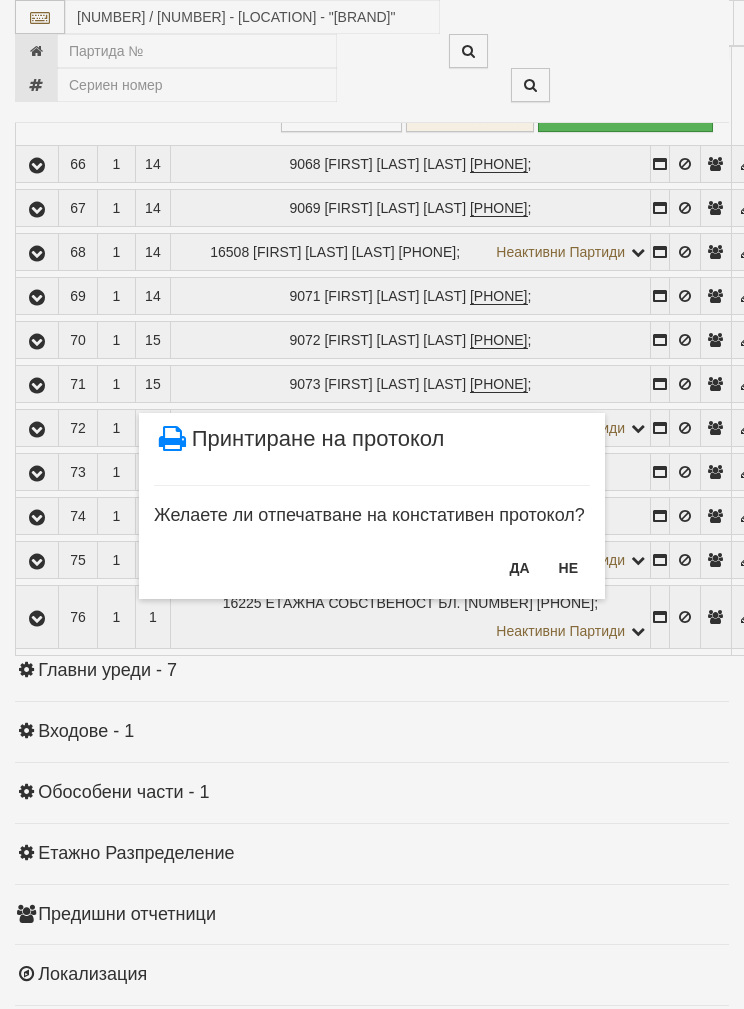 click on "НЕ" at bounding box center (568, 568) 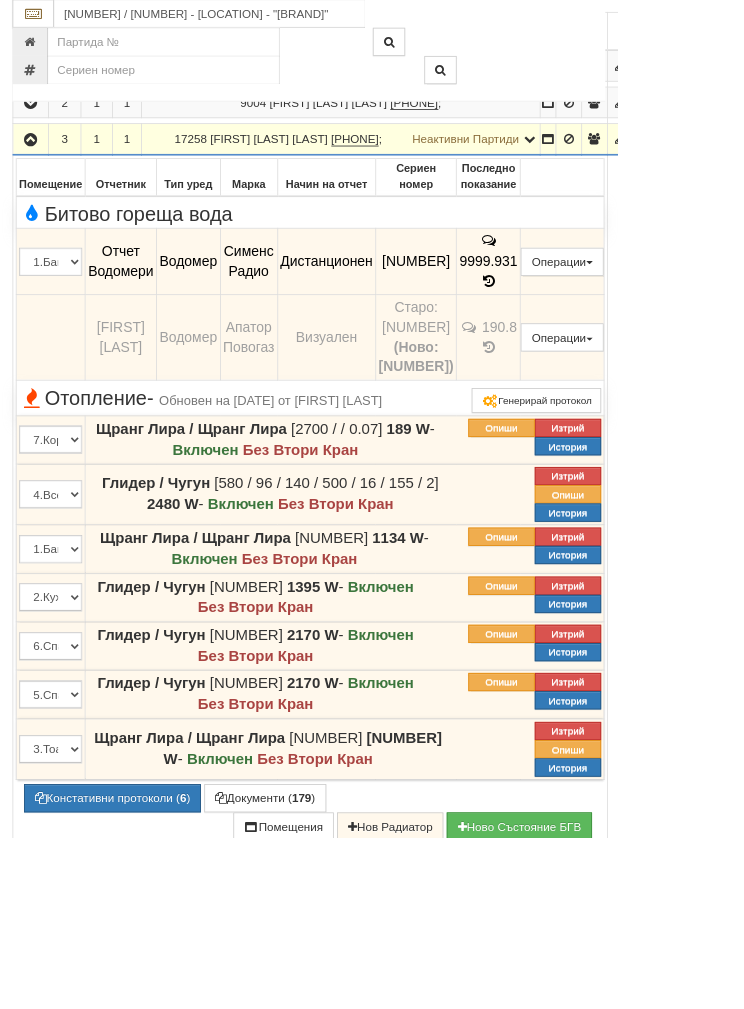scroll, scrollTop: 453, scrollLeft: 0, axis: vertical 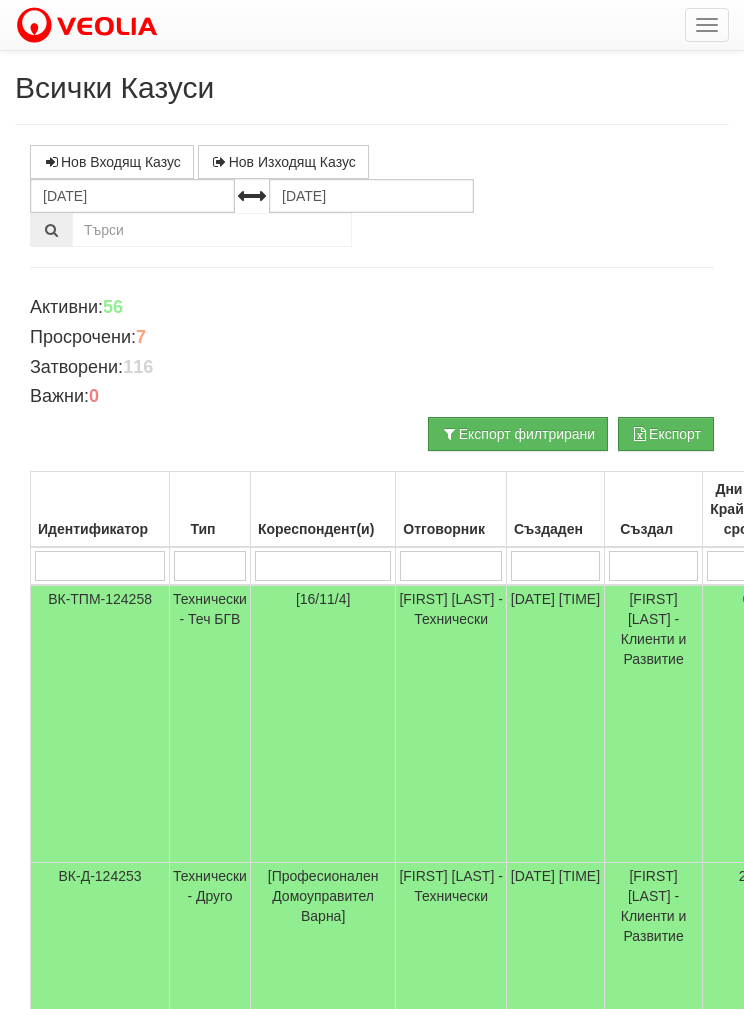 click on "Кореспондент(и)" at bounding box center [322, 510] 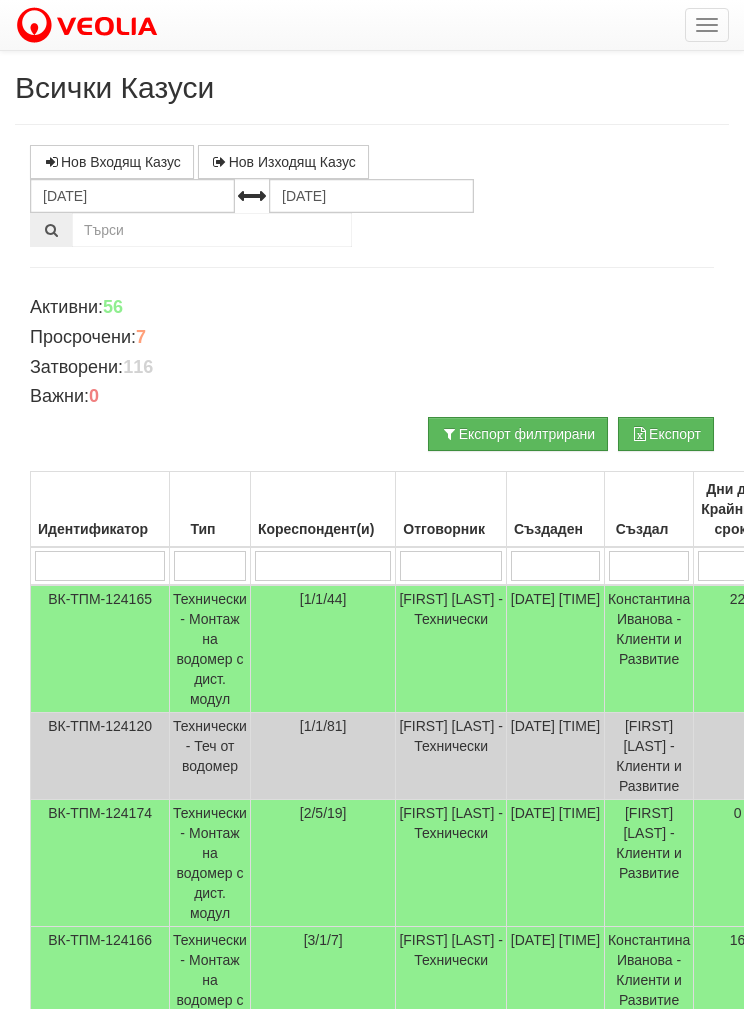 click at bounding box center (99, 566) 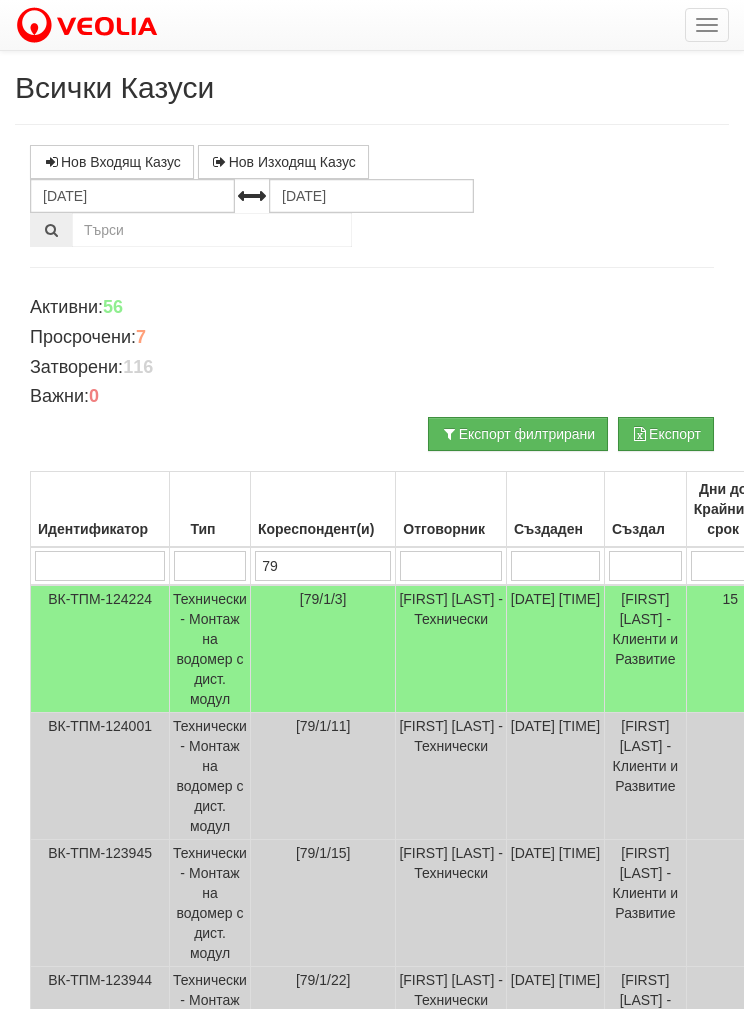 type on "79" 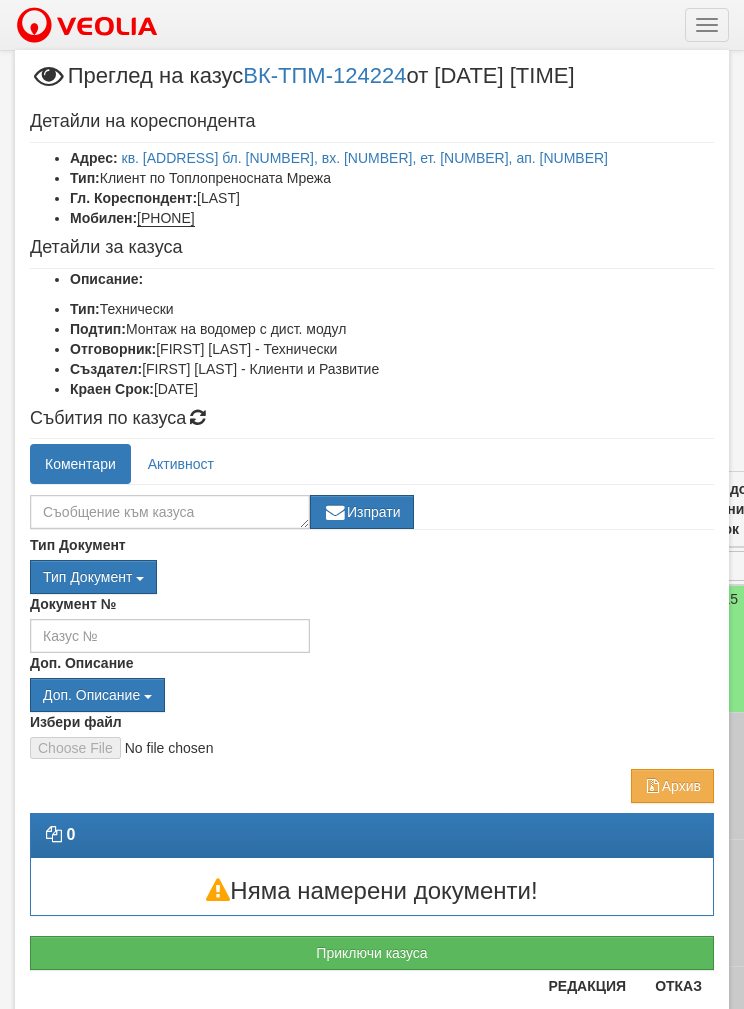 click on "Приключи казуса" at bounding box center [372, 953] 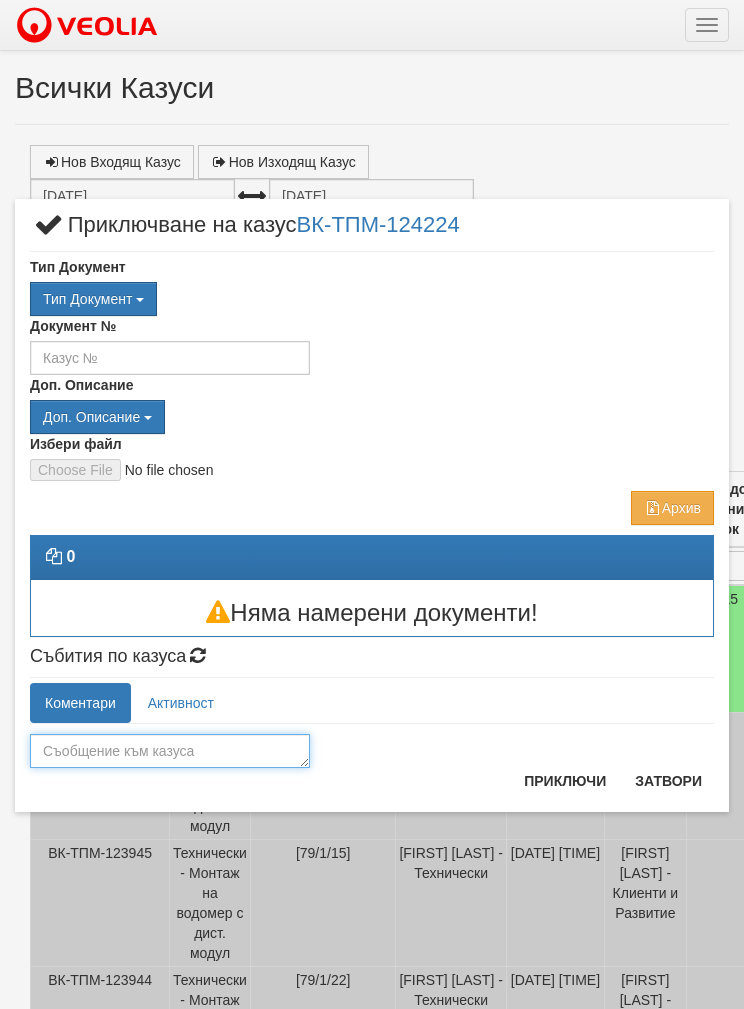 click at bounding box center [170, 751] 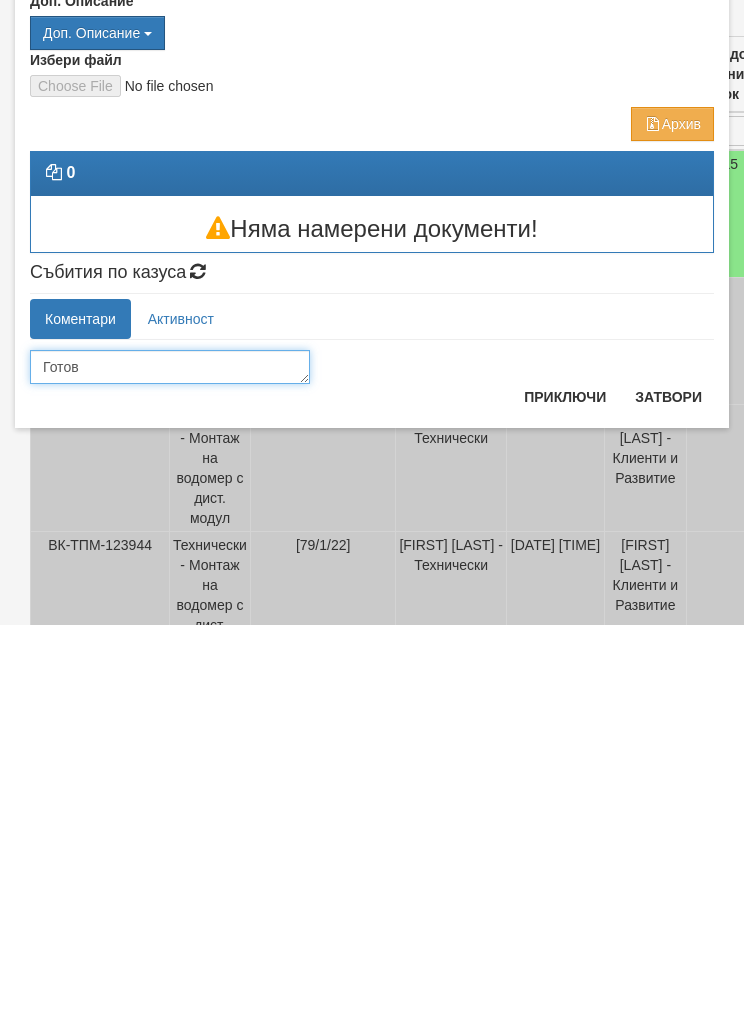 type on "Готов" 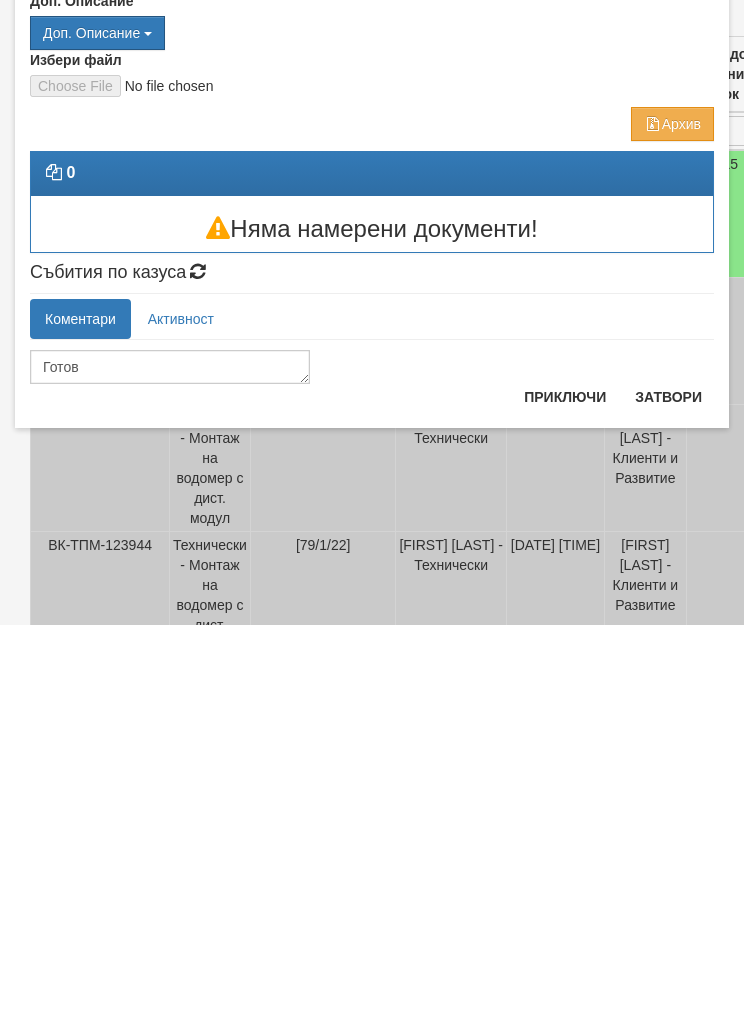 click on "Приключи" at bounding box center (565, 781) 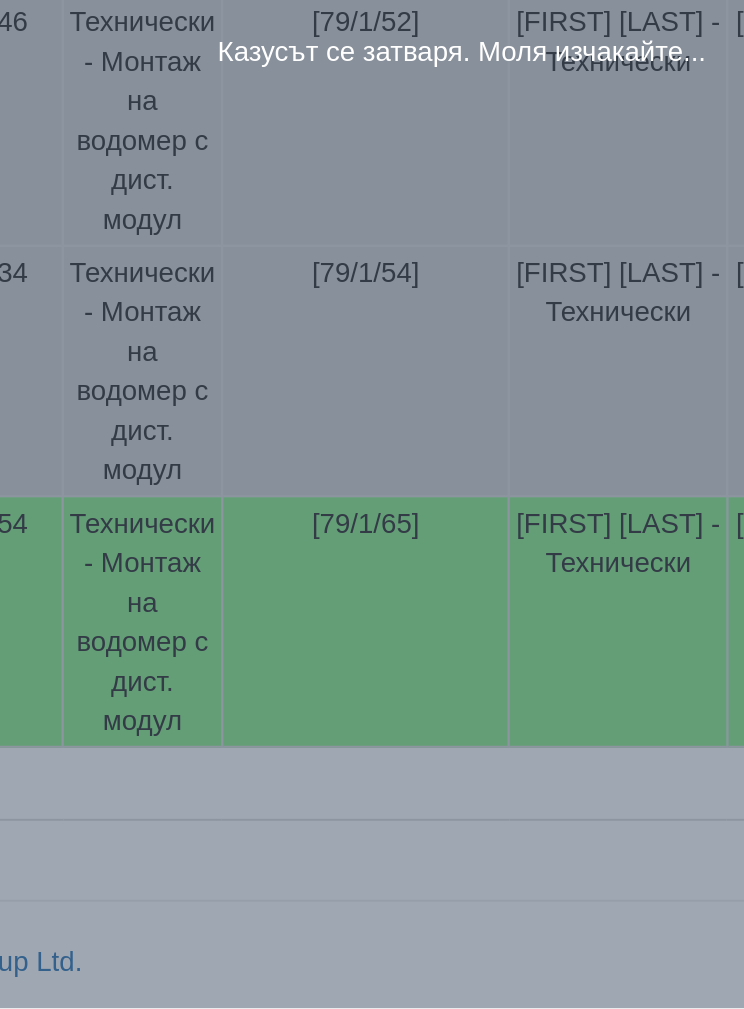 scroll, scrollTop: 978, scrollLeft: 0, axis: vertical 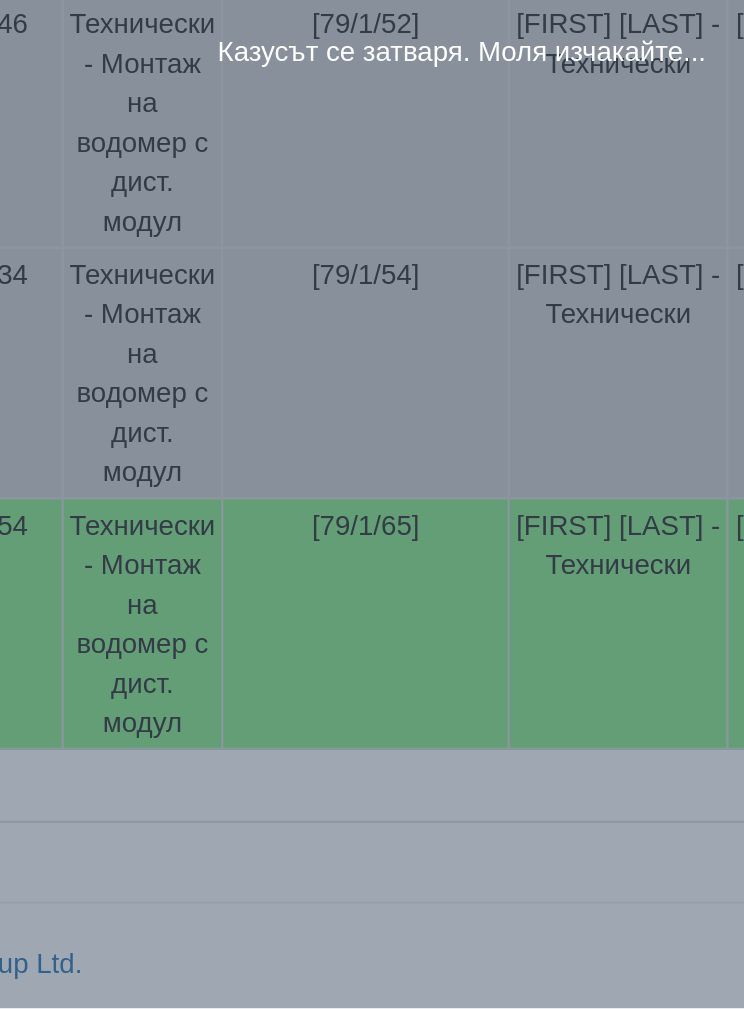 click on "× Приключване на казус ВК-ТПМ-124224 Казусът се затваря. Моля изчакайте..." at bounding box center [372, 504] 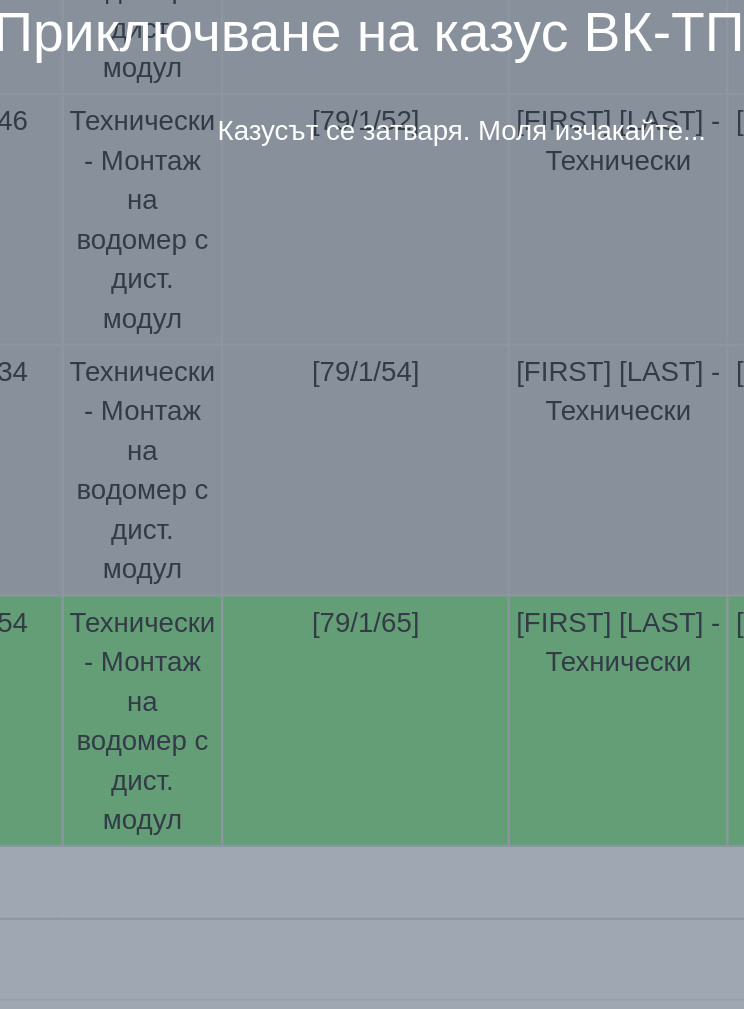 scroll, scrollTop: 978, scrollLeft: 0, axis: vertical 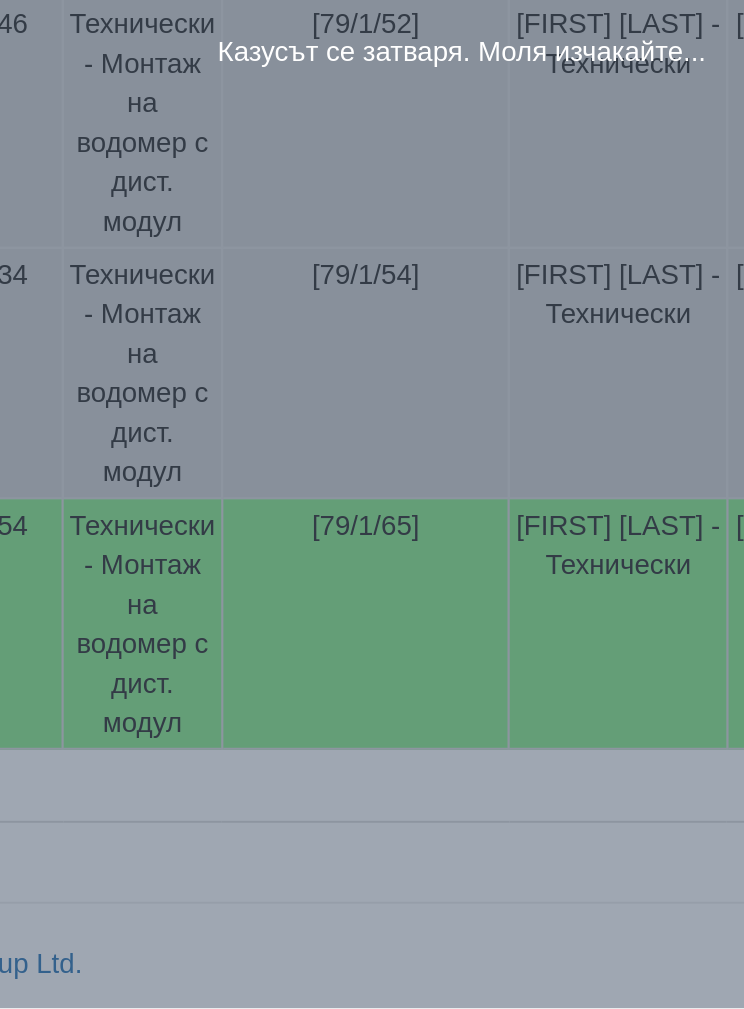click on "× Приключване на казус ВК-ТПМ-124224 Казусът се затваря. Моля изчакайте..." at bounding box center (372, 504) 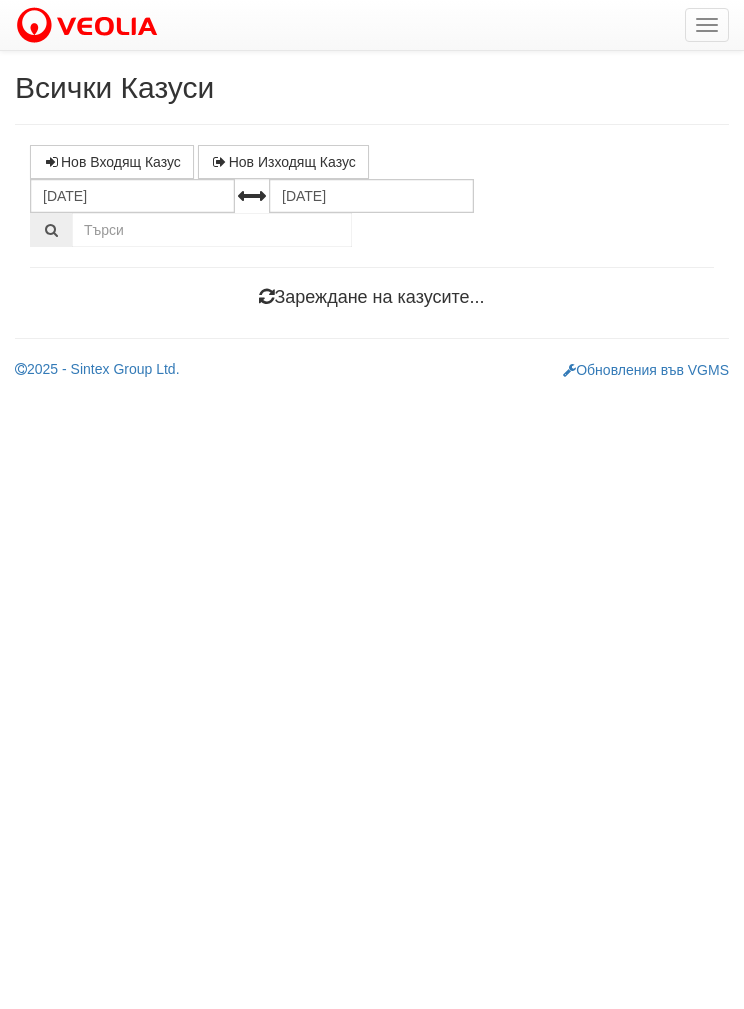 scroll, scrollTop: 0, scrollLeft: 0, axis: both 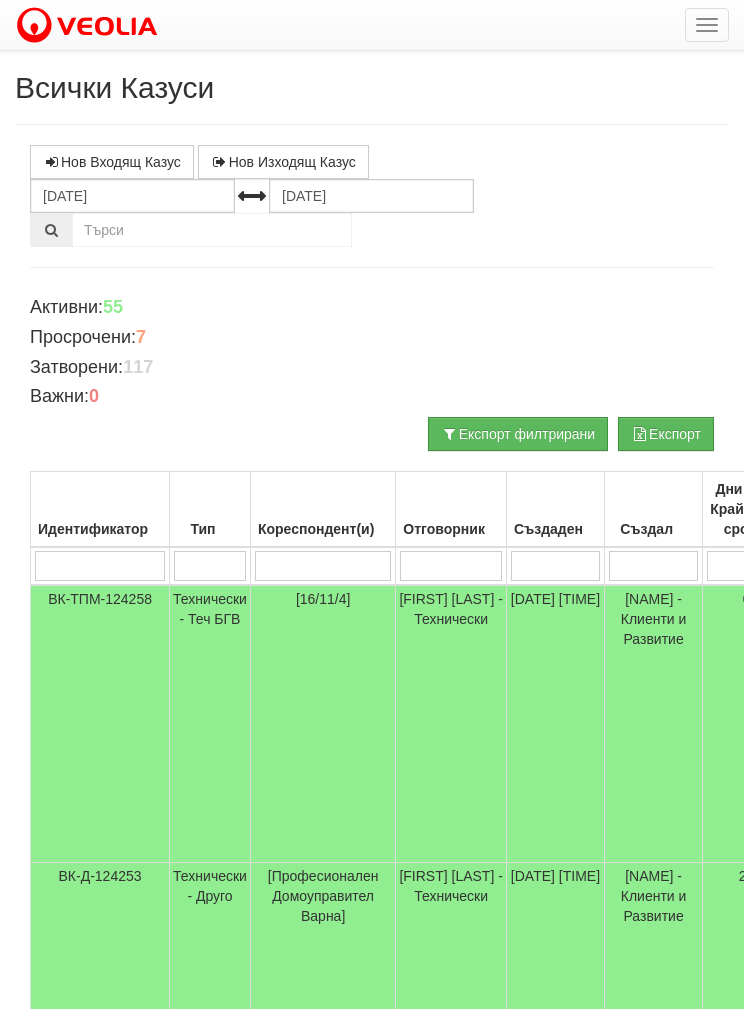 click on "Кореспондент(и)" at bounding box center (322, 510) 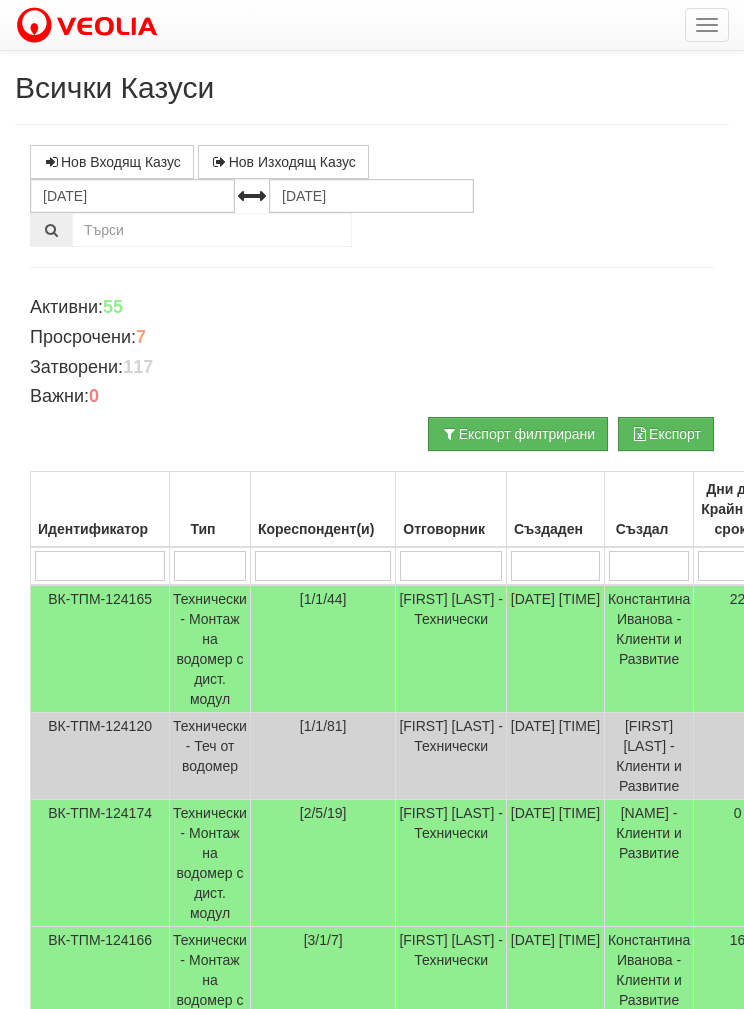click at bounding box center (99, 566) 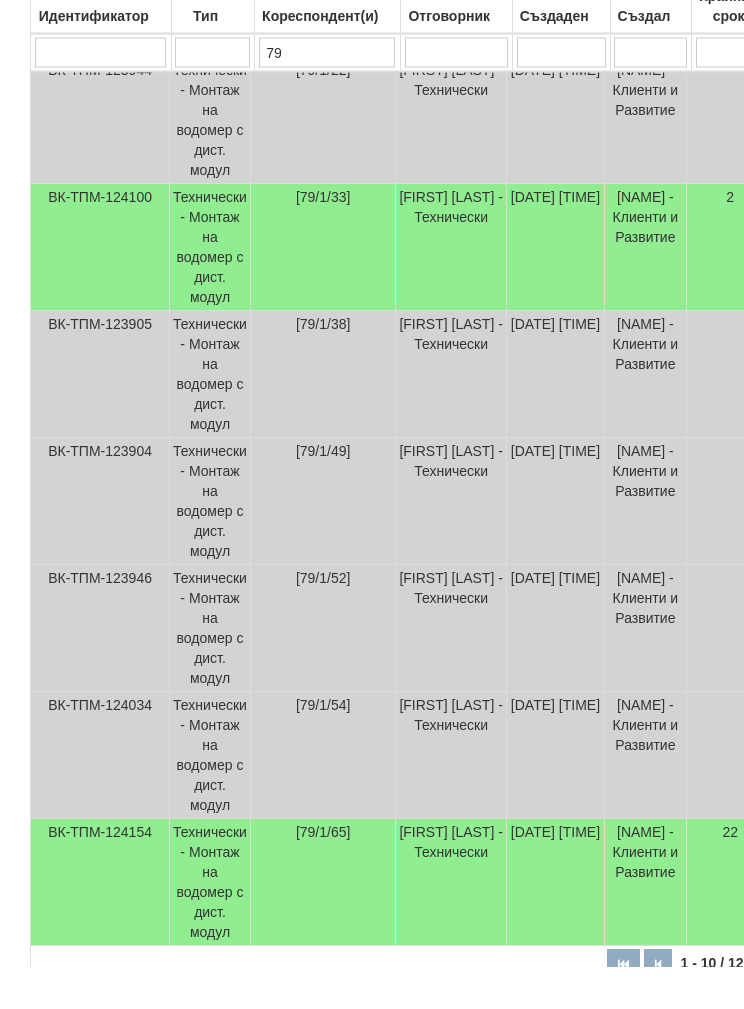 scroll, scrollTop: 887, scrollLeft: 0, axis: vertical 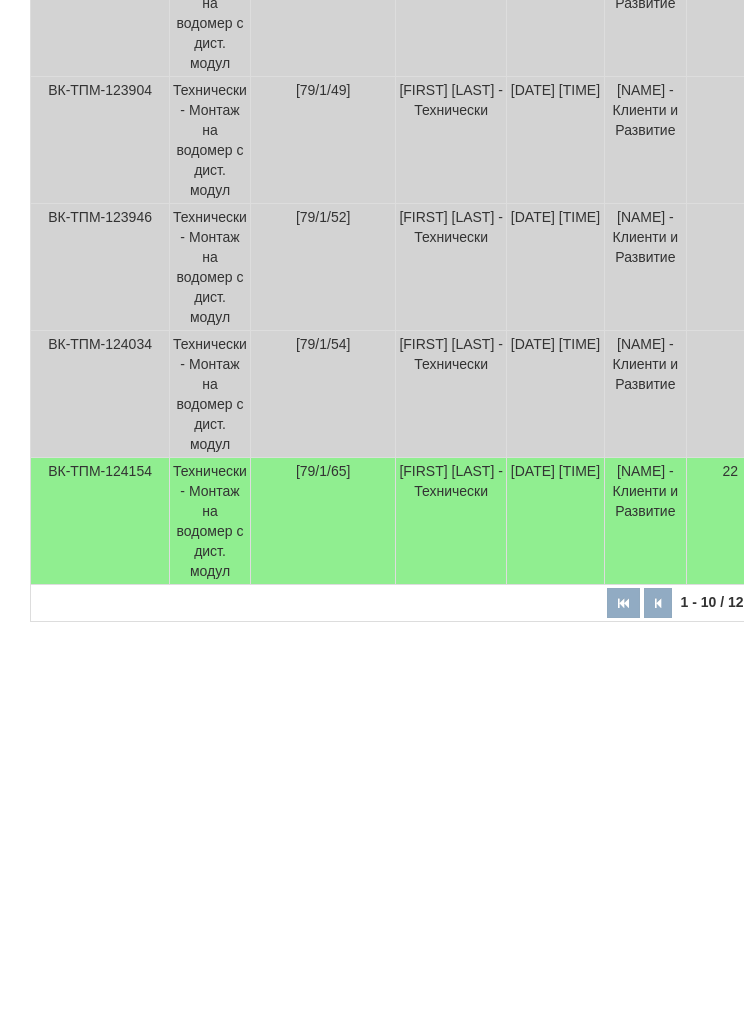 type on "79" 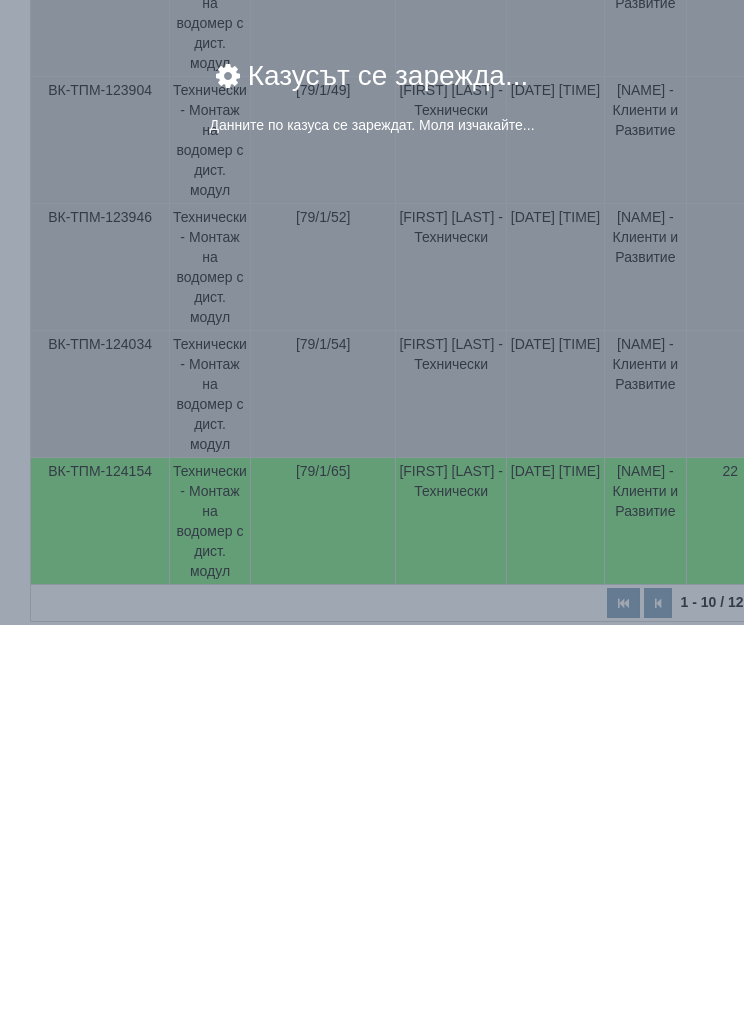 scroll, scrollTop: 978, scrollLeft: 0, axis: vertical 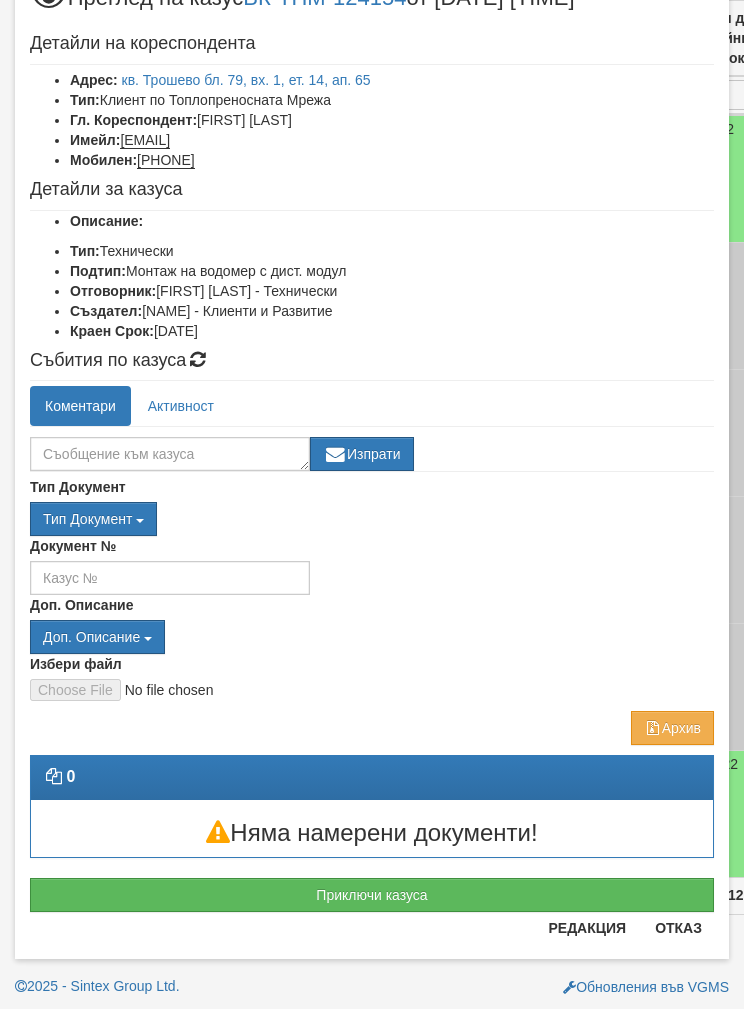 click on "Приключи казуса" at bounding box center [372, 895] 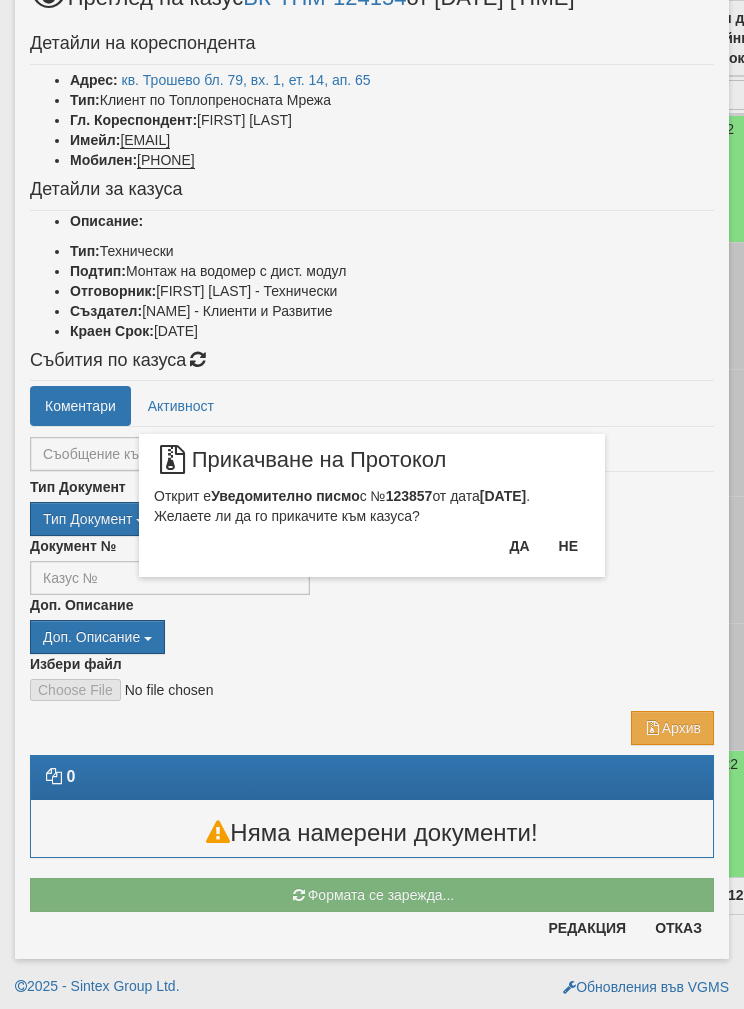 click on "Да" at bounding box center (519, 546) 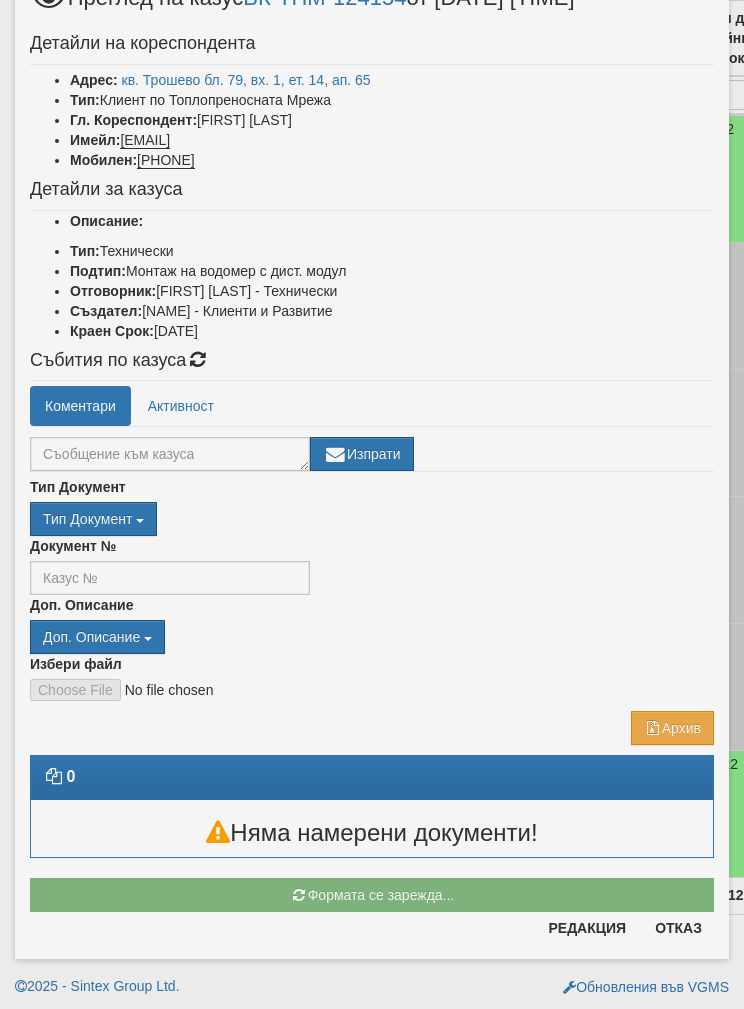 scroll, scrollTop: 50, scrollLeft: 0, axis: vertical 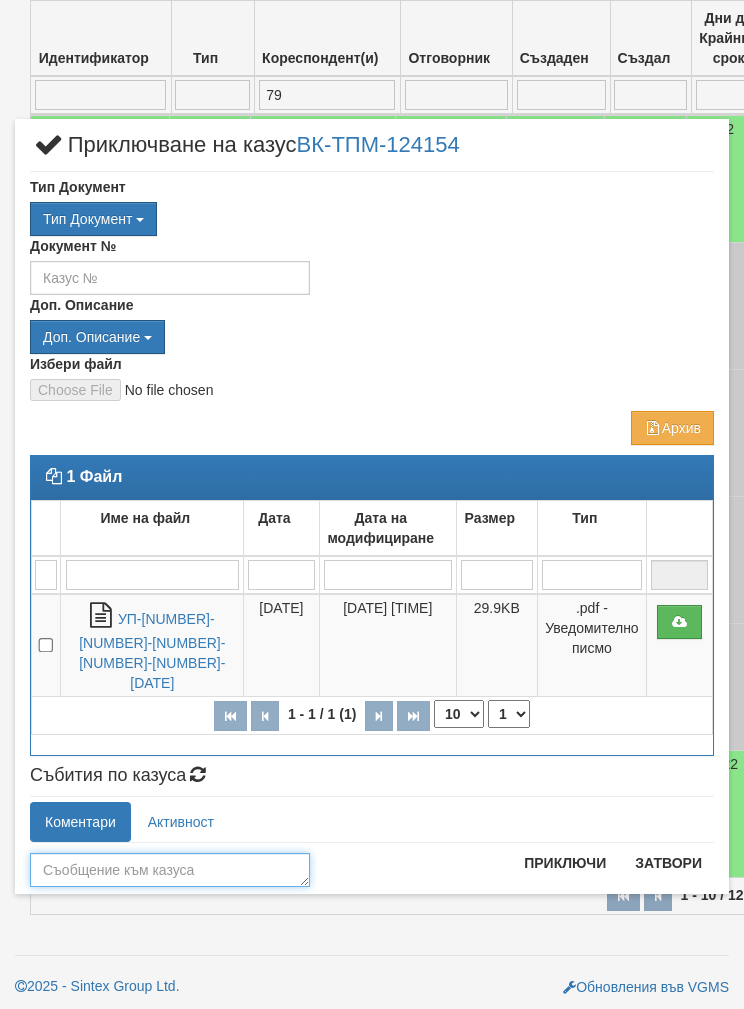 click at bounding box center (170, 870) 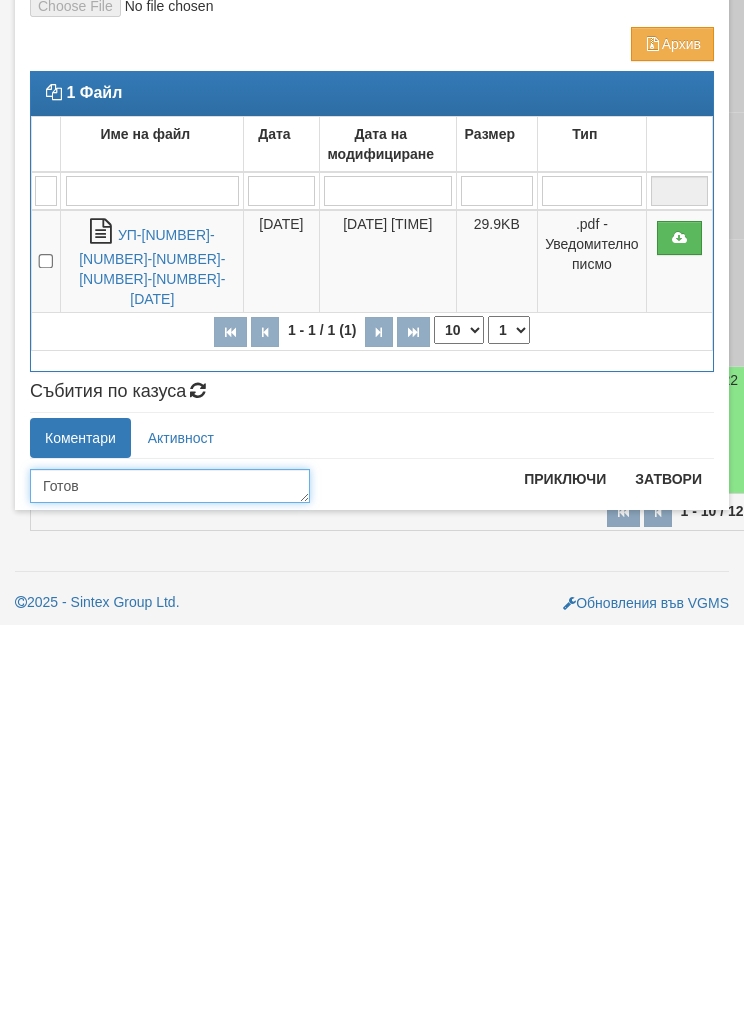 type on "Готов" 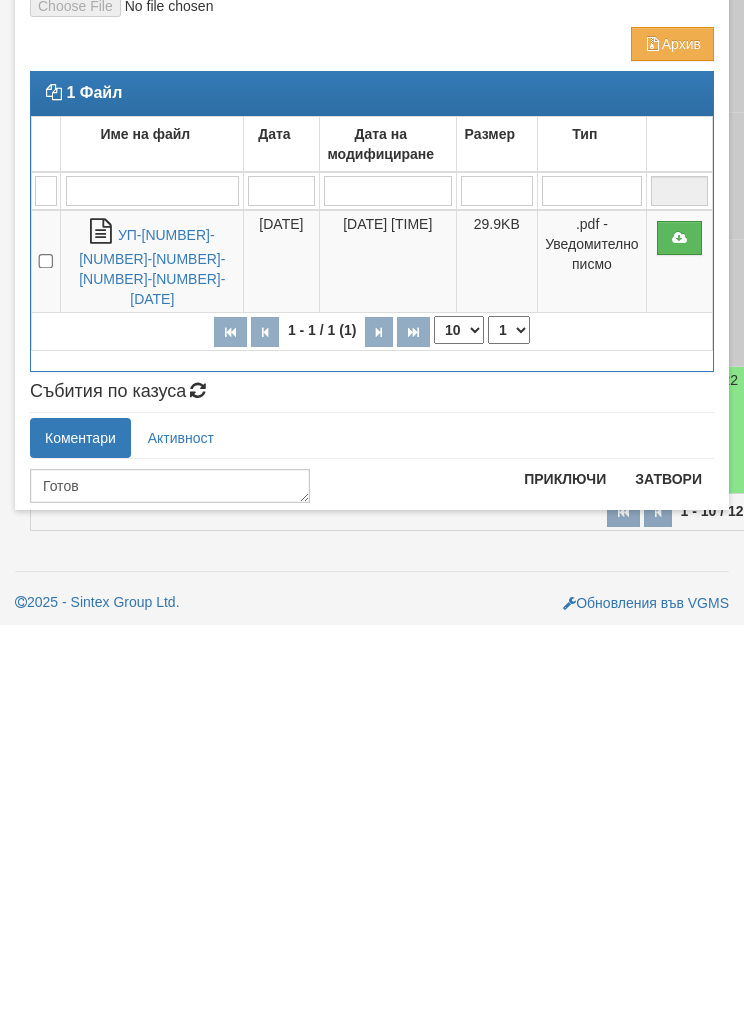 click on "Приключи" at bounding box center [565, 863] 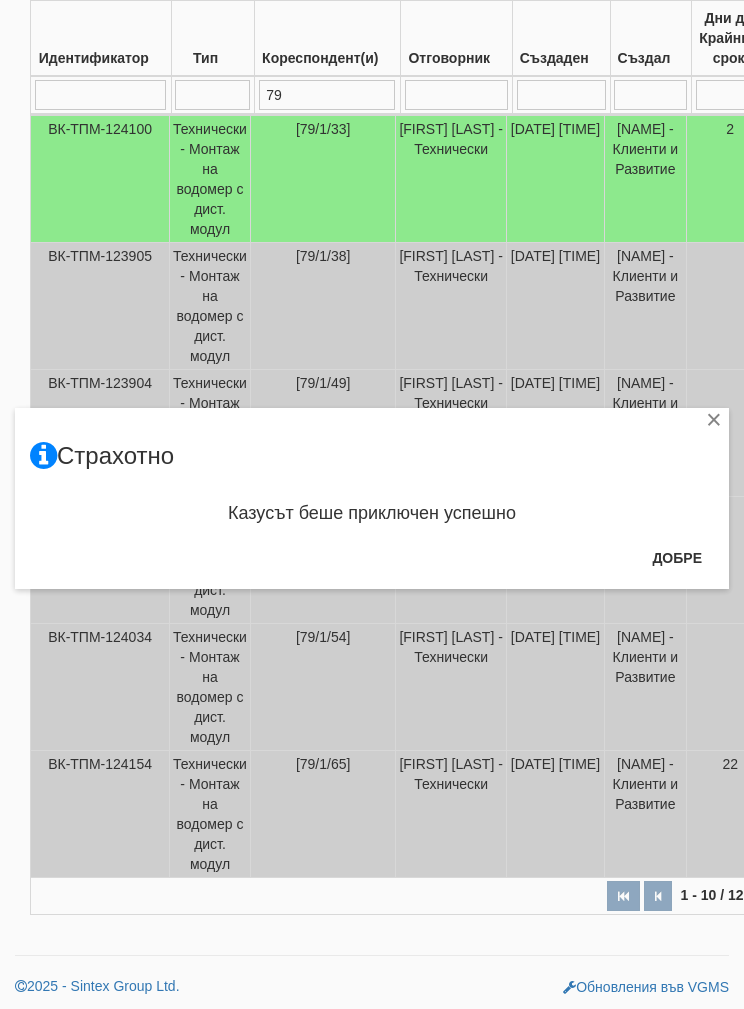 click on "Добре" at bounding box center (677, 558) 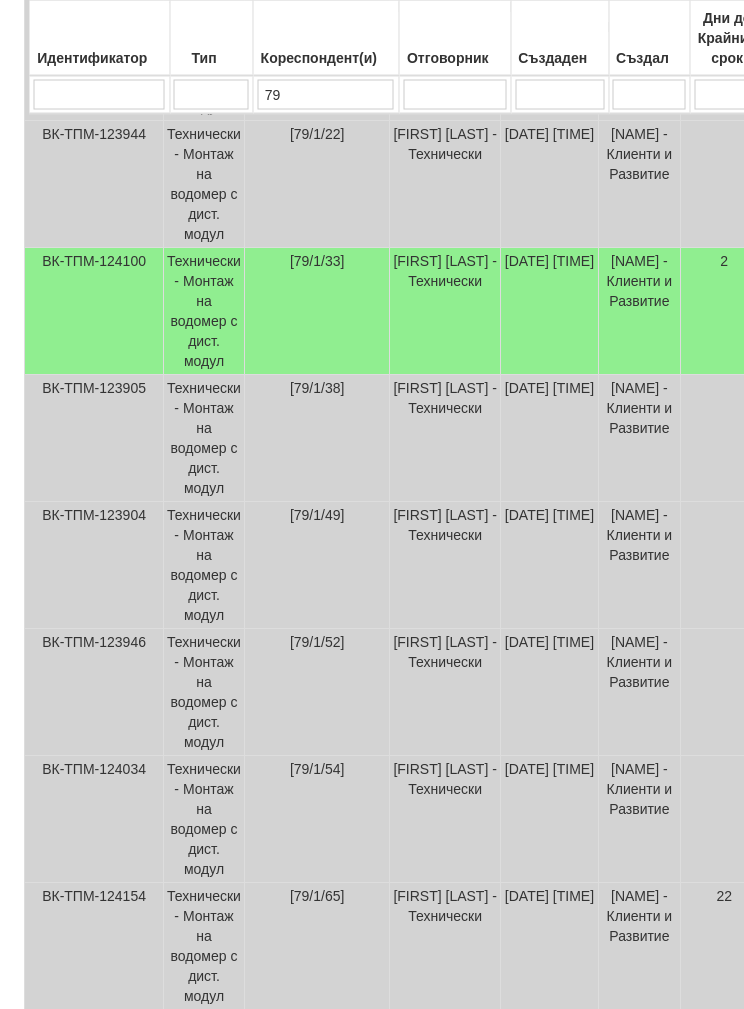 scroll, scrollTop: 845, scrollLeft: 8, axis: both 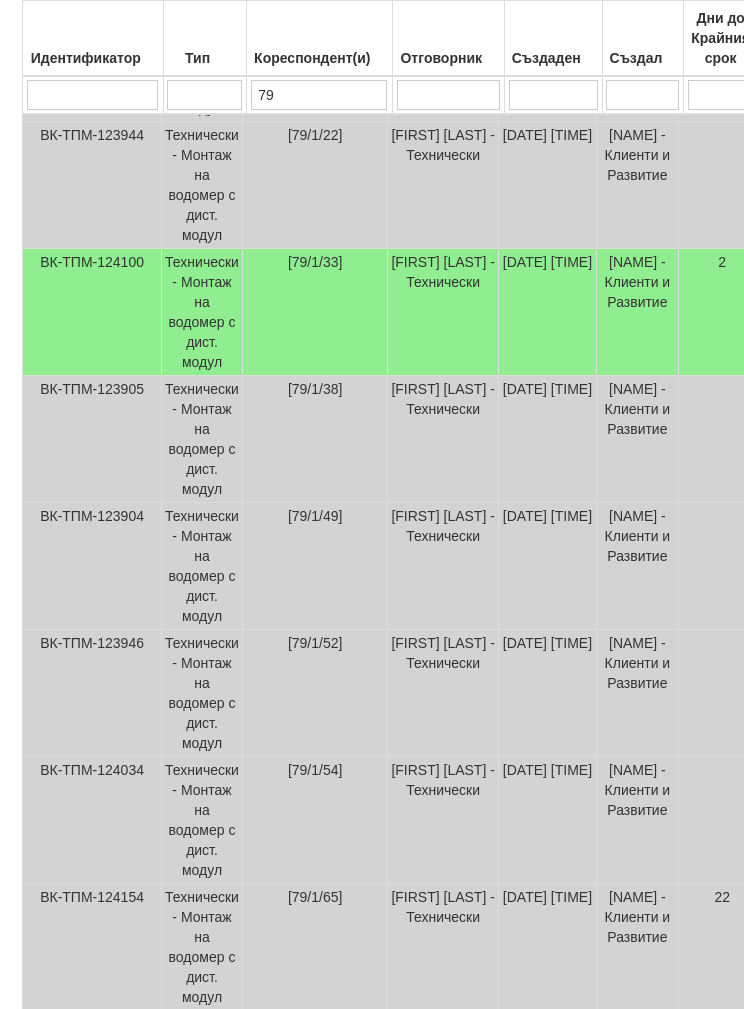 click on "Технически - Монтаж на водомер с дист. модул" at bounding box center (202, 312) 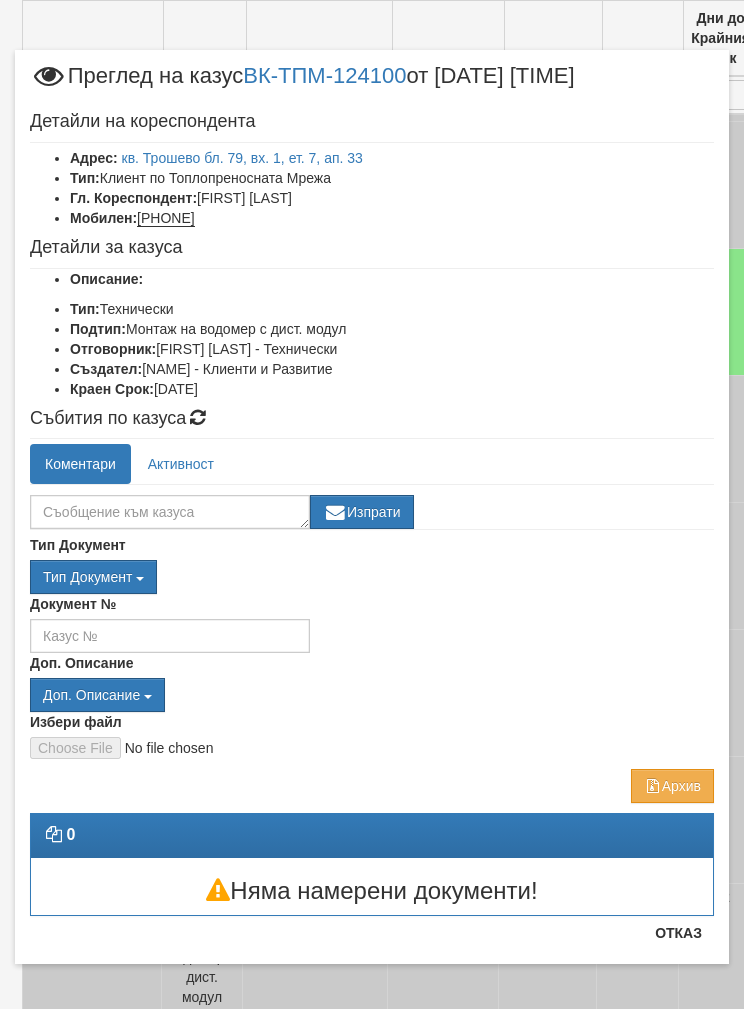 scroll, scrollTop: 0, scrollLeft: 0, axis: both 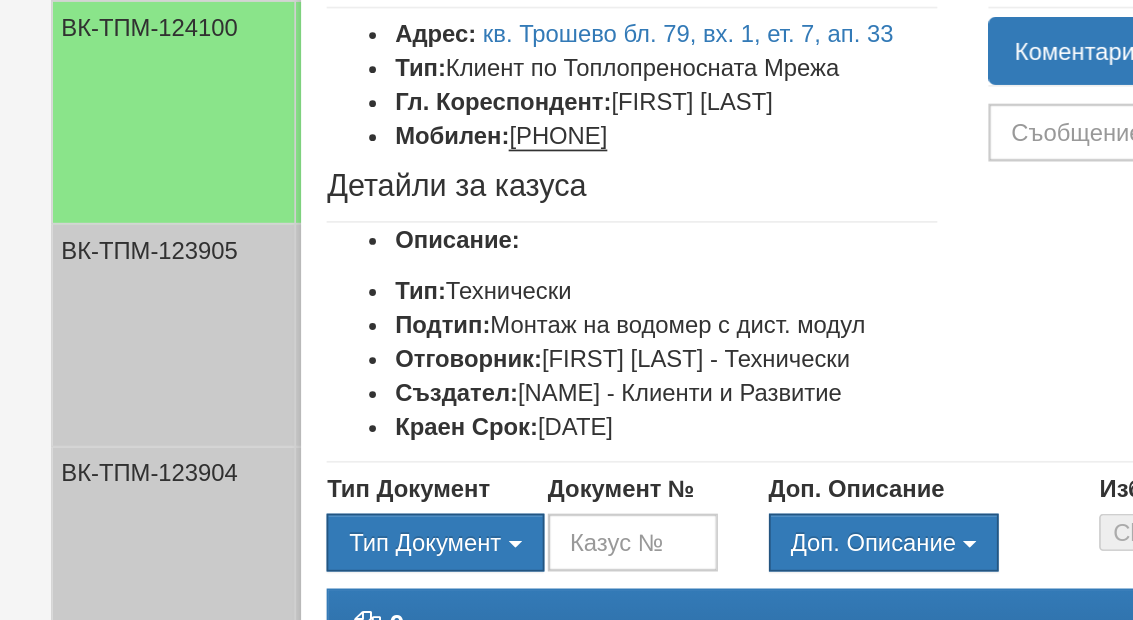 click on "Тип Документ" at bounding box center [240, 425] 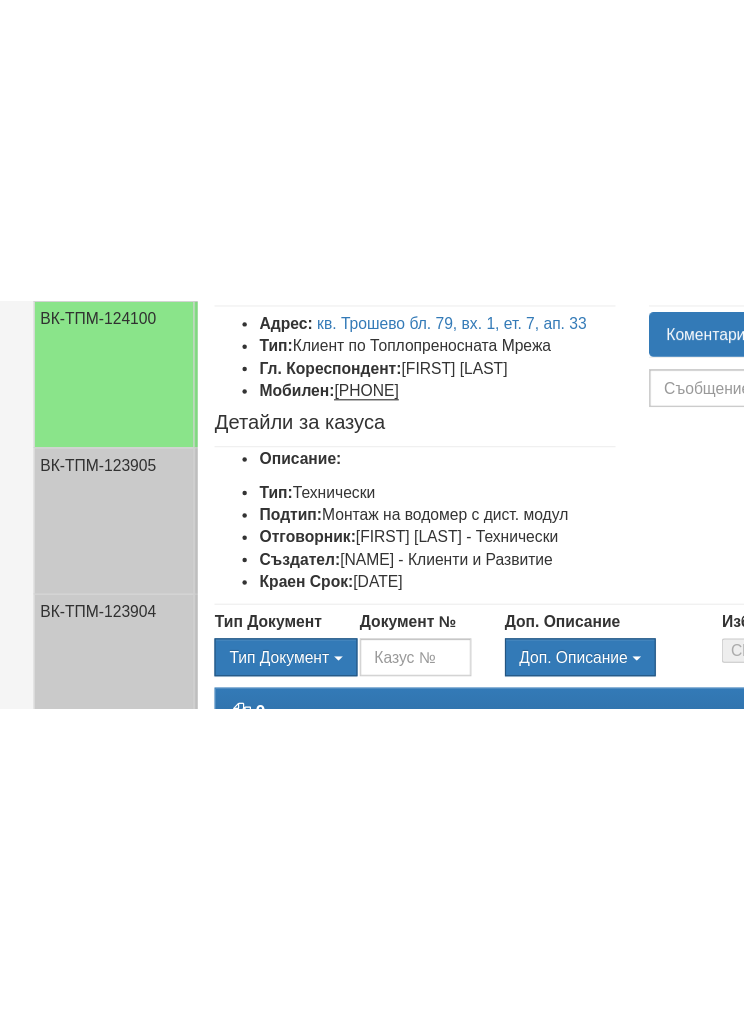 scroll, scrollTop: 927, scrollLeft: 0, axis: vertical 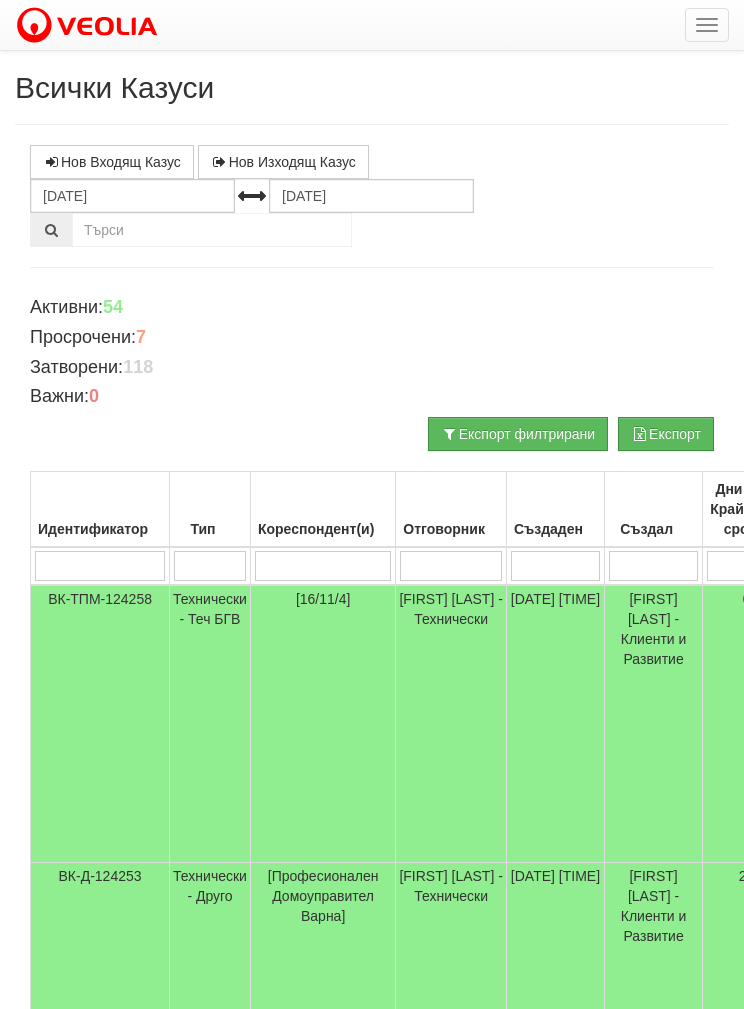 click on "Отговорник" at bounding box center [451, 510] 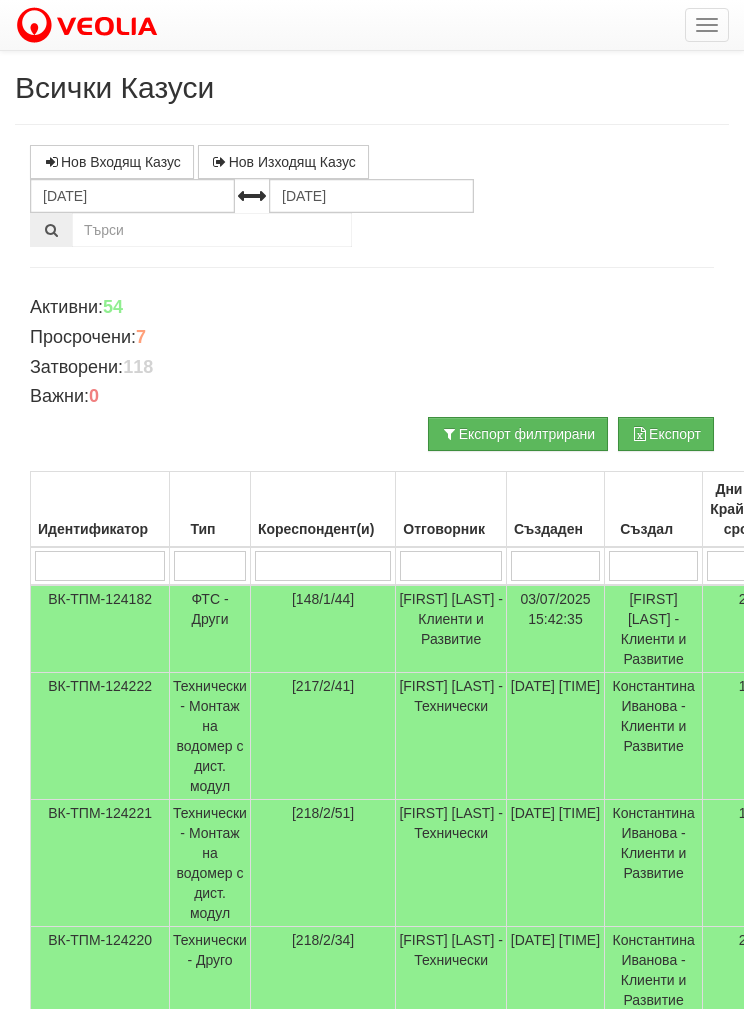 click at bounding box center [99, 566] 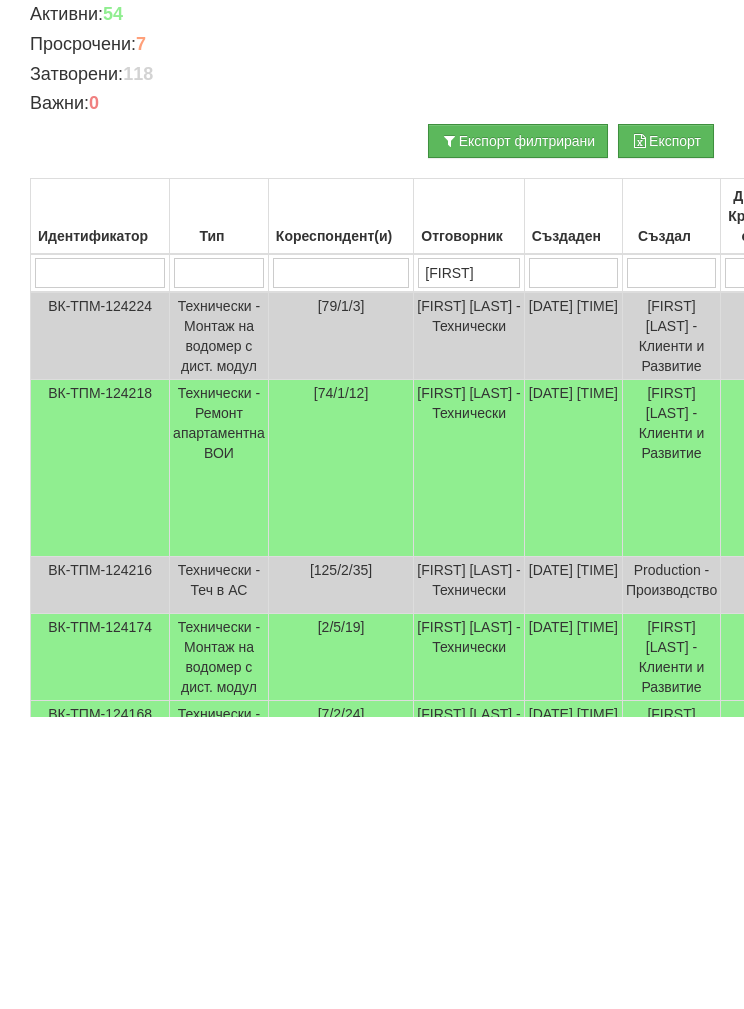 type on "[FIRST]" 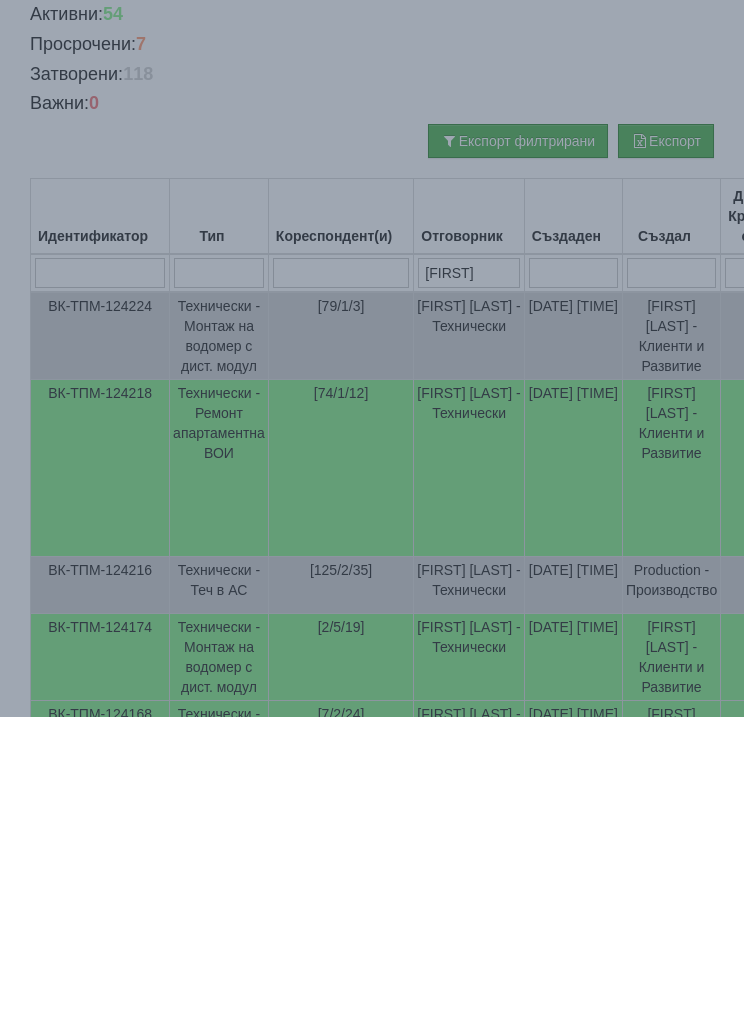 scroll, scrollTop: 293, scrollLeft: 0, axis: vertical 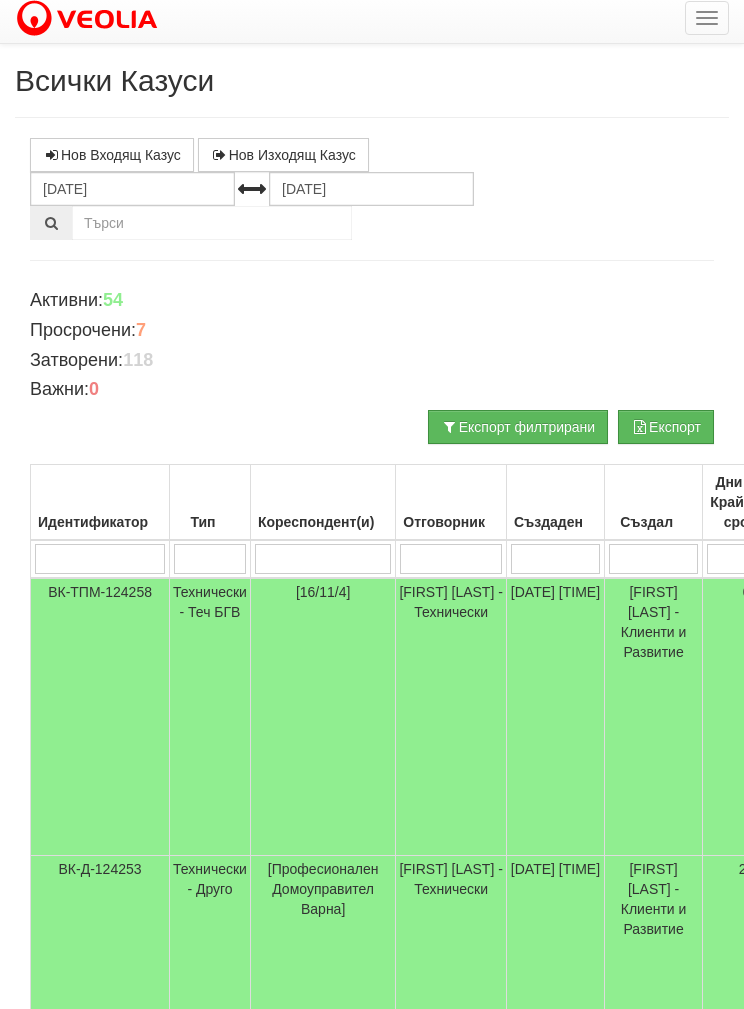click at bounding box center (99, 559) 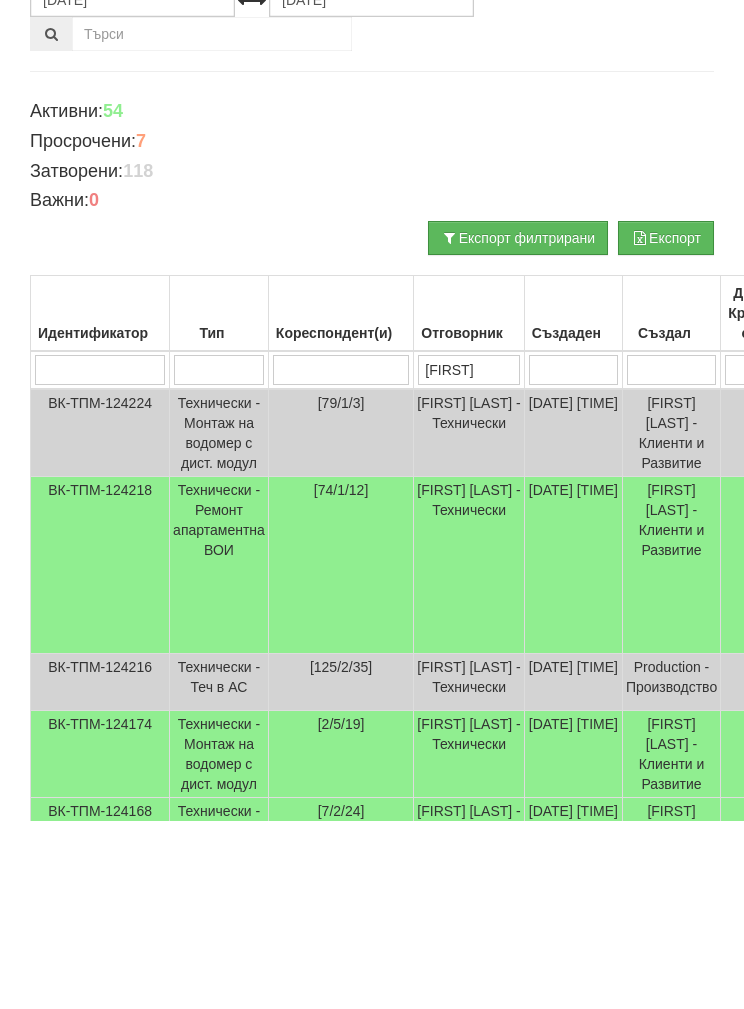 type on "[FIRST]" 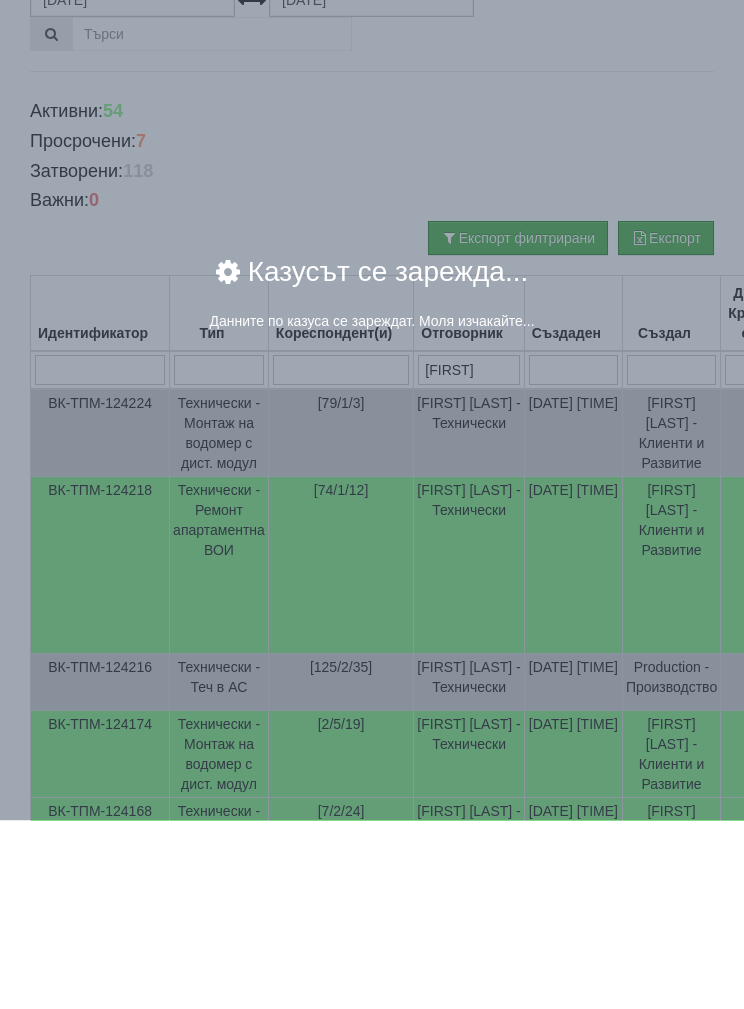 scroll, scrollTop: 196, scrollLeft: 0, axis: vertical 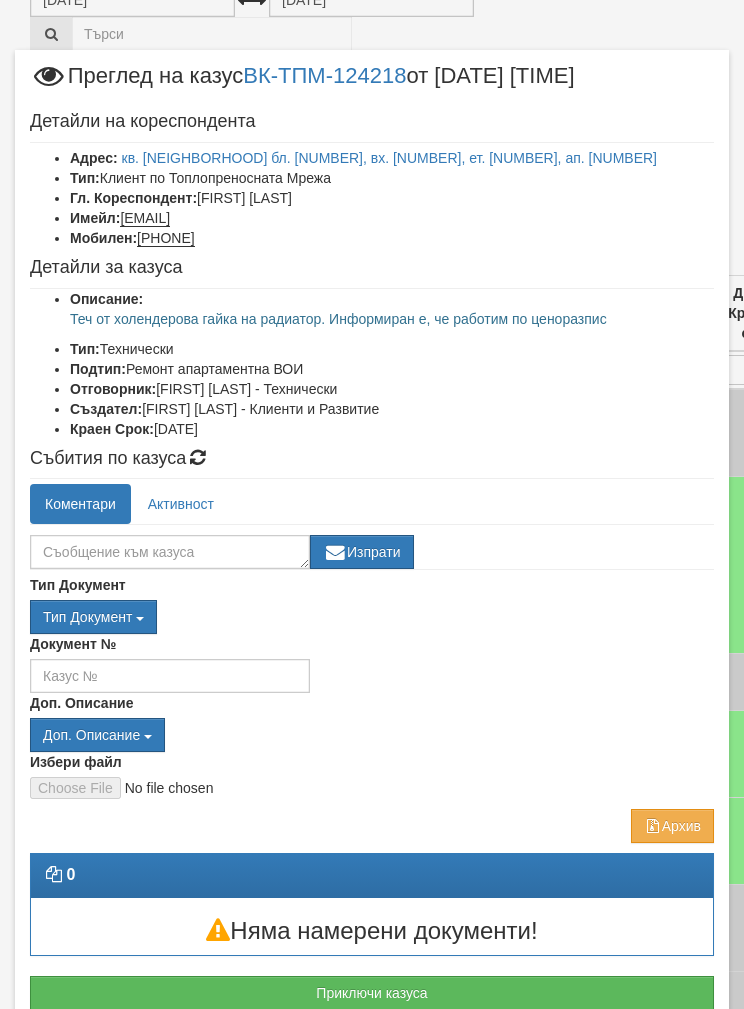 click on "Приключи казуса" at bounding box center (372, 993) 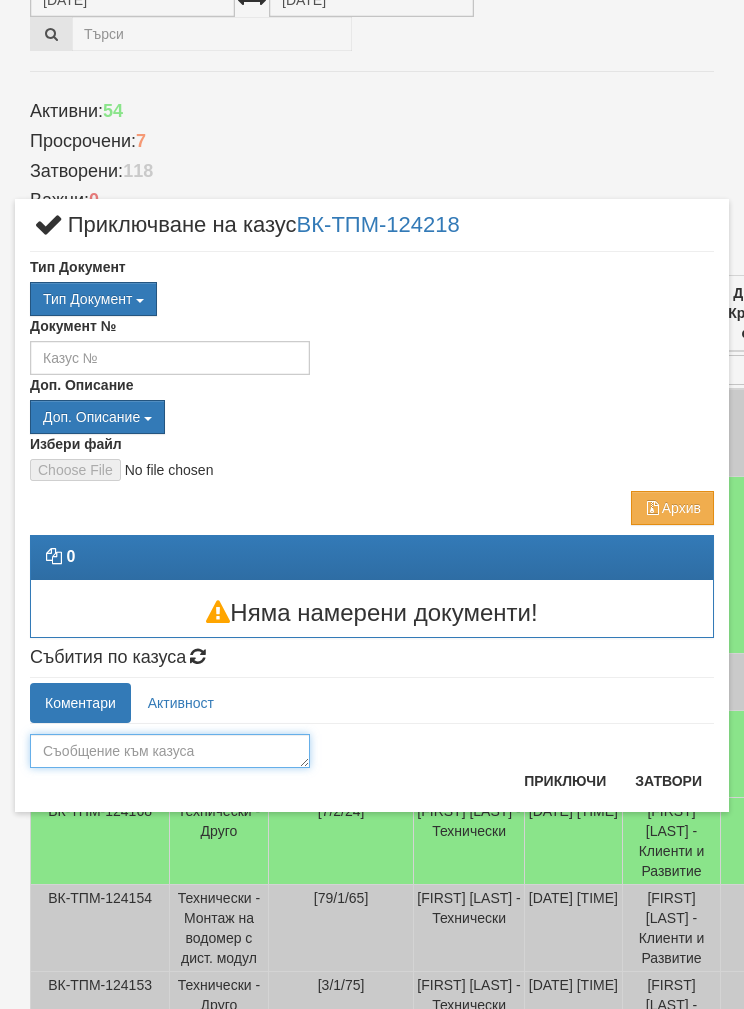 click at bounding box center [170, 751] 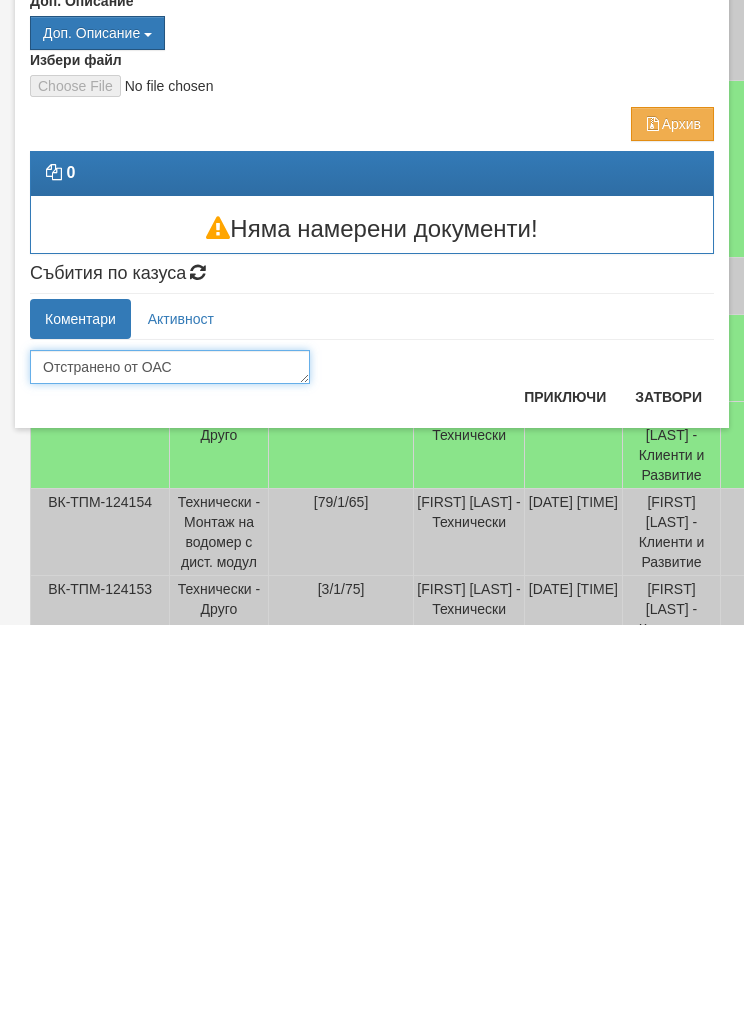 type on "Отстранено от ОАС" 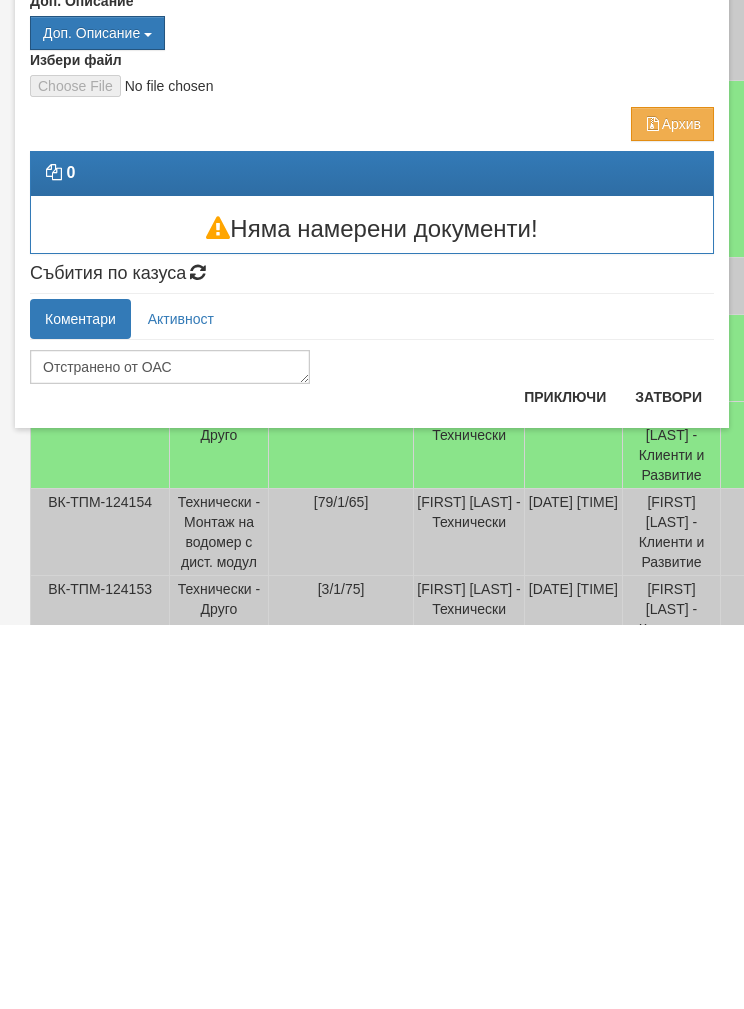 click on "Приключи" at bounding box center (565, 781) 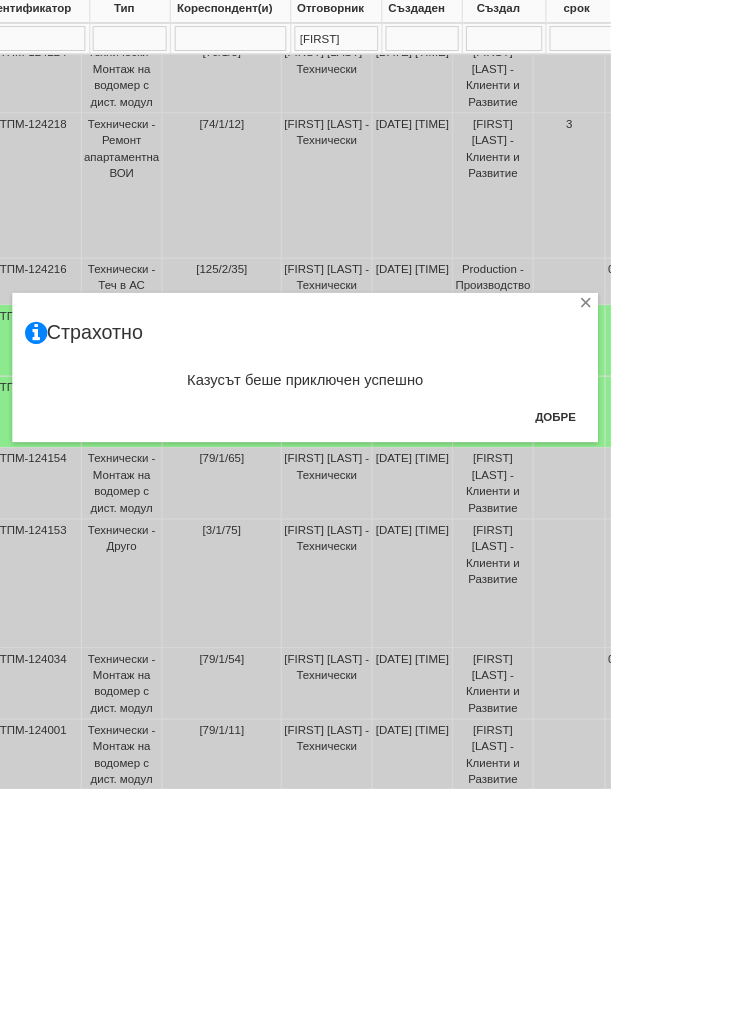 scroll, scrollTop: 522, scrollLeft: 104, axis: both 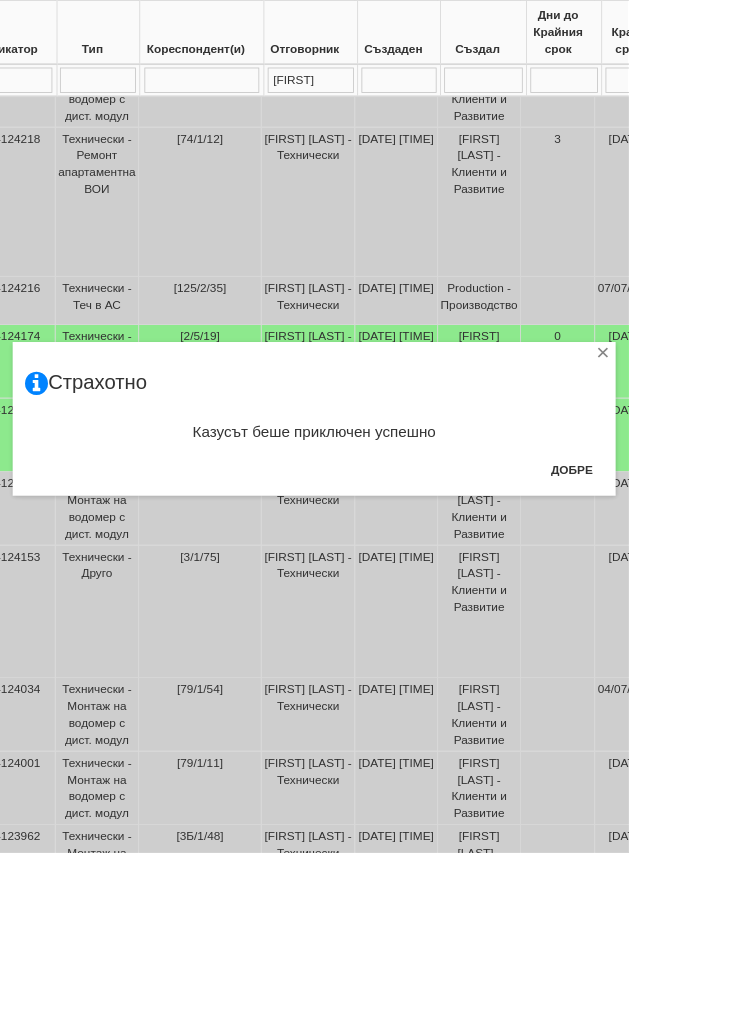 click on "Добре" at bounding box center (677, 556) 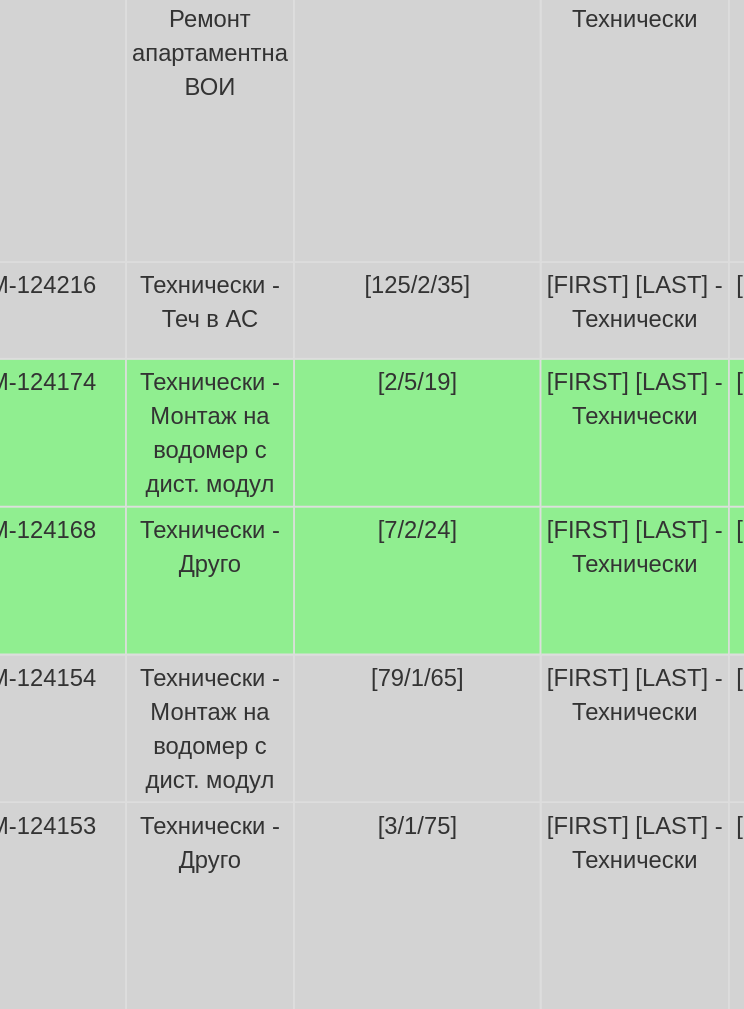 scroll, scrollTop: 544, scrollLeft: 41, axis: both 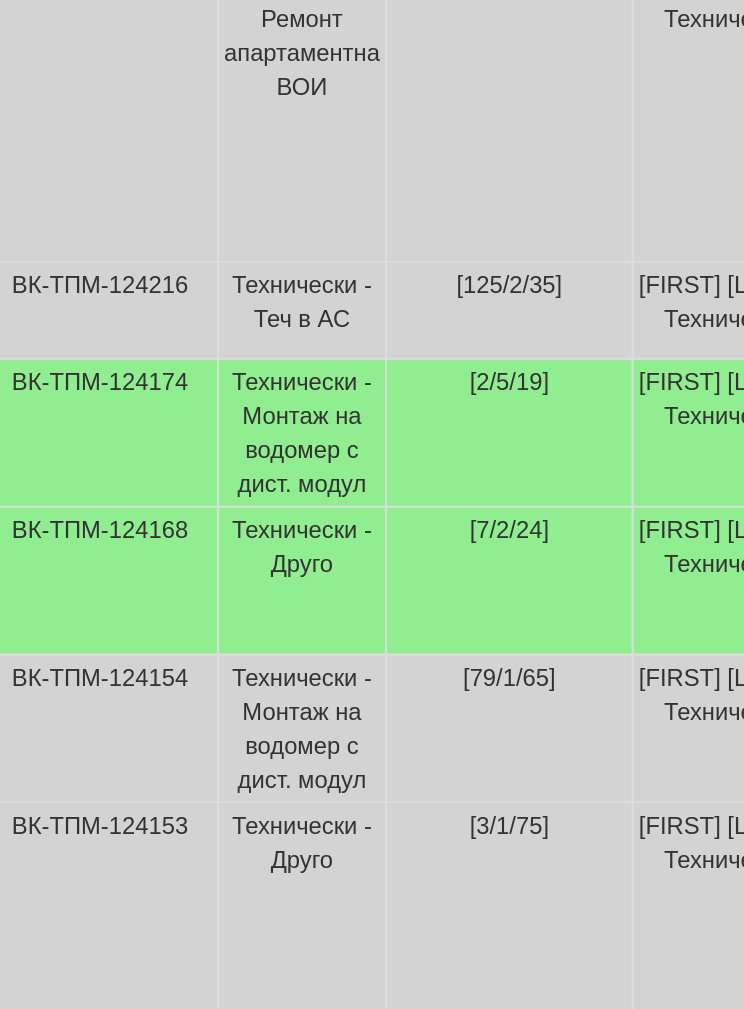 click on "Технически - Друго" at bounding box center [178, 493] 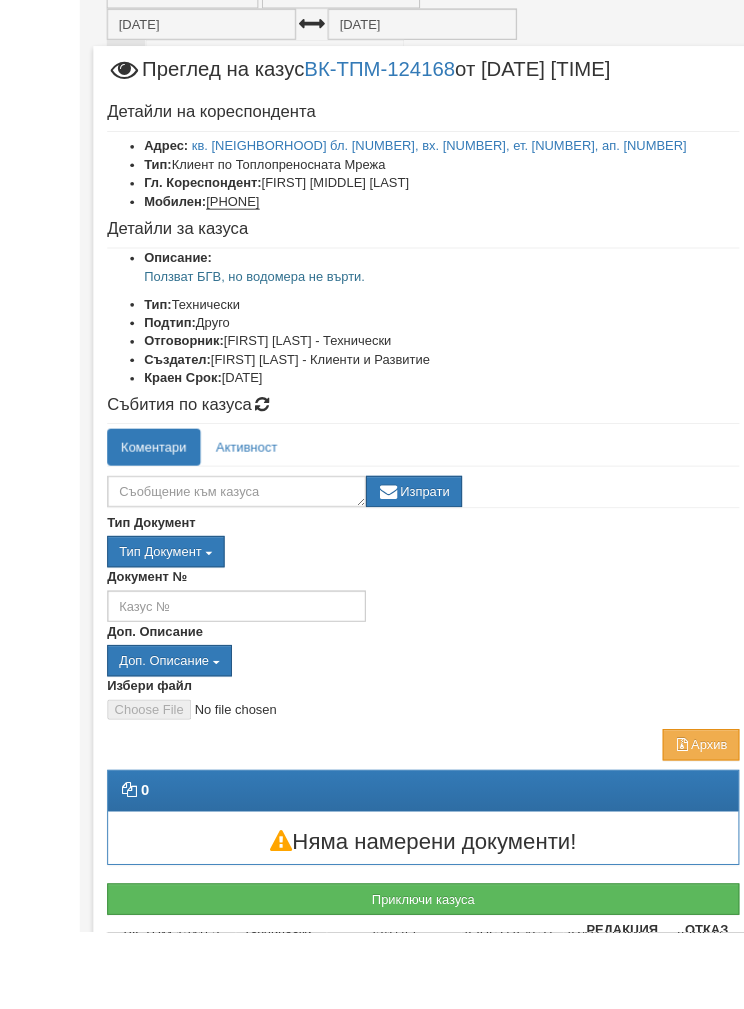 scroll, scrollTop: 170, scrollLeft: 0, axis: vertical 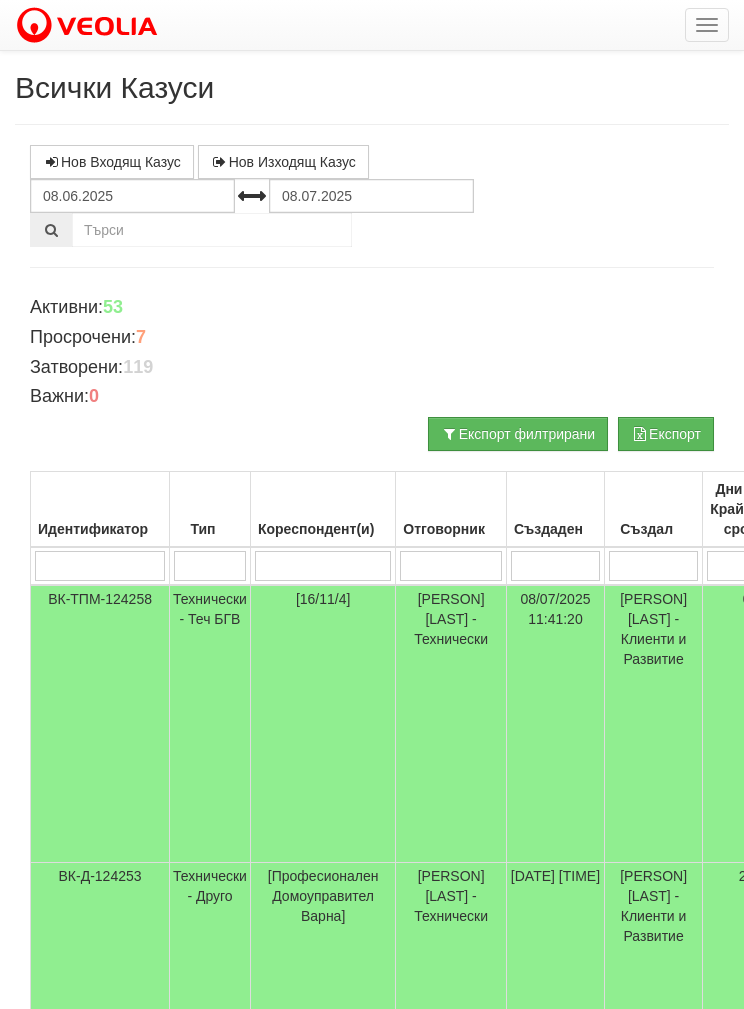 click at bounding box center [99, 566] 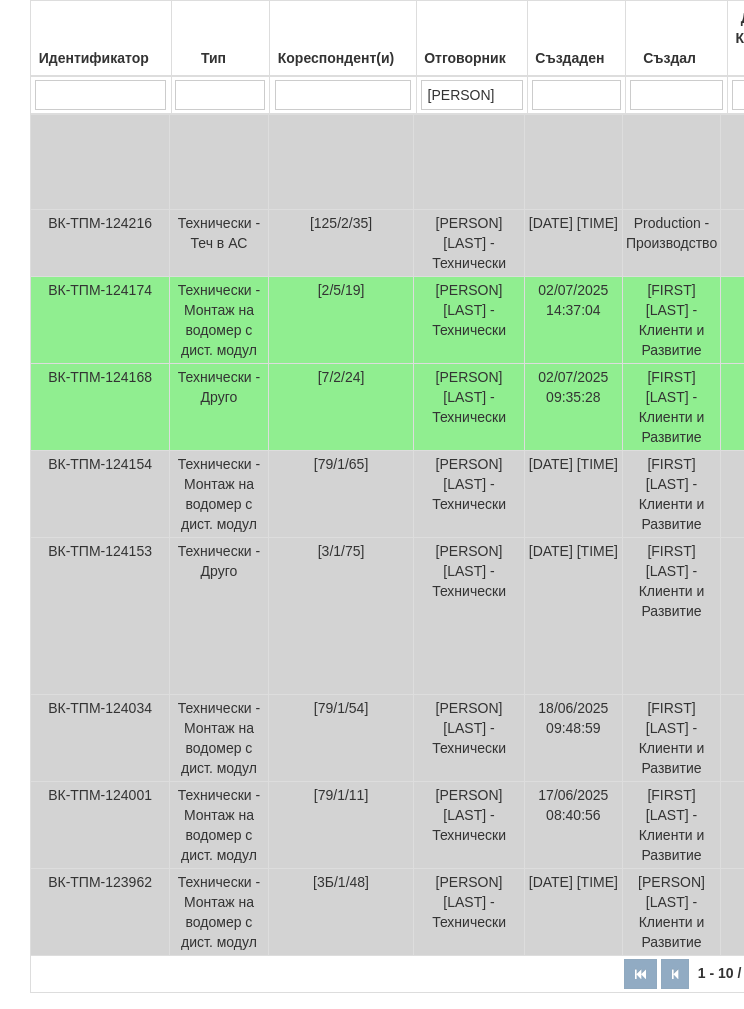 scroll, scrollTop: 638, scrollLeft: 0, axis: vertical 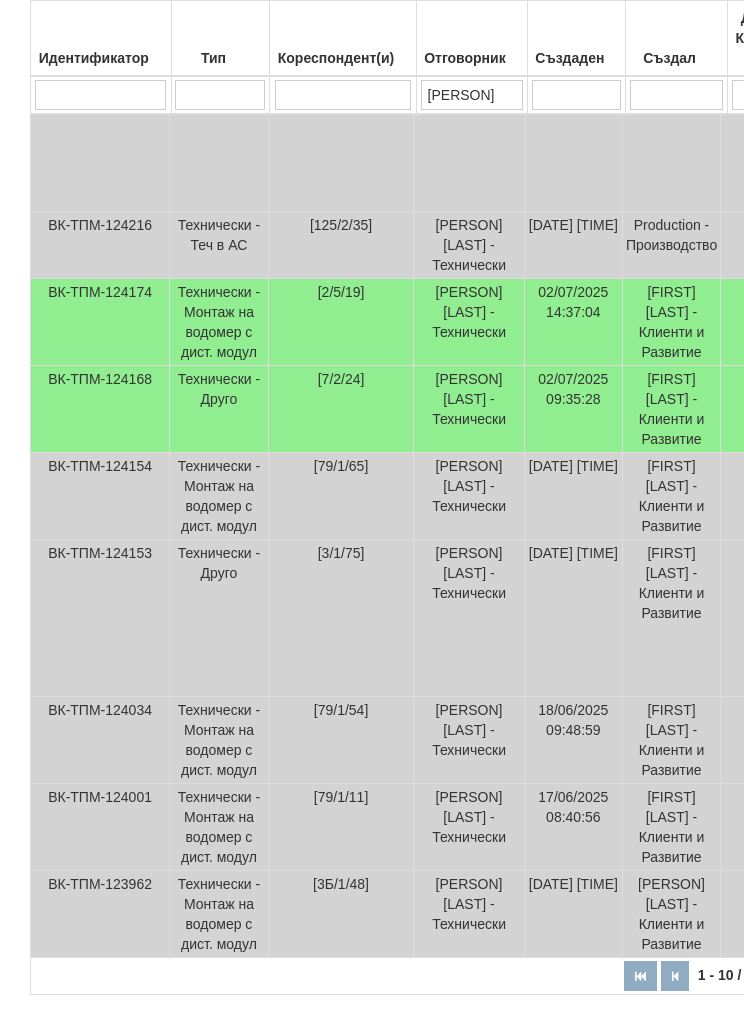 type on "[FIRST]" 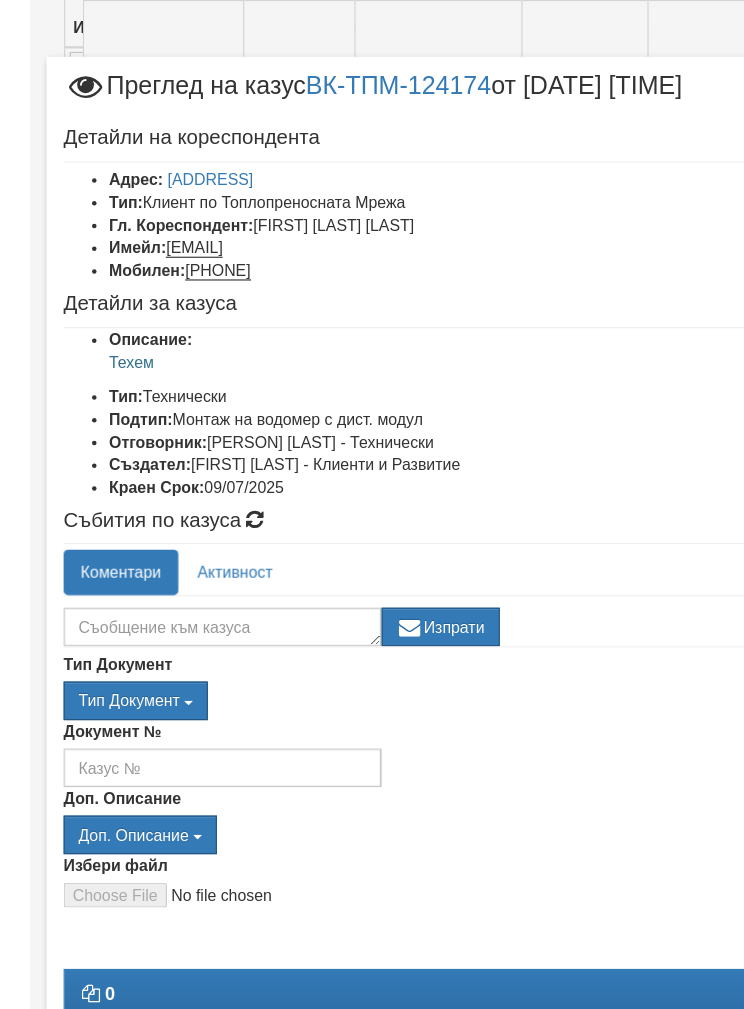 scroll, scrollTop: 431, scrollLeft: 0, axis: vertical 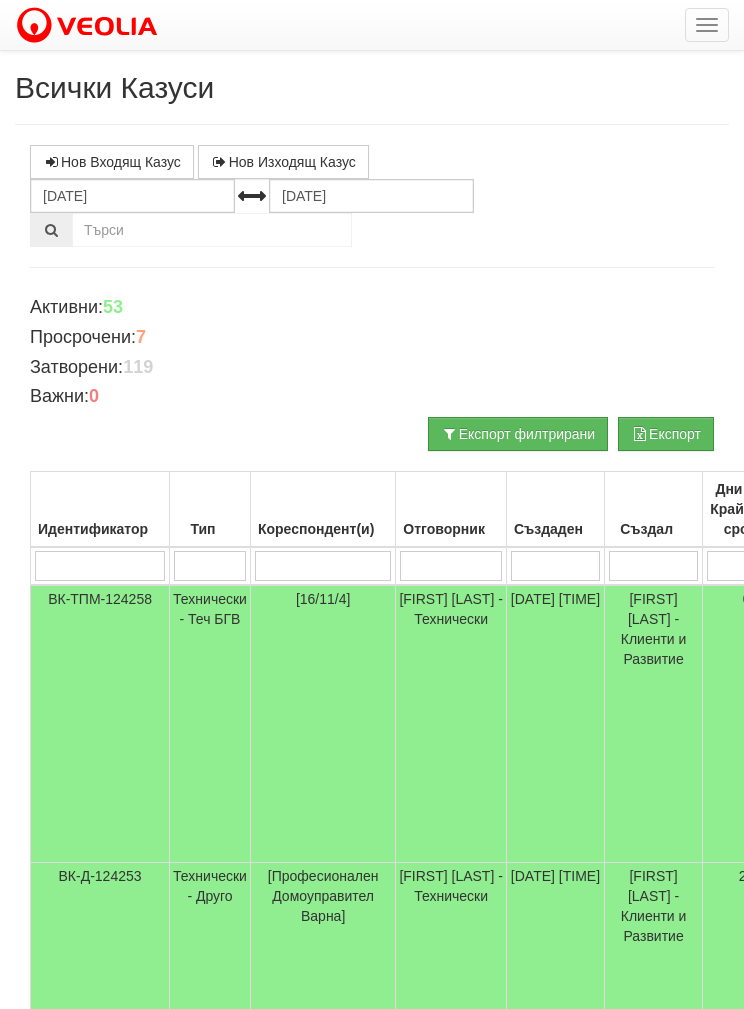 click at bounding box center (99, 566) 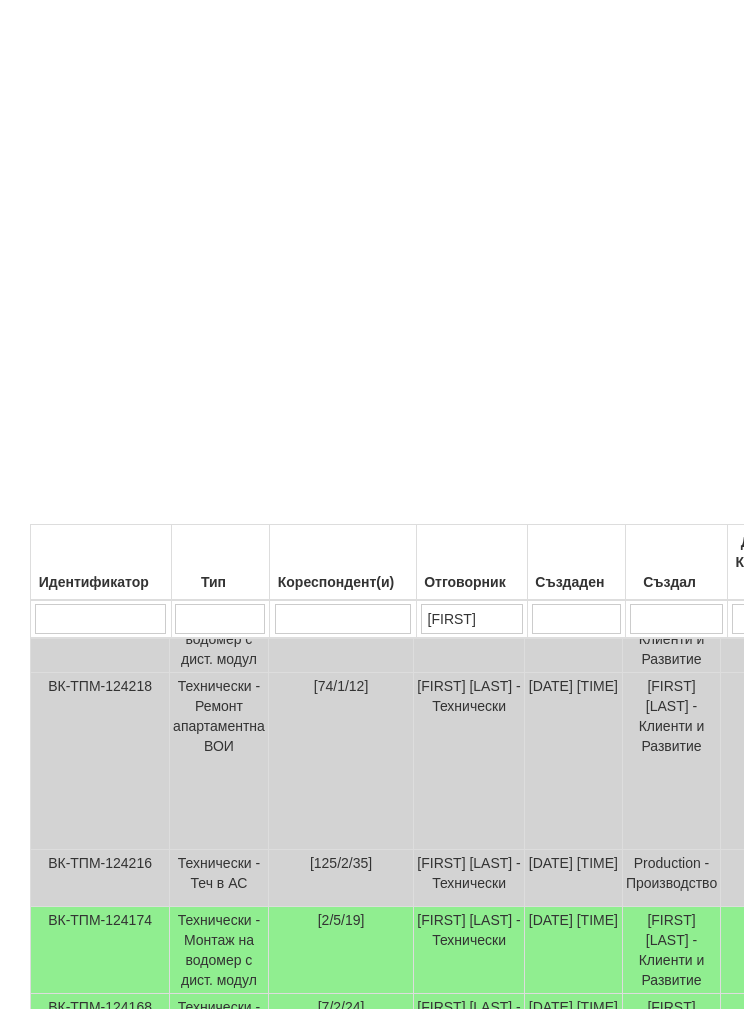 scroll, scrollTop: 531, scrollLeft: 0, axis: vertical 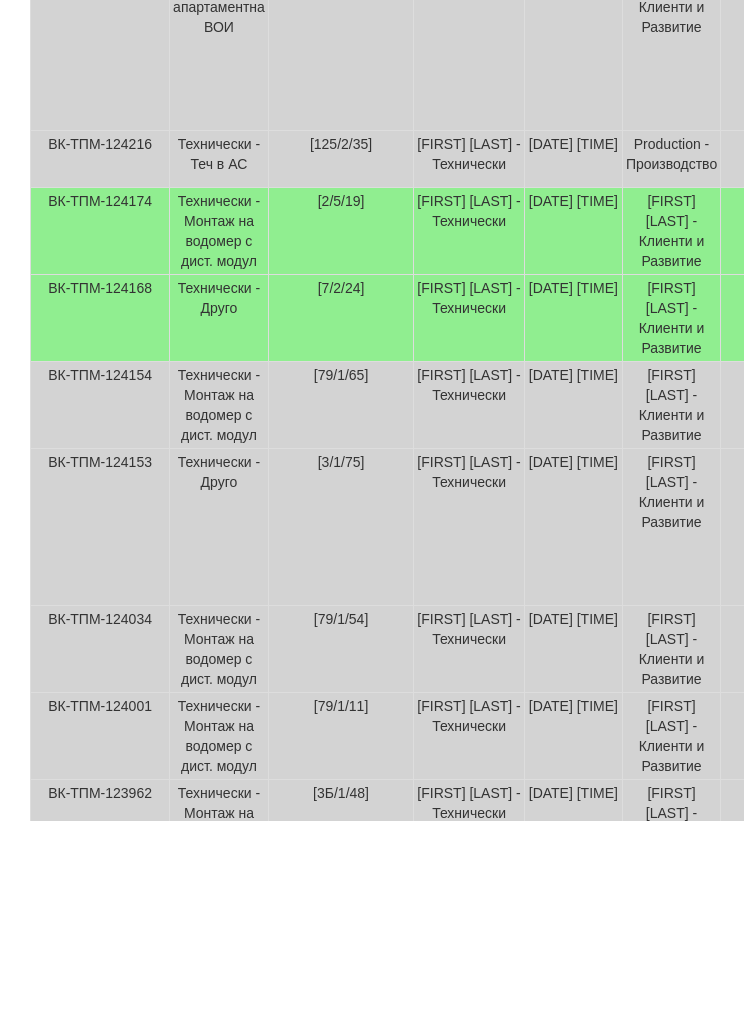 type on "[FIRST]" 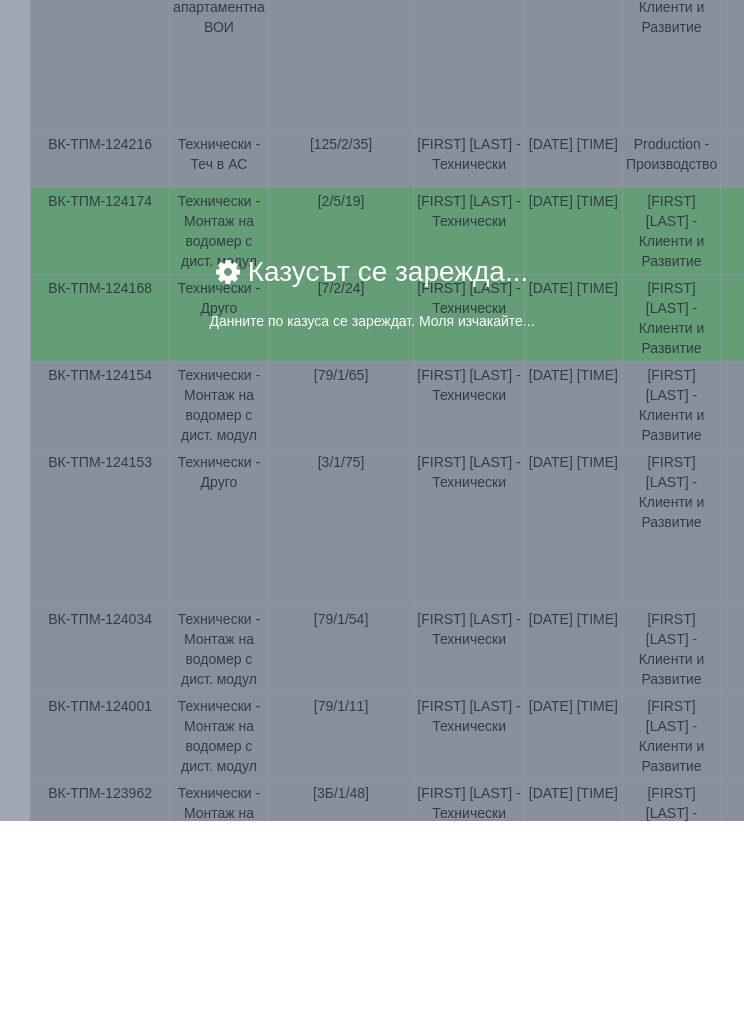 scroll, scrollTop: 708, scrollLeft: 0, axis: vertical 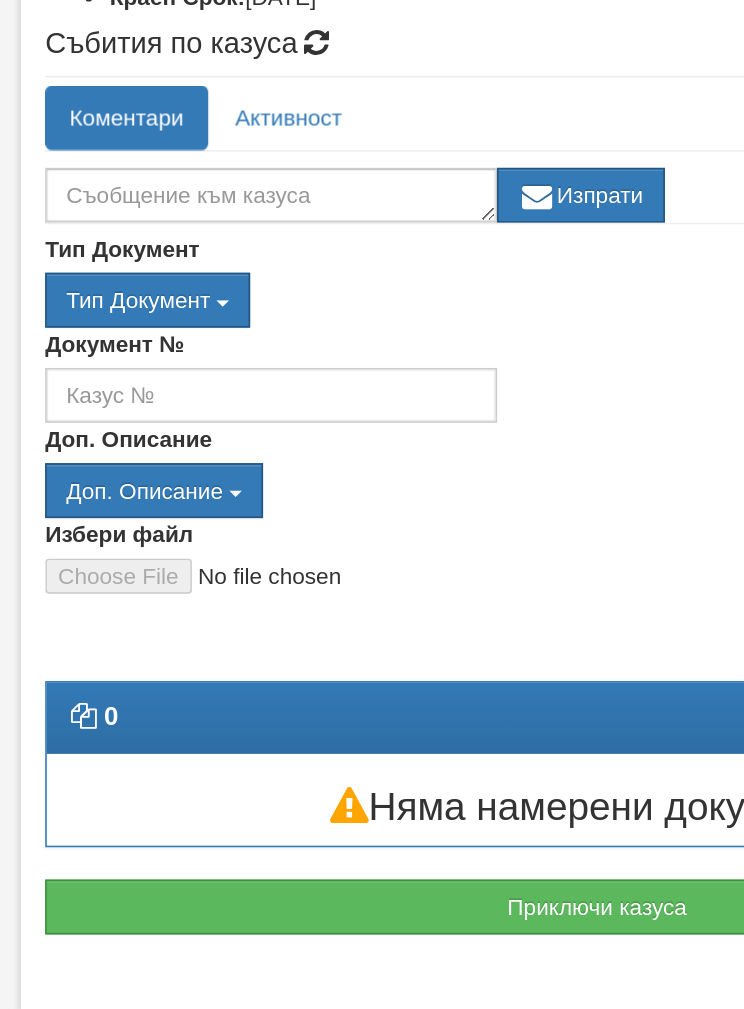 click on "Приключи казуса" at bounding box center [372, 895] 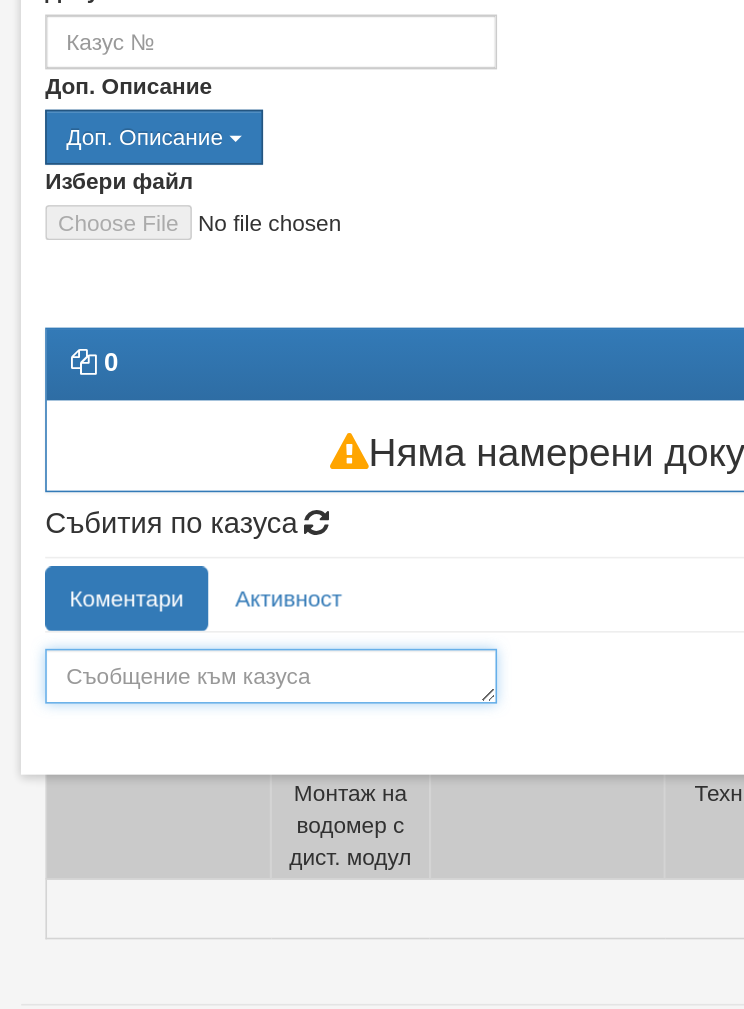 click at bounding box center [170, 752] 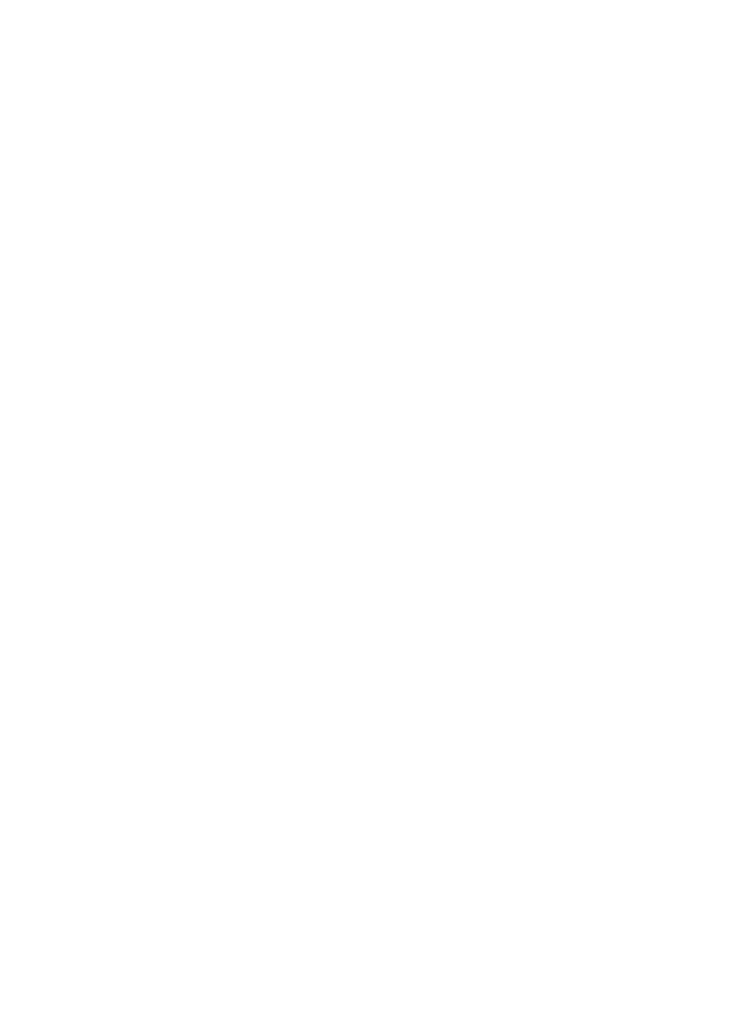 scroll, scrollTop: 708, scrollLeft: 785, axis: both 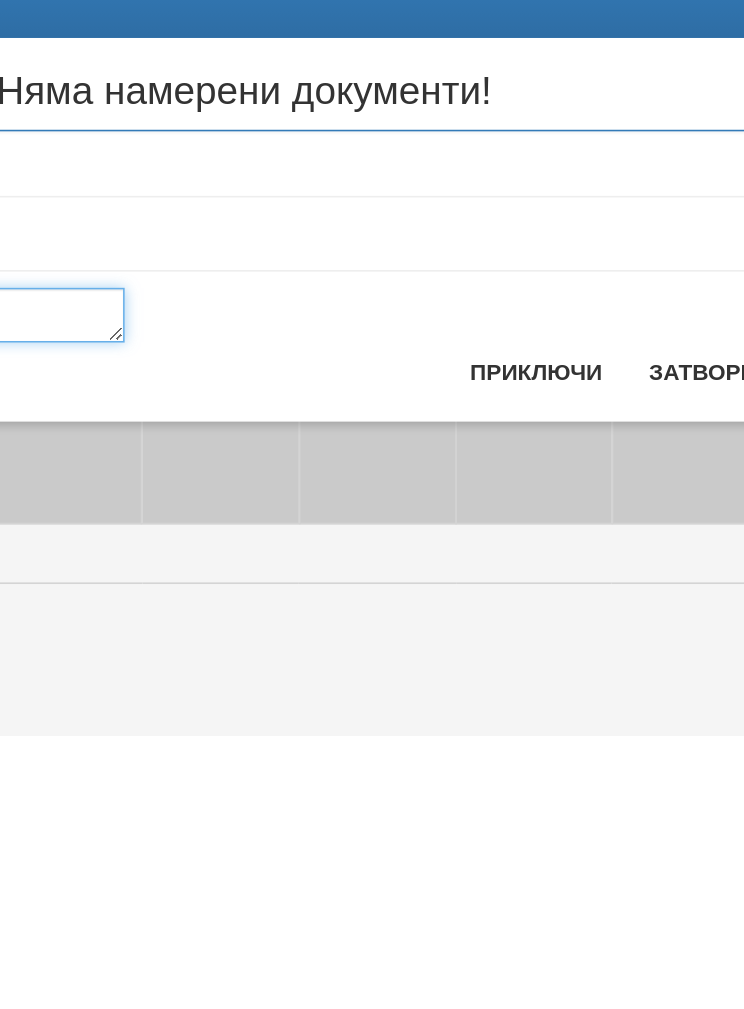 type on "Водомера работи нормално" 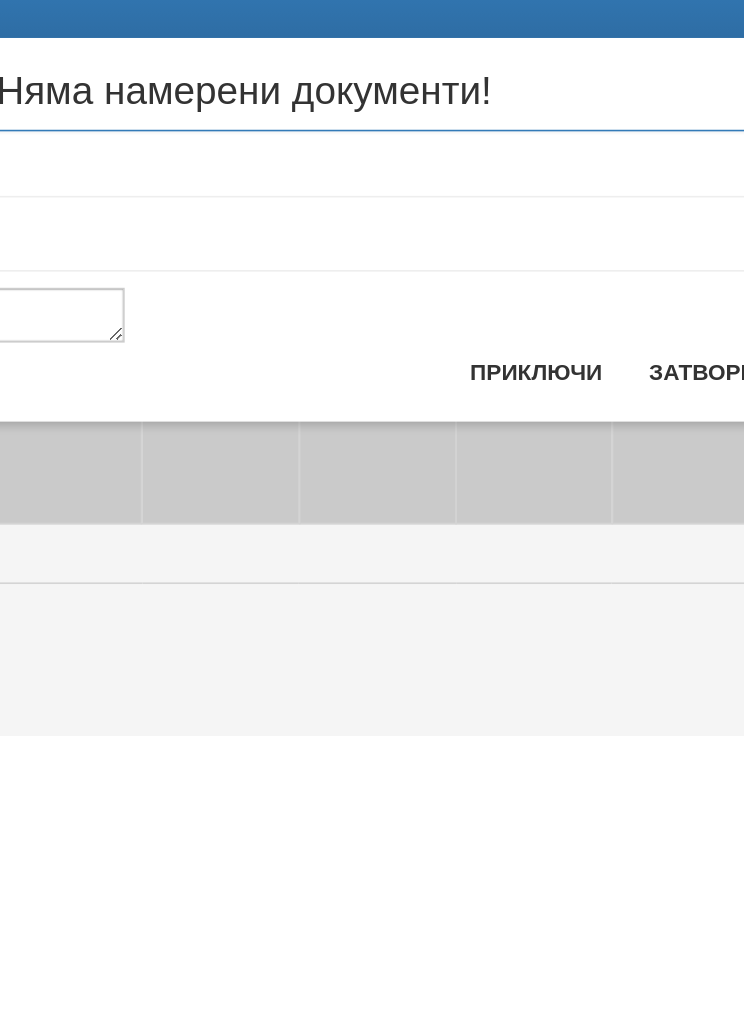 click on "Приключи" at bounding box center [565, 783] 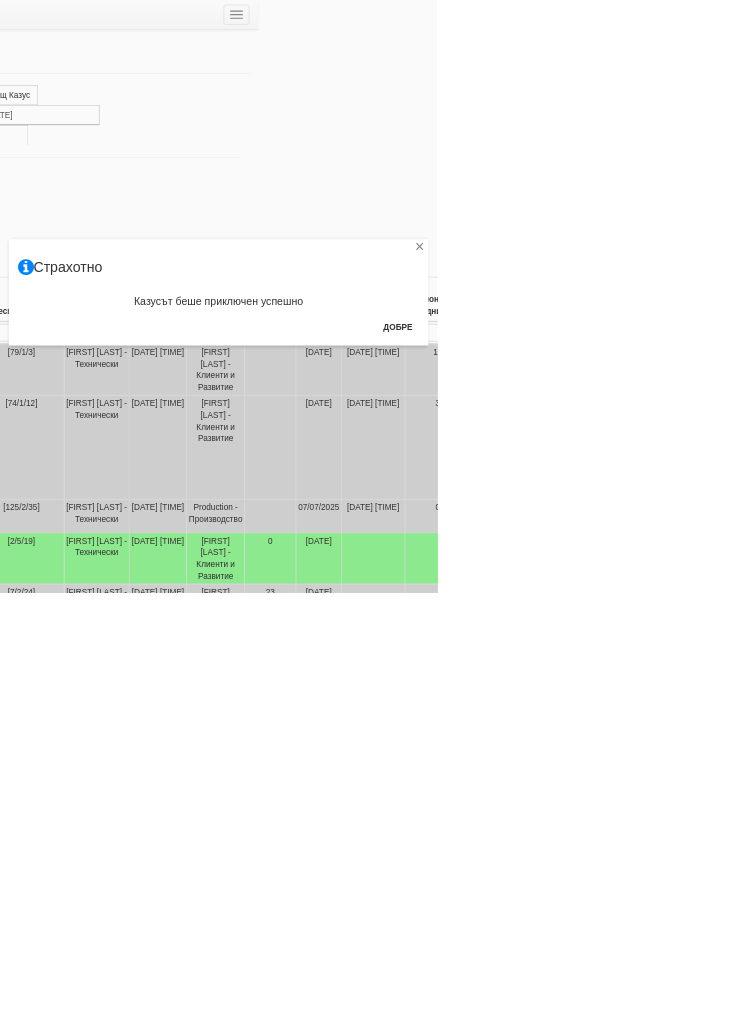 scroll, scrollTop: 0, scrollLeft: 304, axis: horizontal 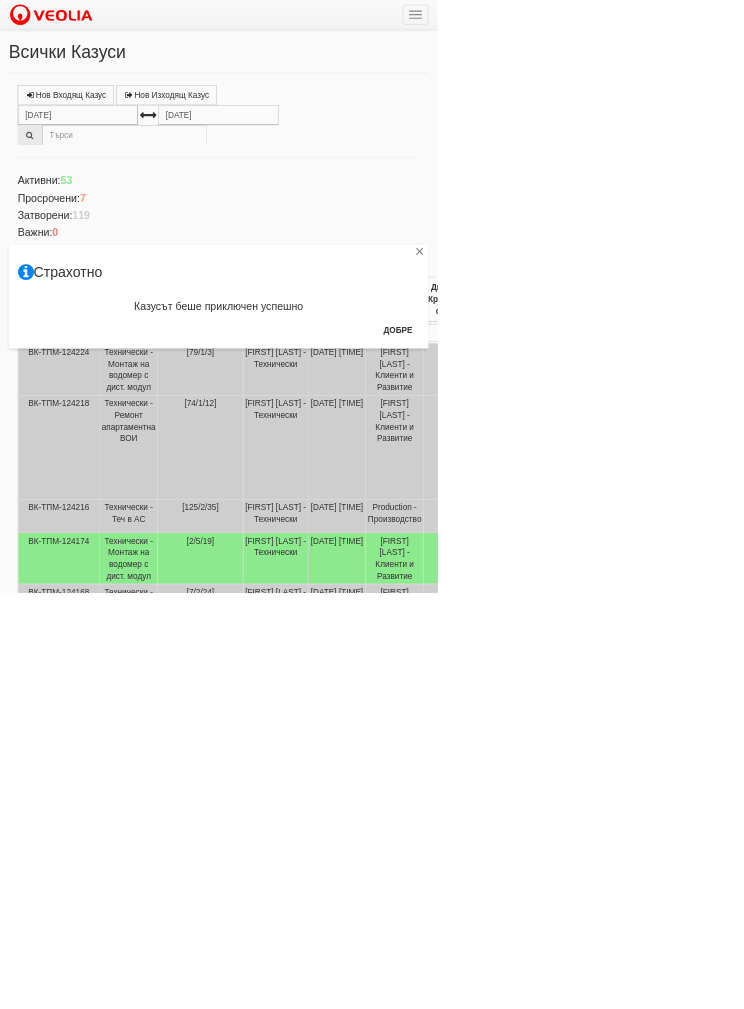 click on "×  Страхотно Казусът беше приключен успешно Добре" at bounding box center [372, 296] 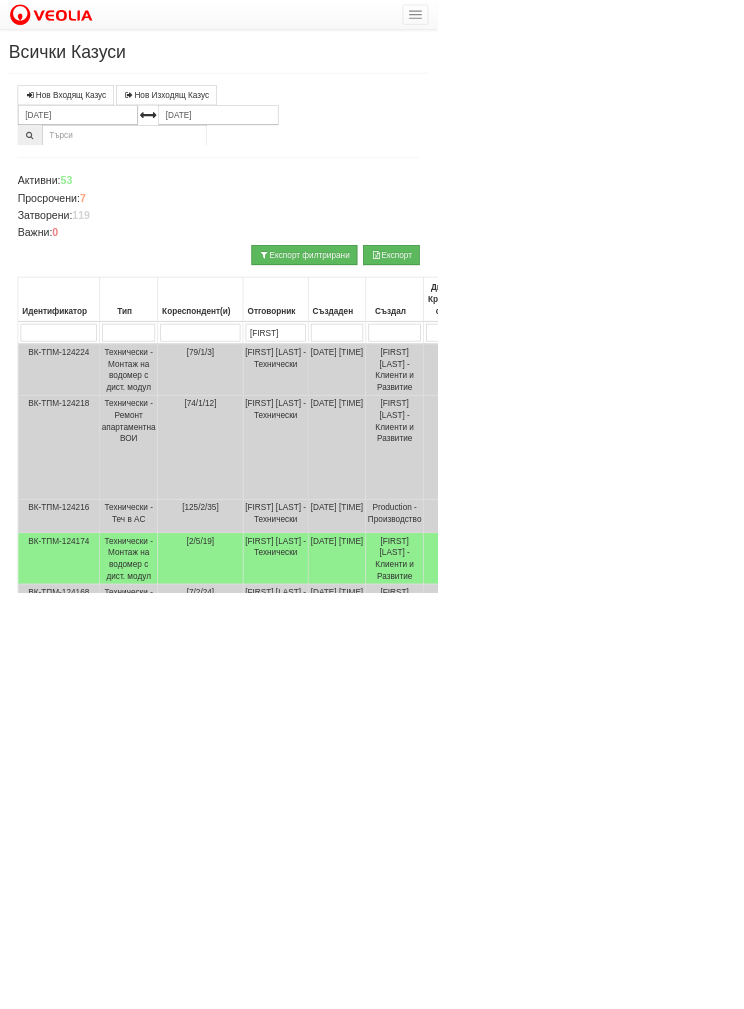click at bounding box center [707, 25] 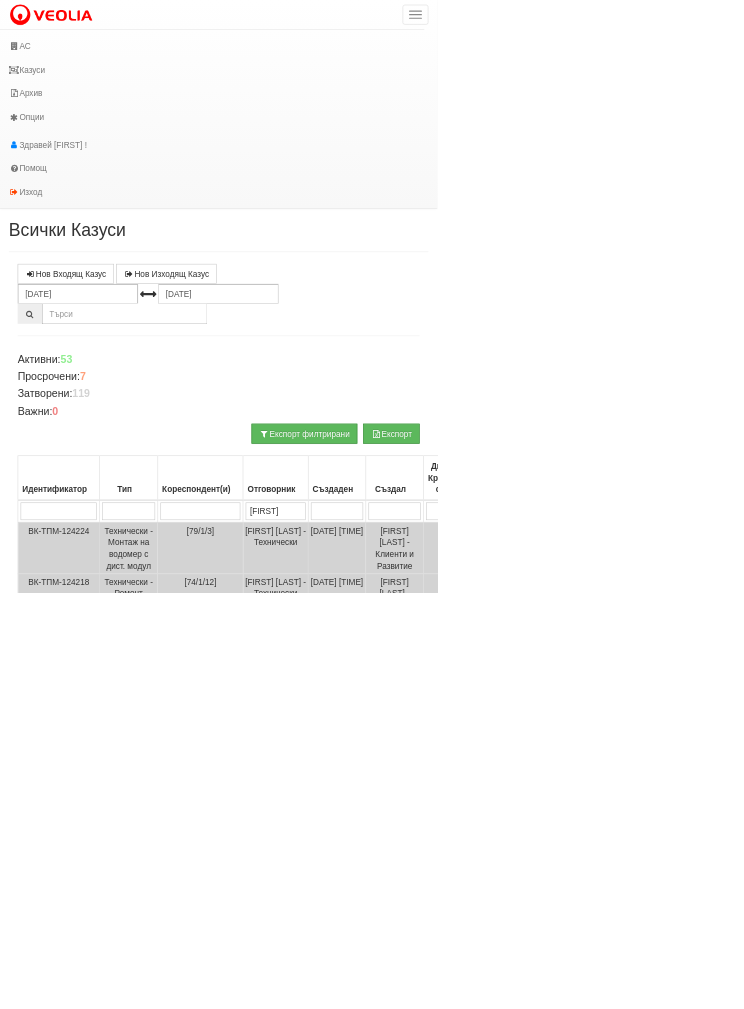 click on "АС" at bounding box center [361, 79] 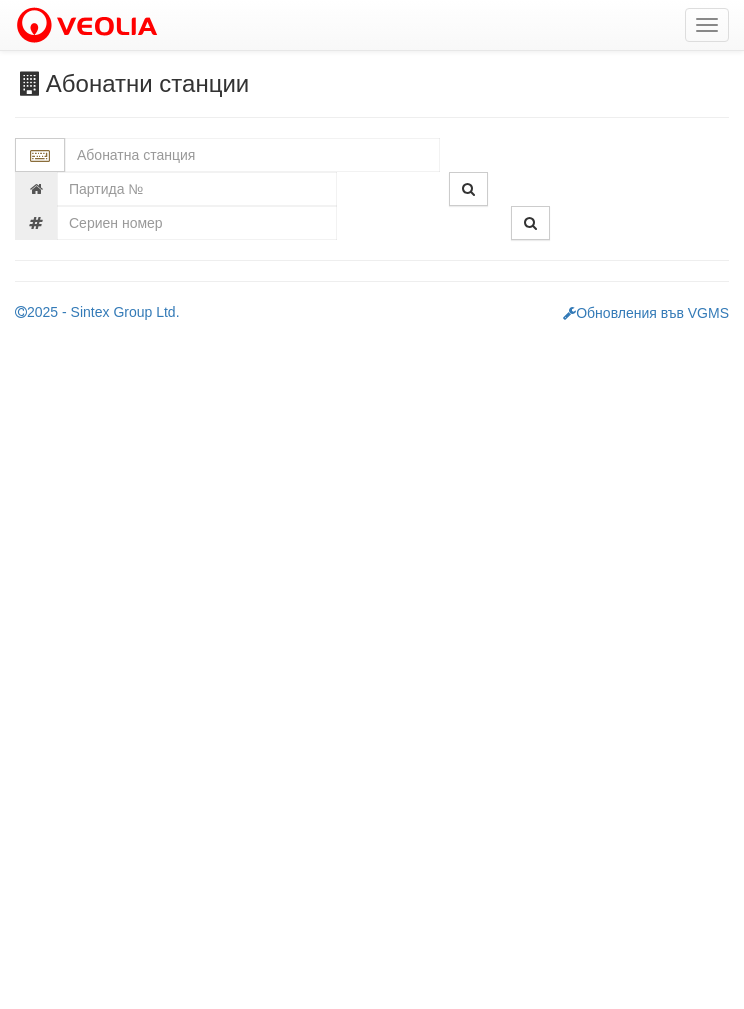 scroll, scrollTop: 0, scrollLeft: 0, axis: both 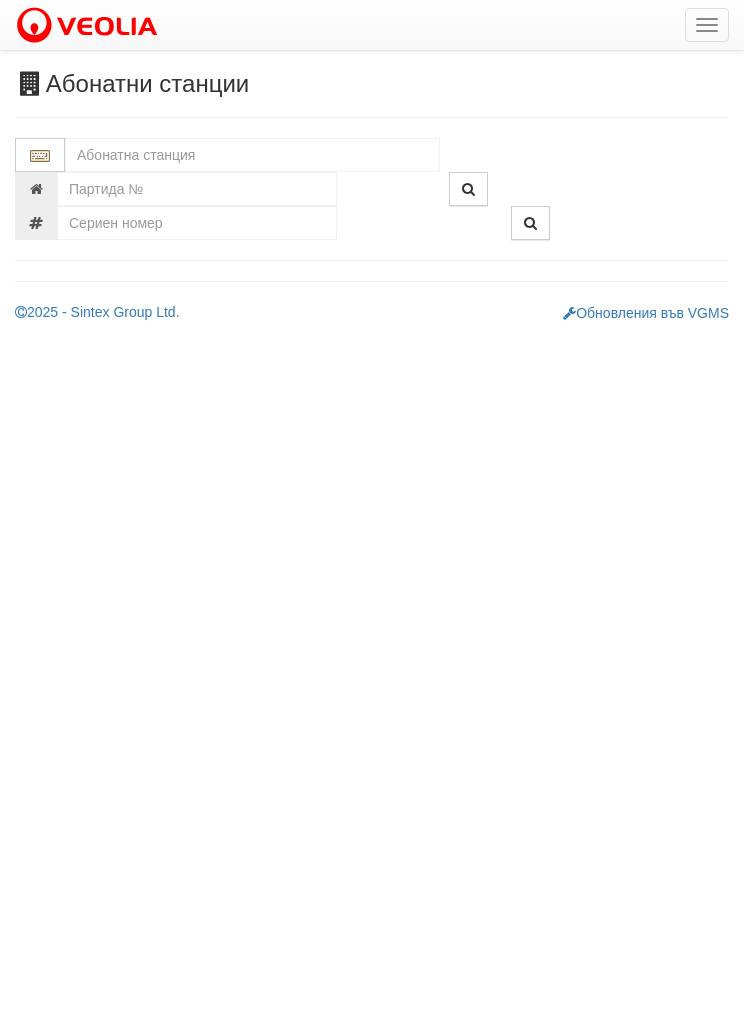 click at bounding box center [252, 155] 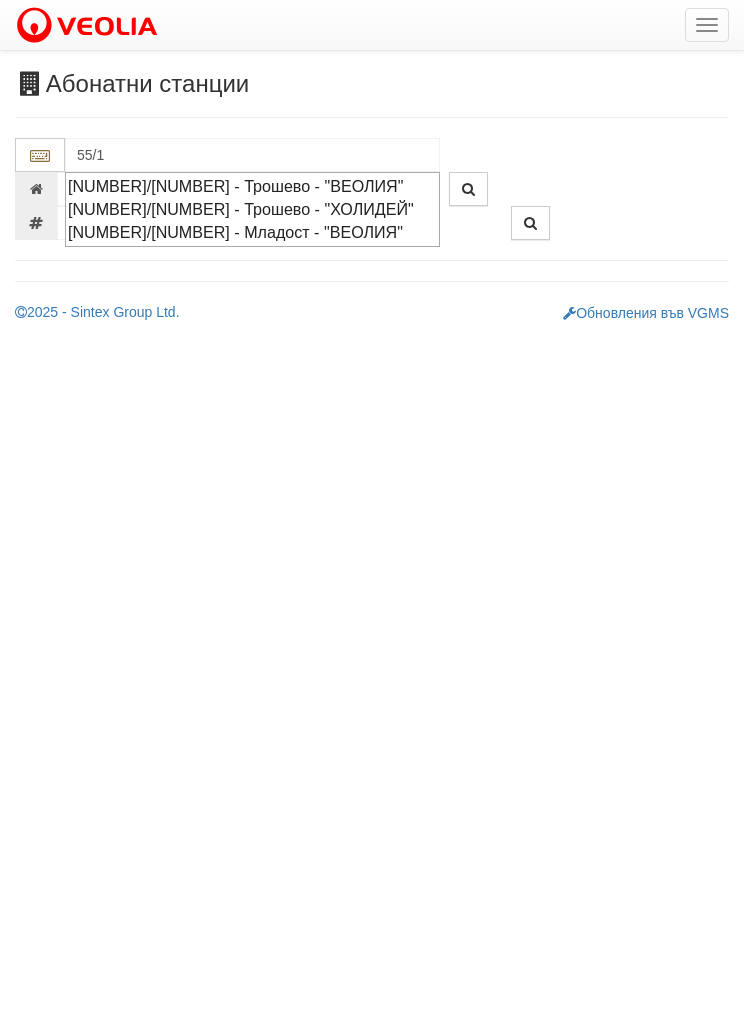 click on "055/1 - Трошево - "ВЕОЛИЯ"" at bounding box center (252, 186) 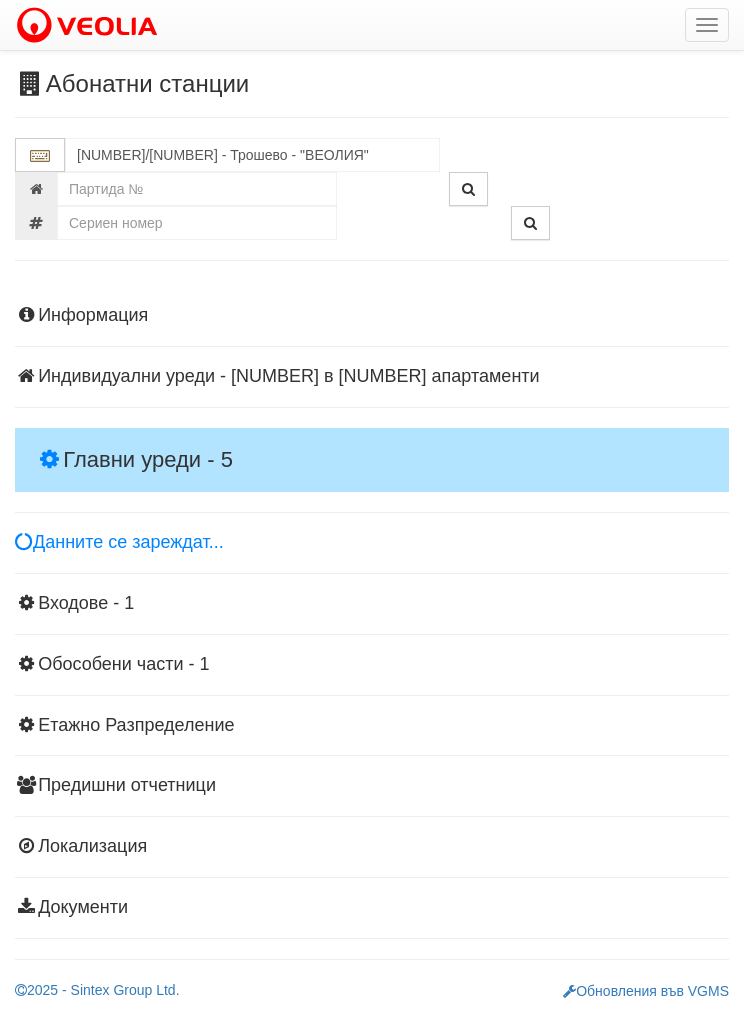 click on "Главни уреди - 5" at bounding box center [372, 460] 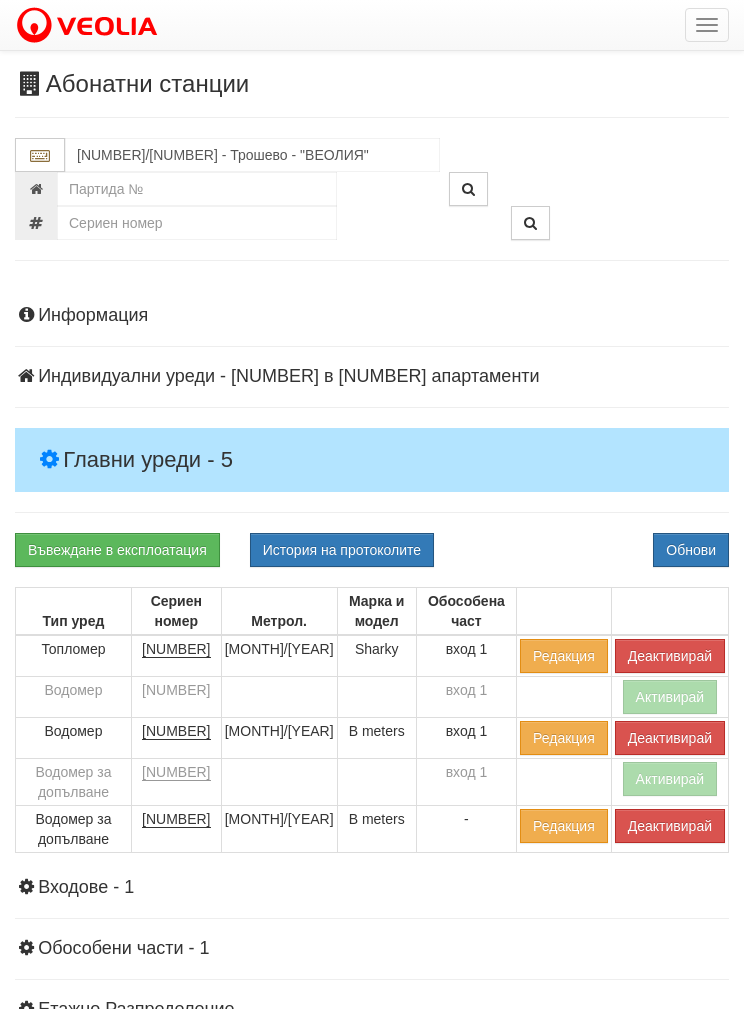 click on "Деактивирай" at bounding box center [670, 656] 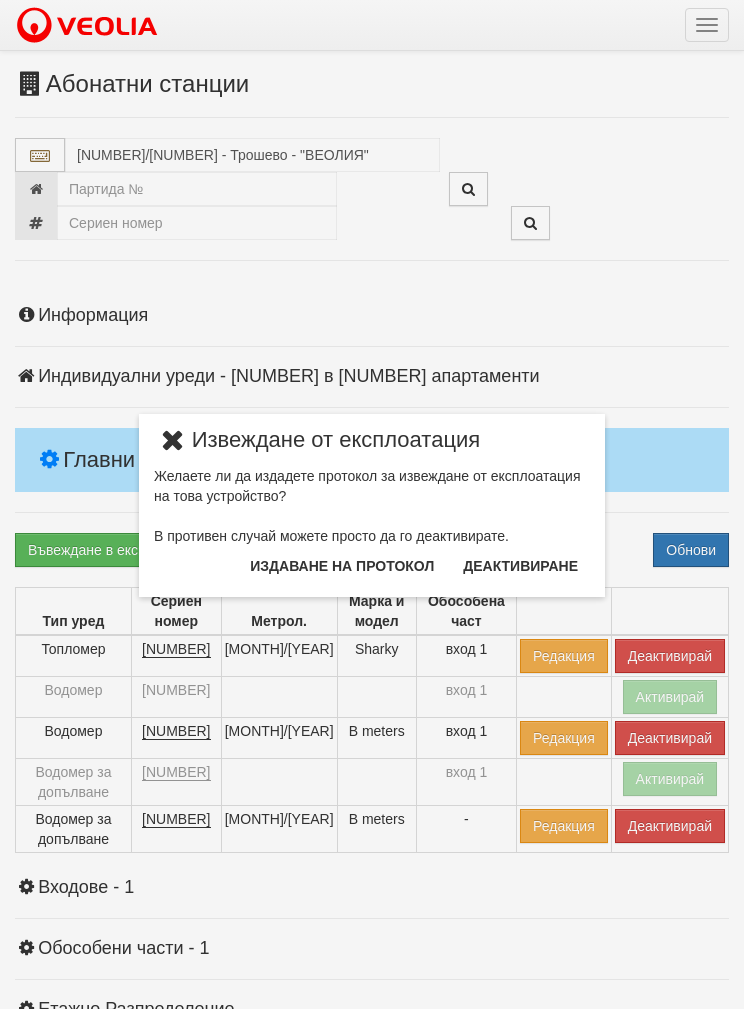 click on "Издаване на протокол" at bounding box center (342, 566) 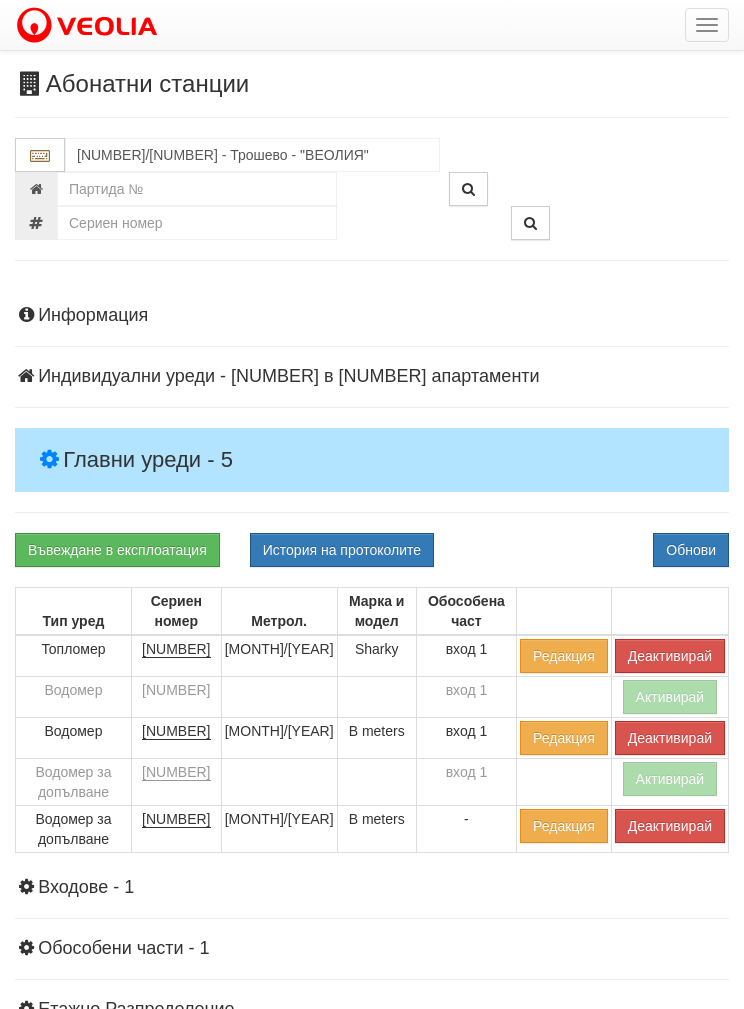 click on "Обнови" at bounding box center (691, 550) 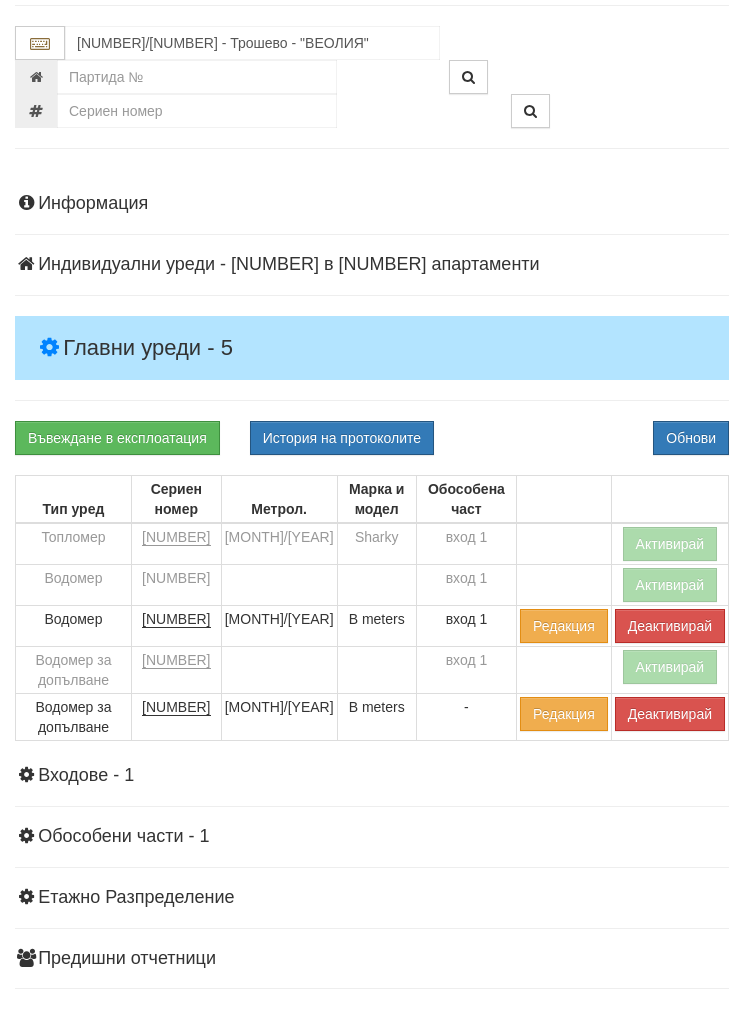 scroll, scrollTop: 139, scrollLeft: 0, axis: vertical 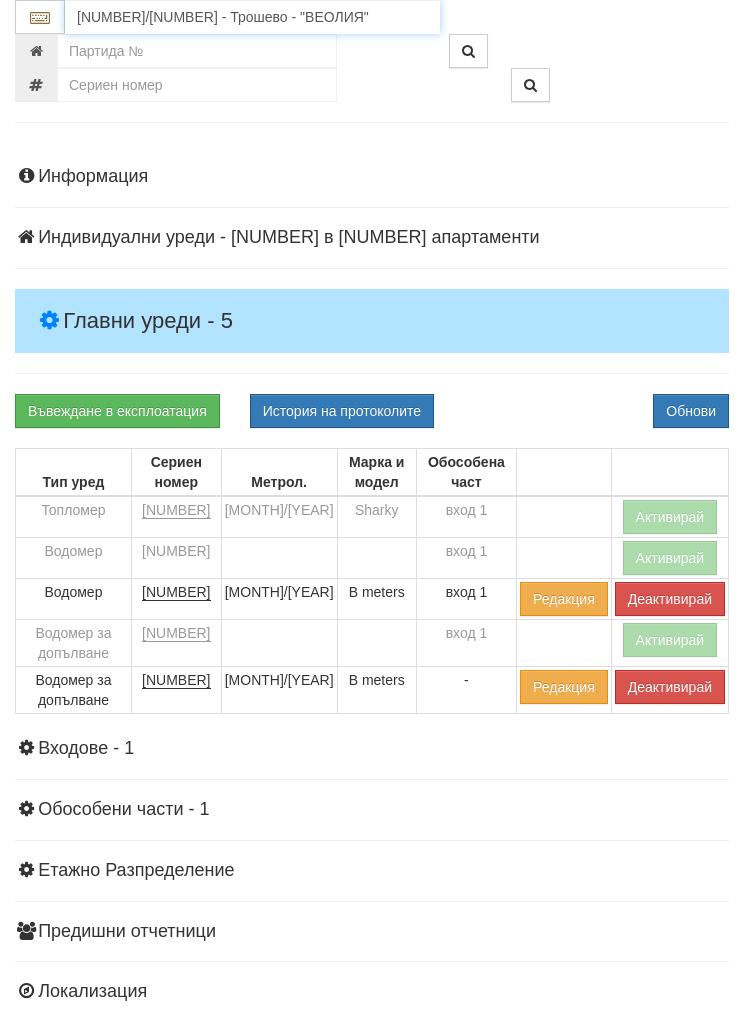 click on "055/1 - Трошево - "ВЕОЛИЯ"" at bounding box center [252, 17] 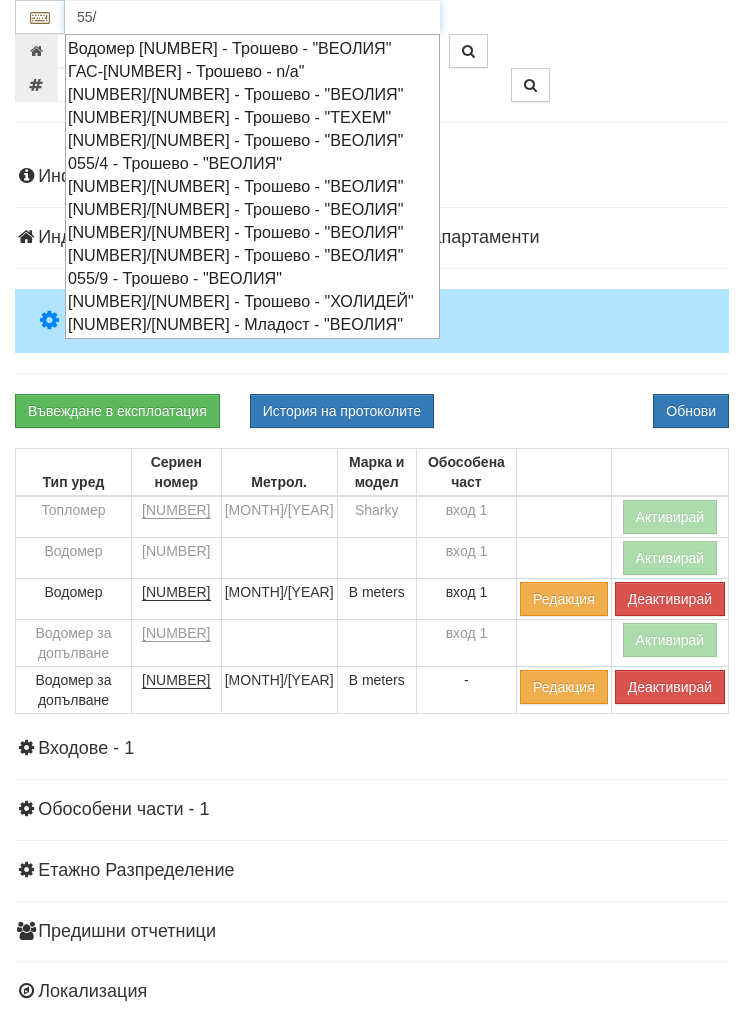 type on "55/2" 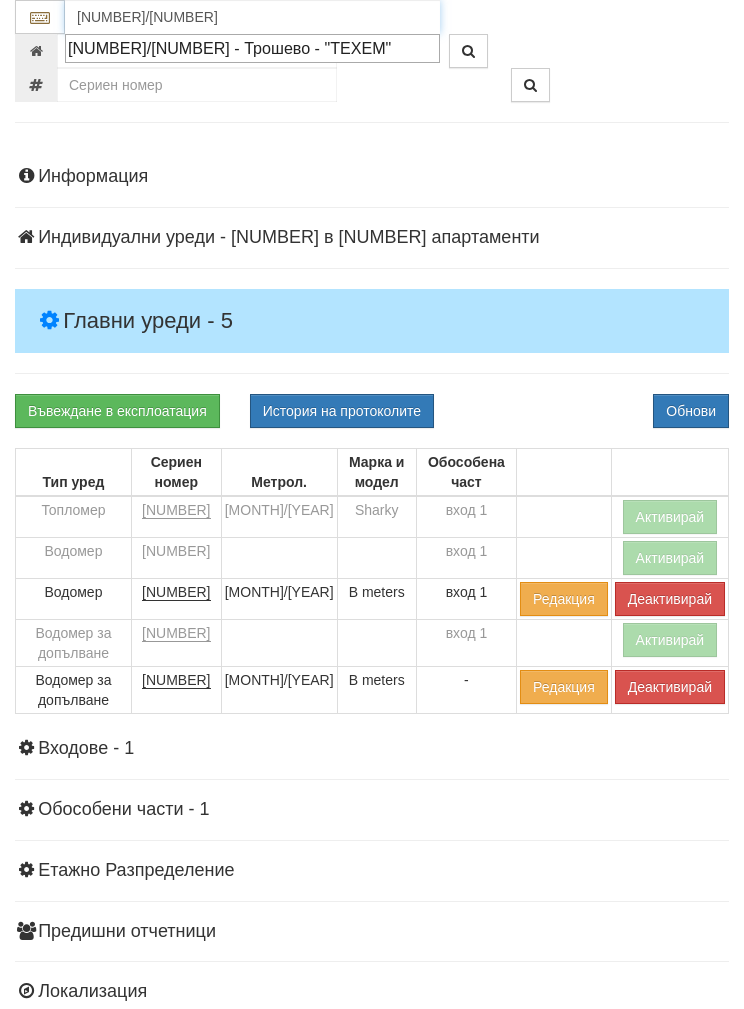 click on "055/2 - Трошево - "ТЕХЕМ"" at bounding box center [252, 48] 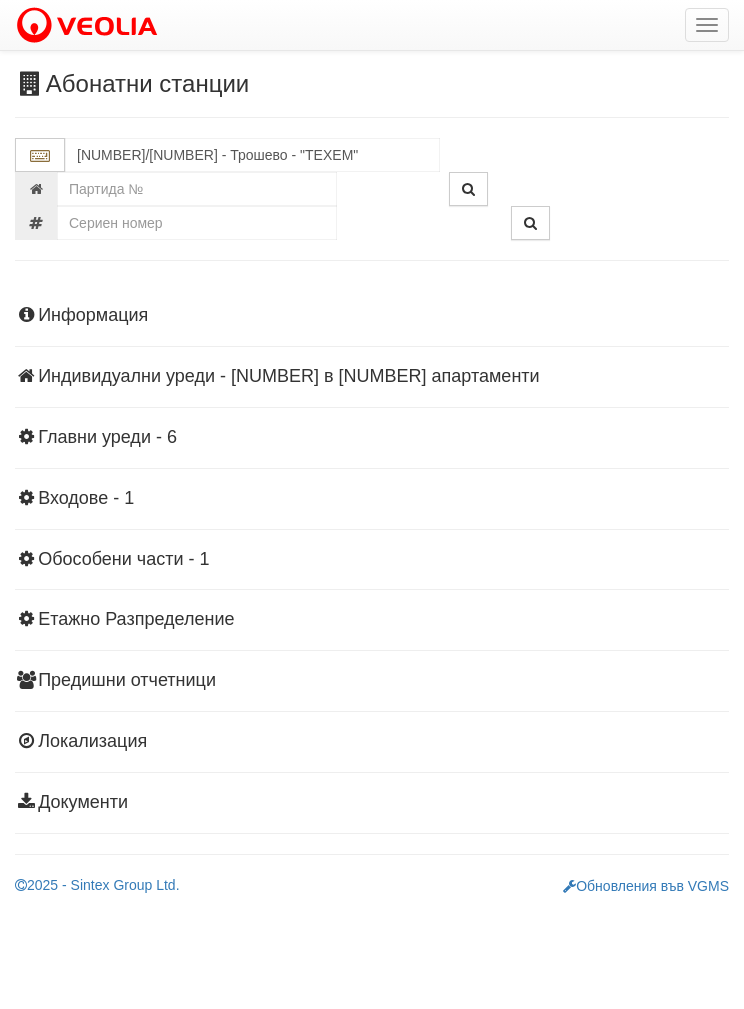 scroll, scrollTop: 0, scrollLeft: 0, axis: both 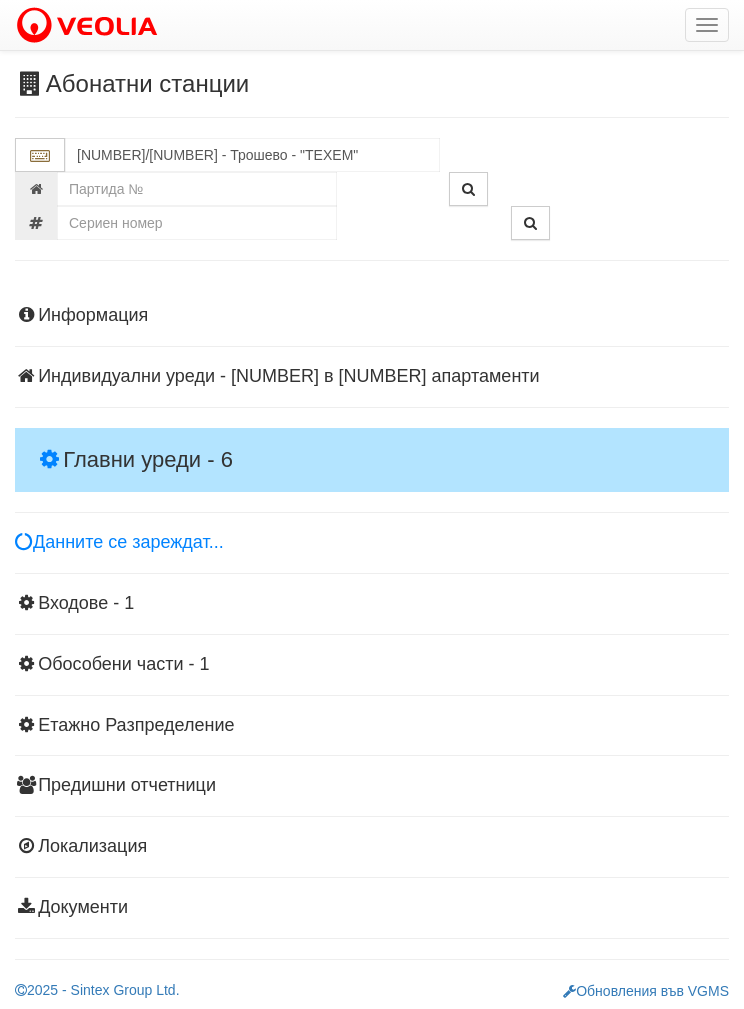 click on "Главни уреди - 6" at bounding box center [372, 460] 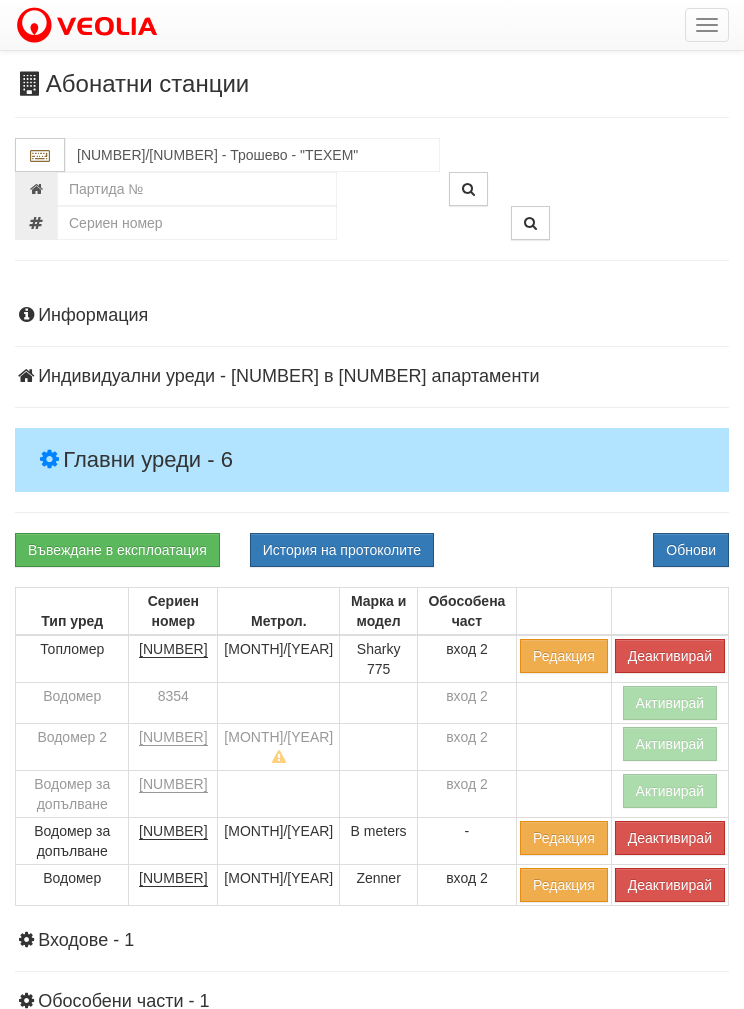 click on "Деактивирай" at bounding box center [670, 656] 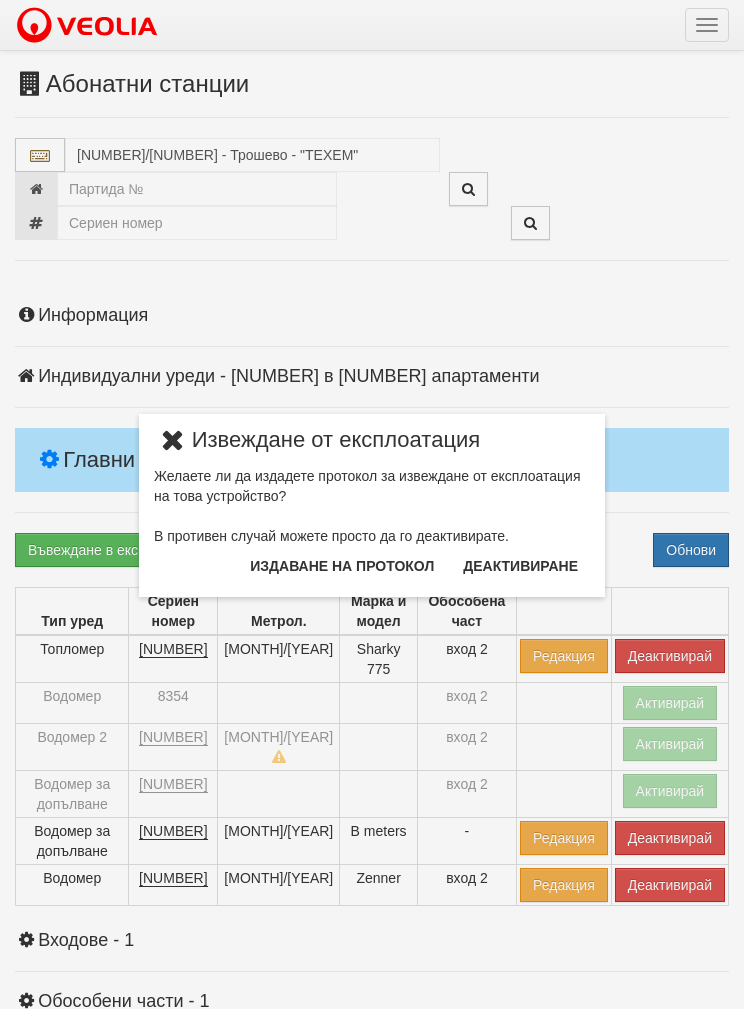 click on "Издаване на протокол" at bounding box center [342, 566] 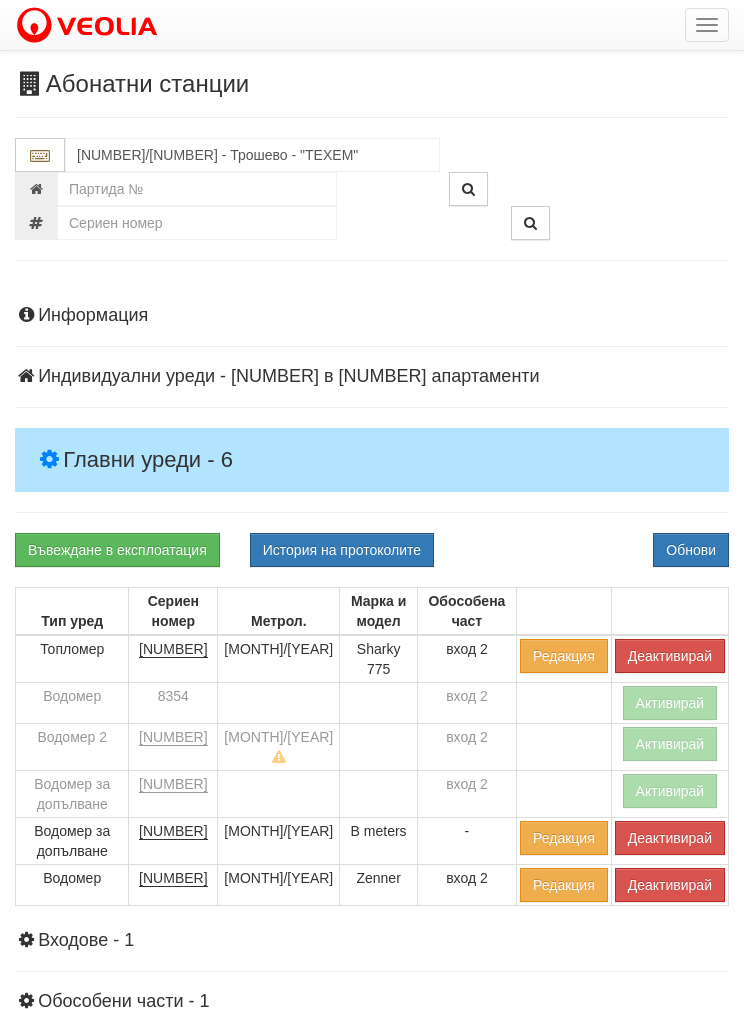 click on "Обнови" at bounding box center [691, 550] 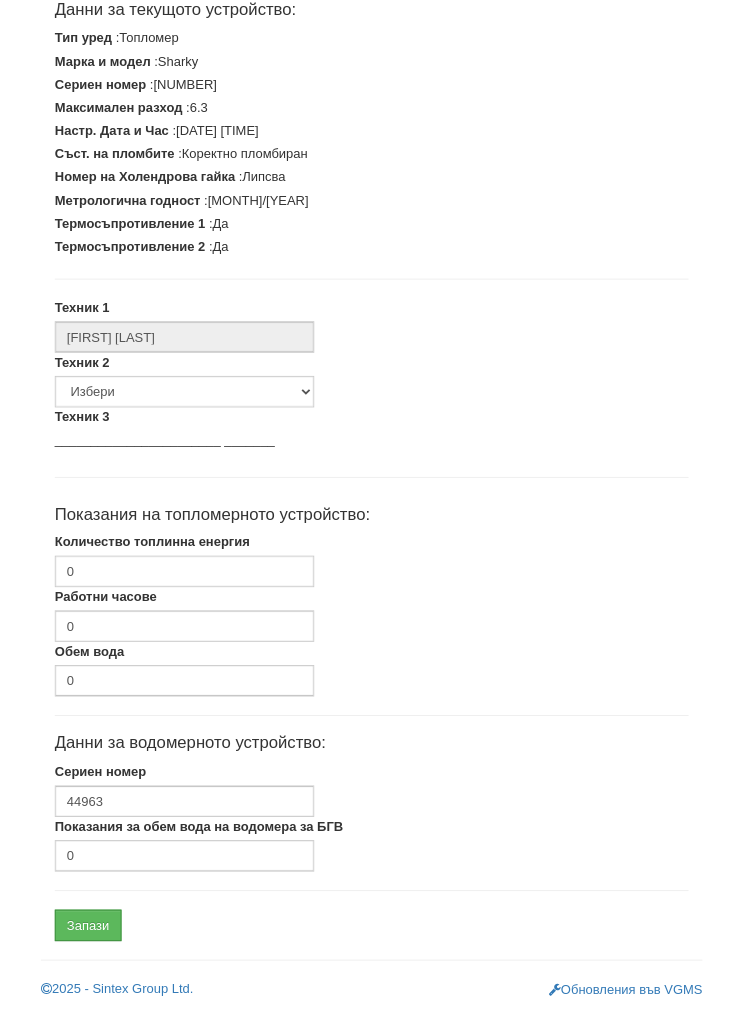 scroll, scrollTop: 372, scrollLeft: 0, axis: vertical 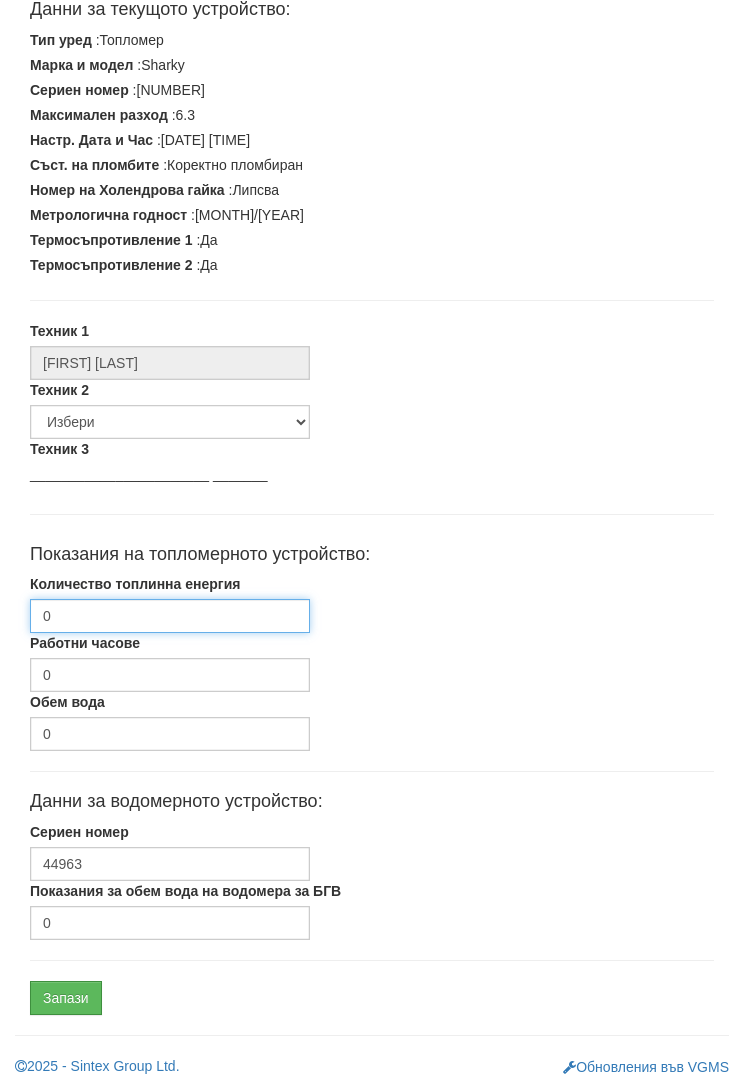 click on "0" at bounding box center (170, 616) 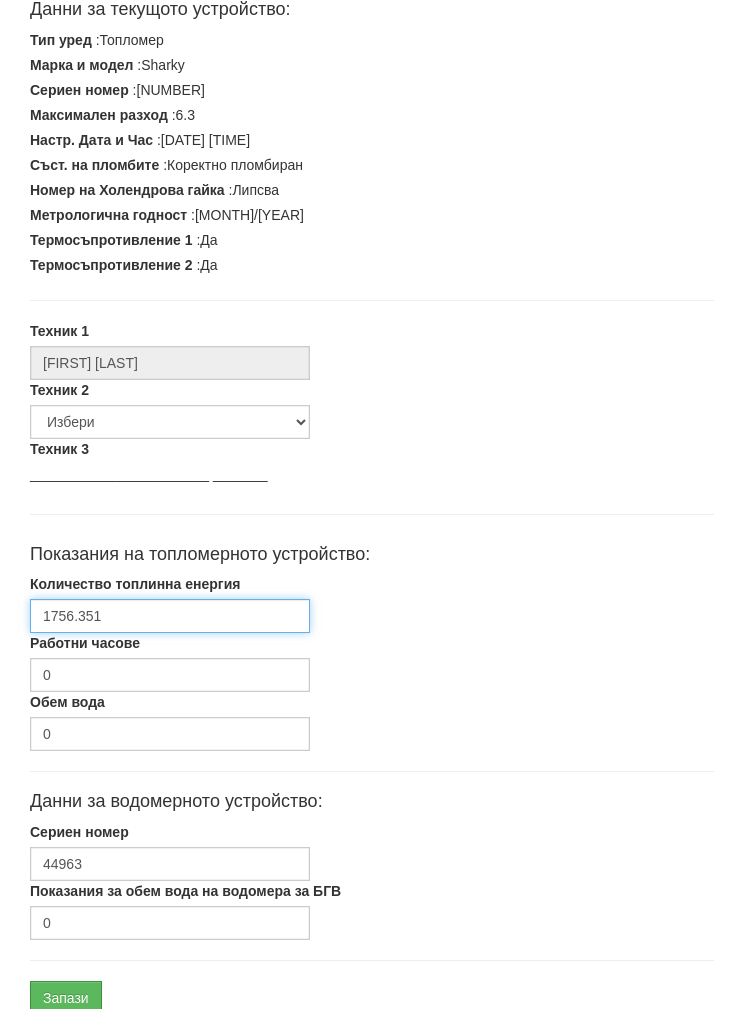 scroll, scrollTop: 452, scrollLeft: 0, axis: vertical 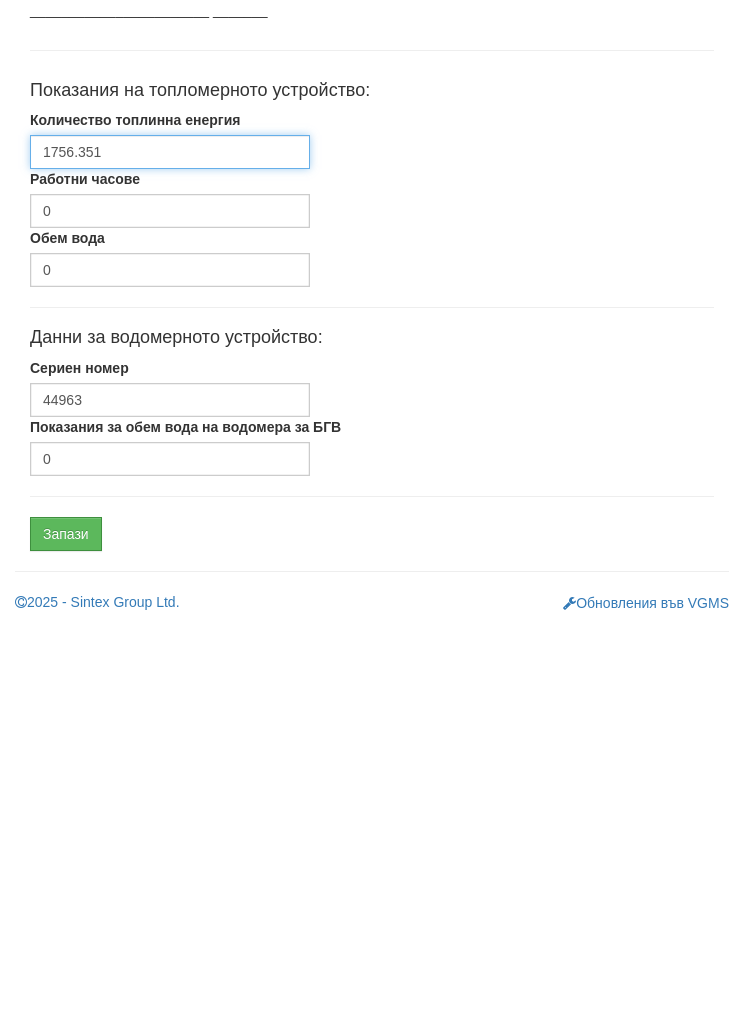 type on "1756.351" 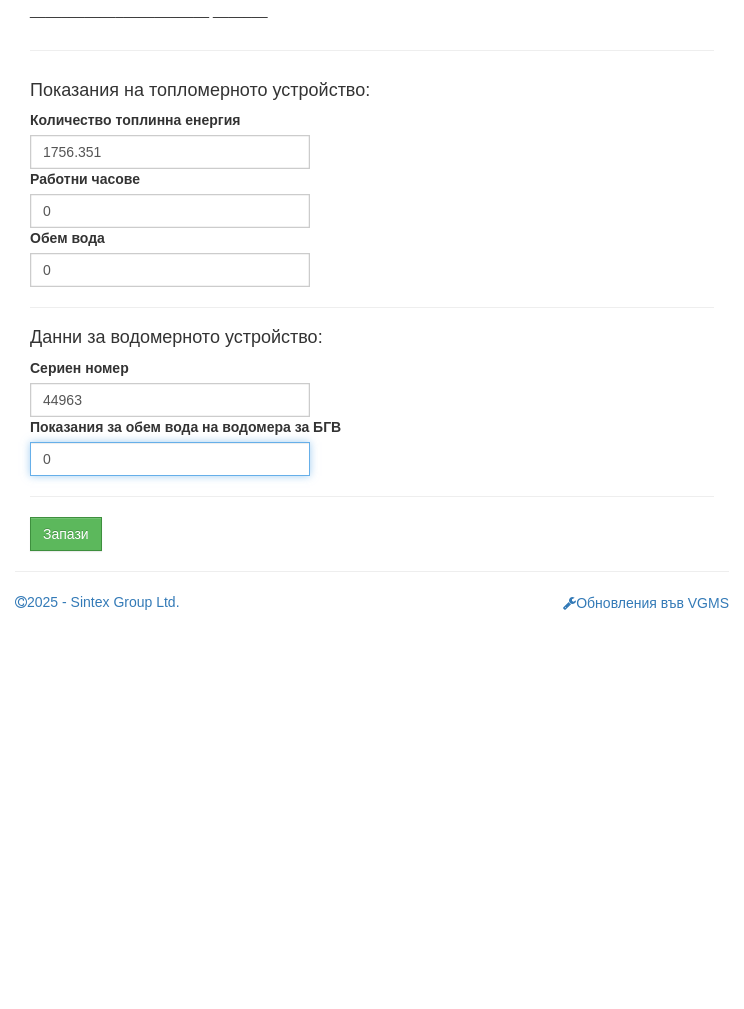 click on "0" at bounding box center [170, 843] 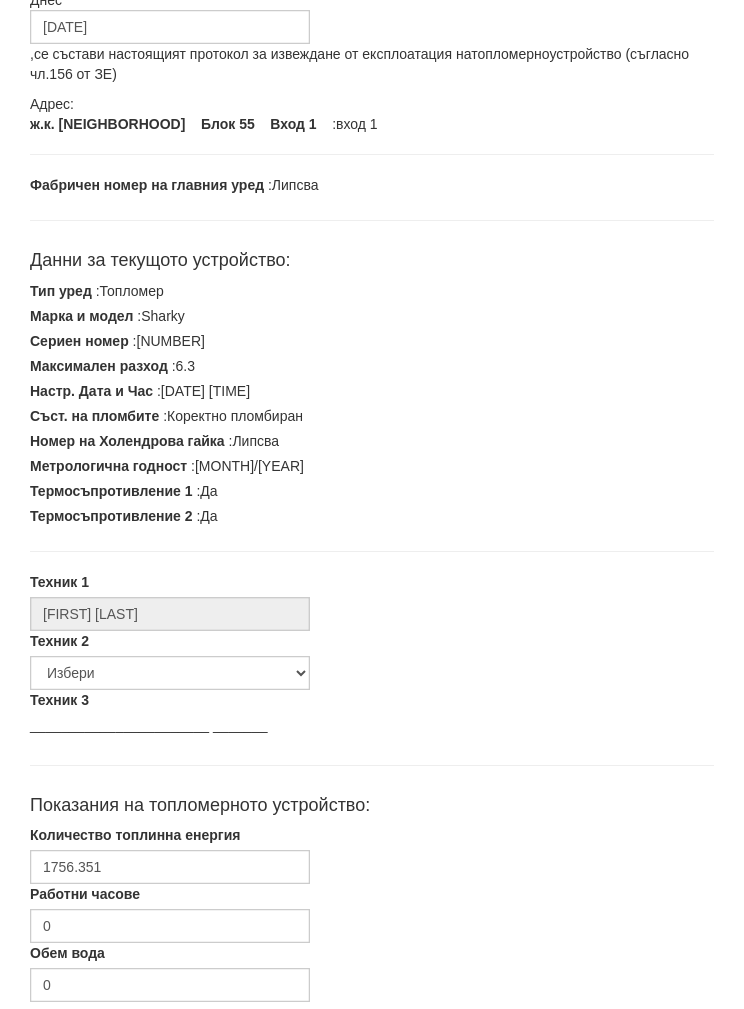 scroll, scrollTop: 0, scrollLeft: 0, axis: both 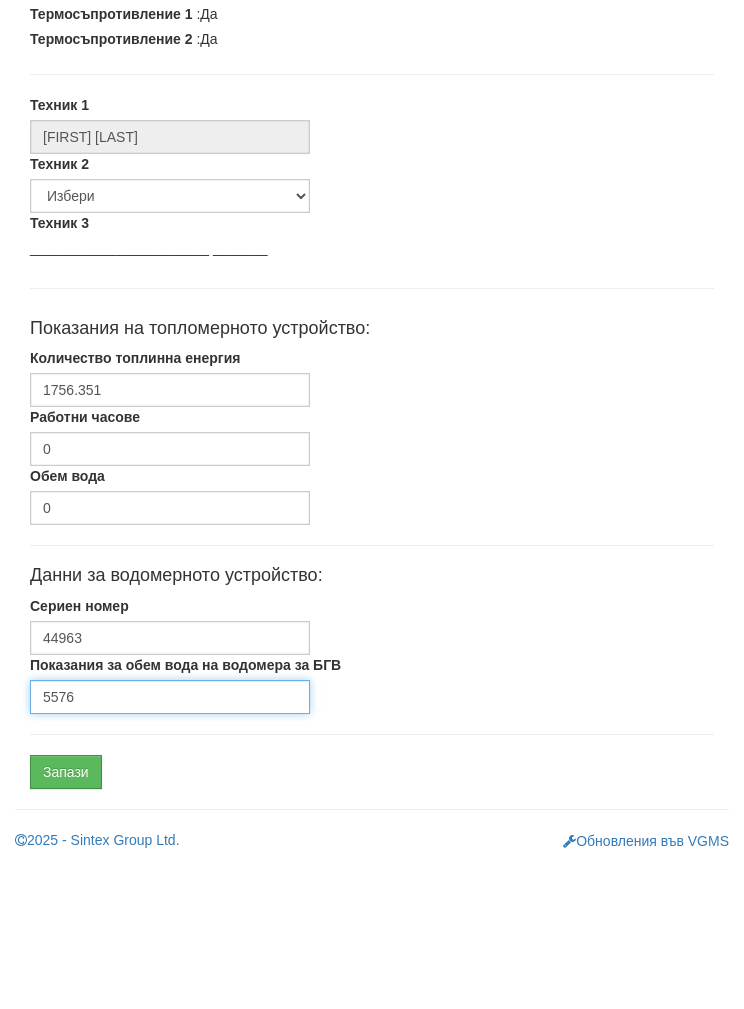 type on "5576" 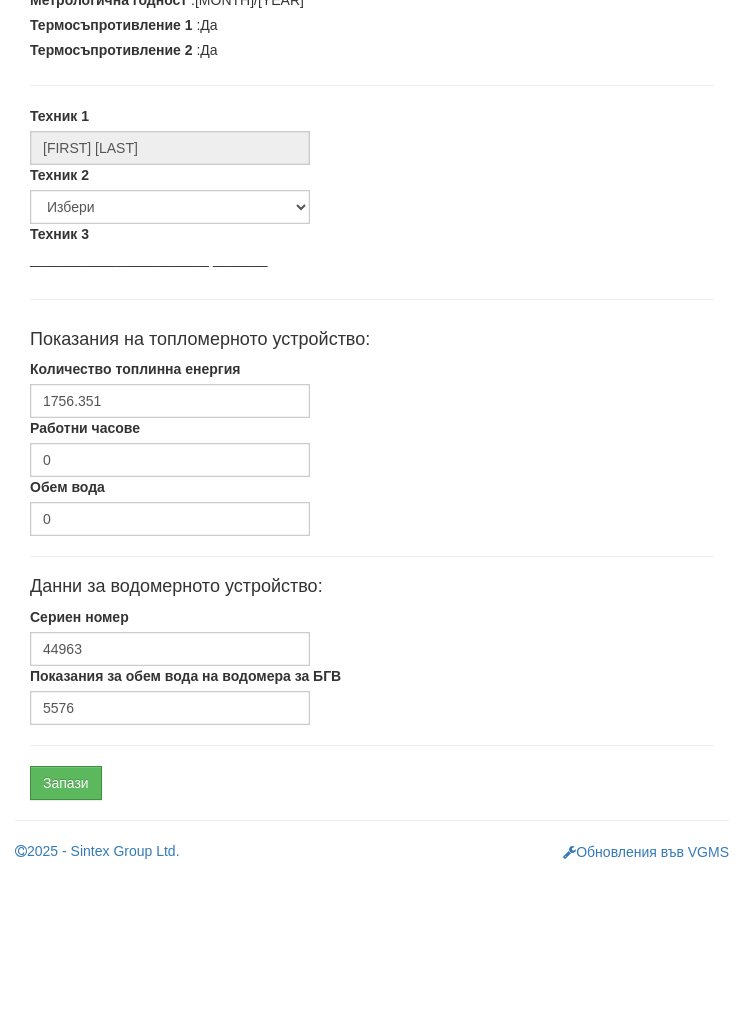 click on "Запази" at bounding box center [66, 918] 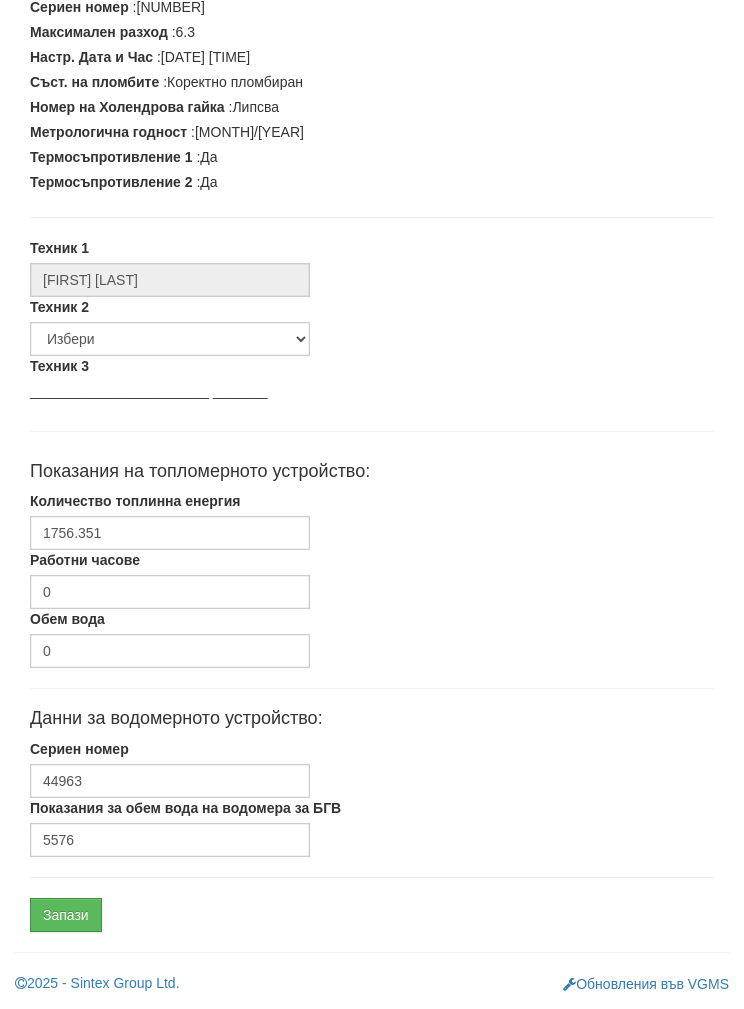 scroll, scrollTop: 372, scrollLeft: 0, axis: vertical 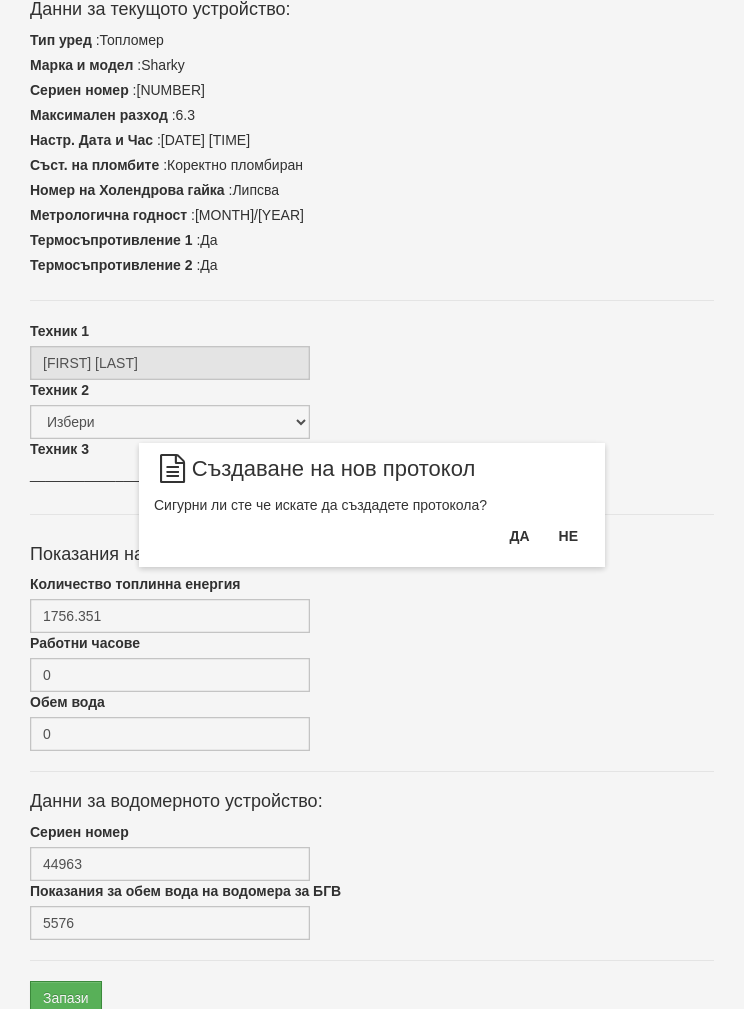 click on "Да" at bounding box center (519, 536) 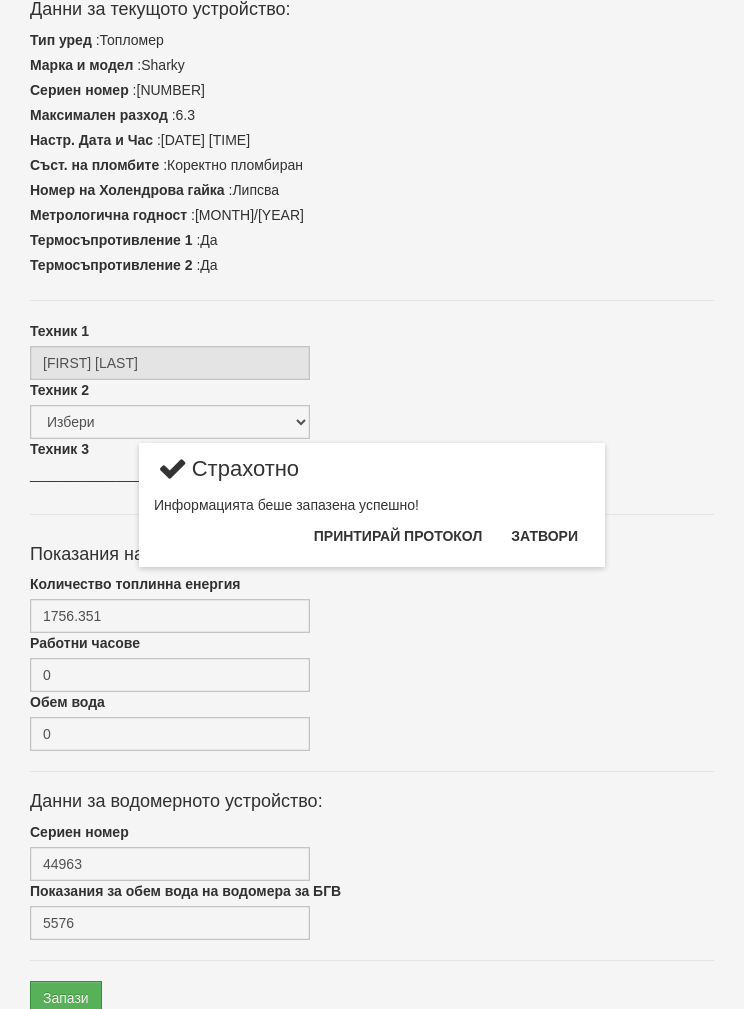 click on "Затвори" at bounding box center [544, 536] 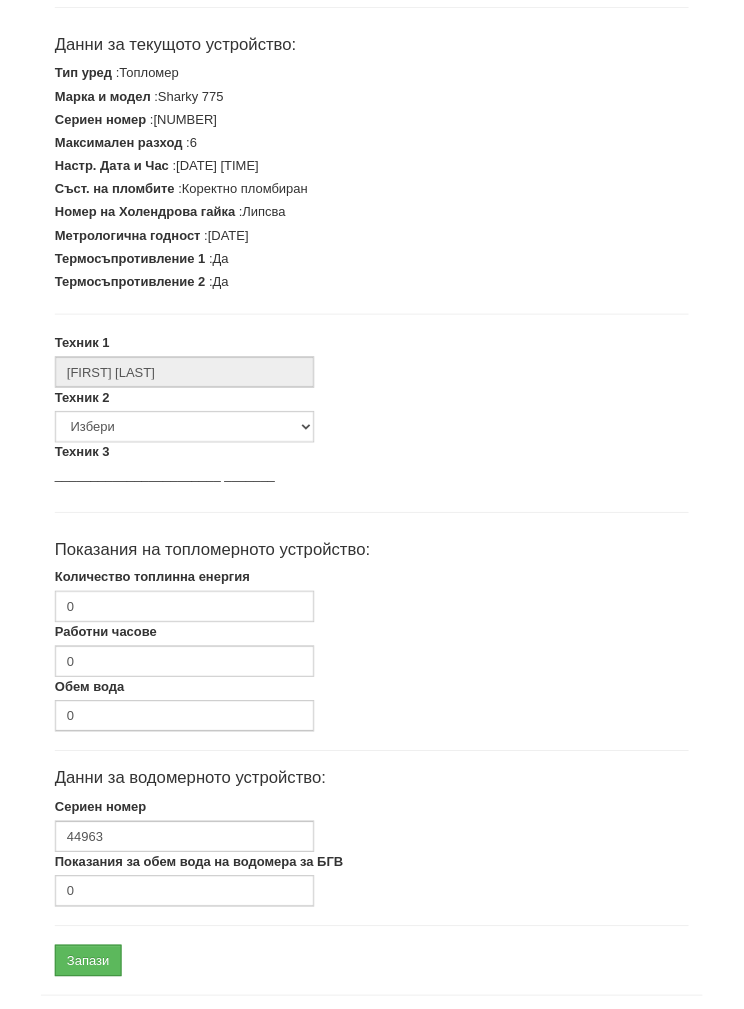 scroll, scrollTop: 372, scrollLeft: 0, axis: vertical 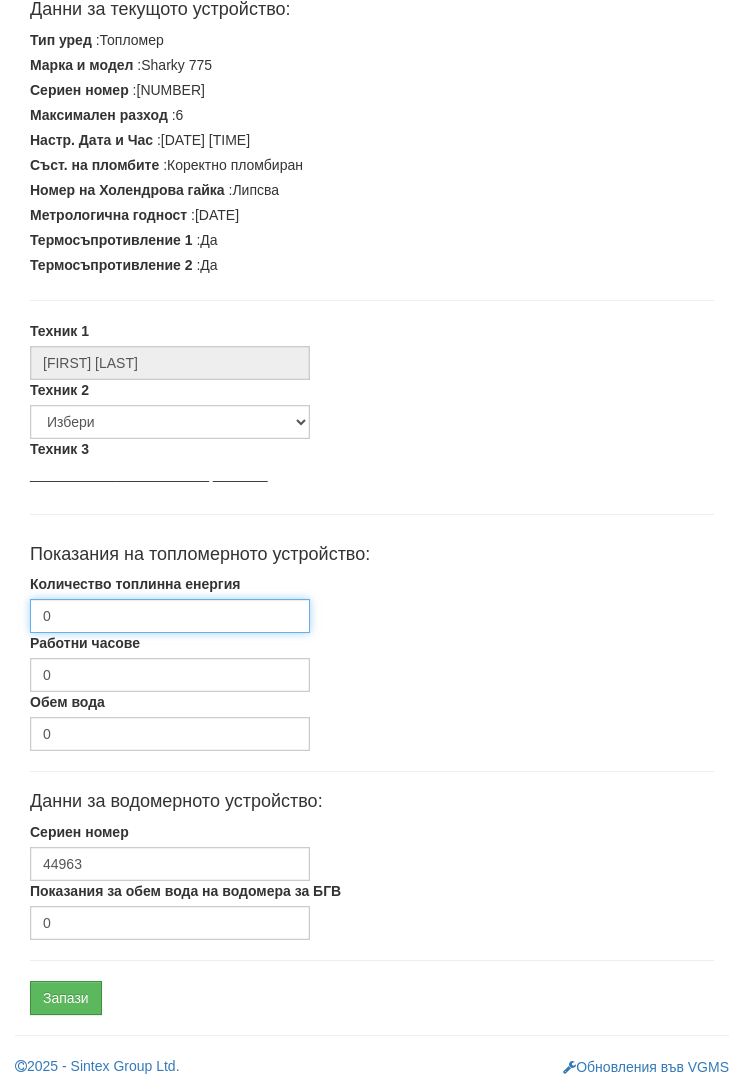 click on "0" at bounding box center [170, 616] 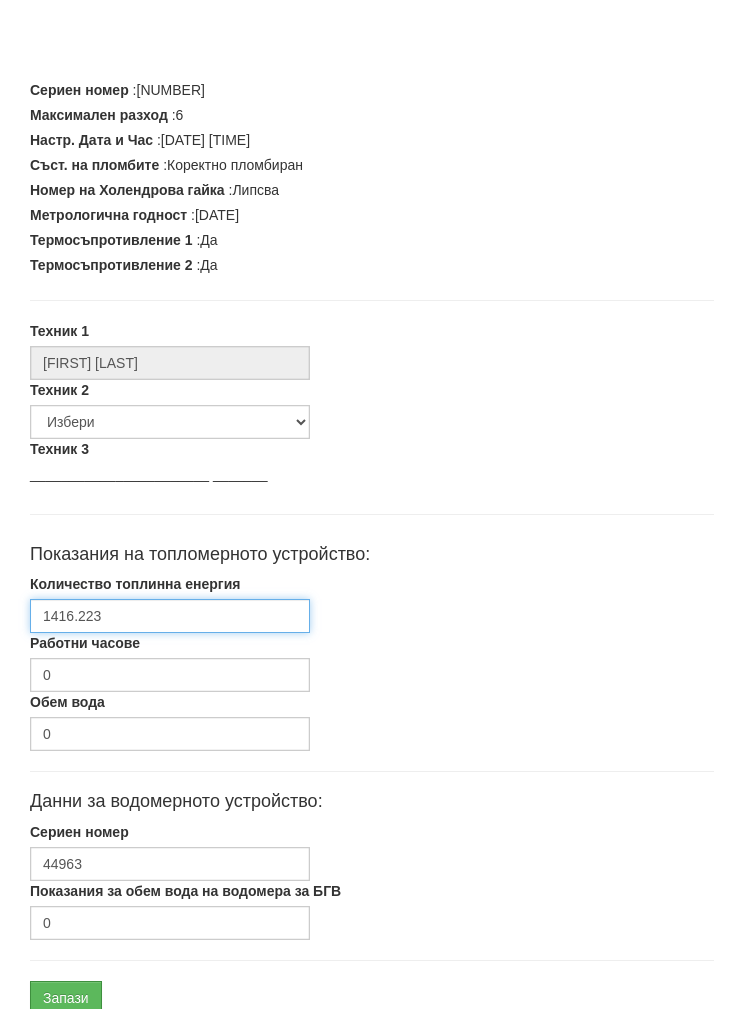 scroll, scrollTop: 452, scrollLeft: 0, axis: vertical 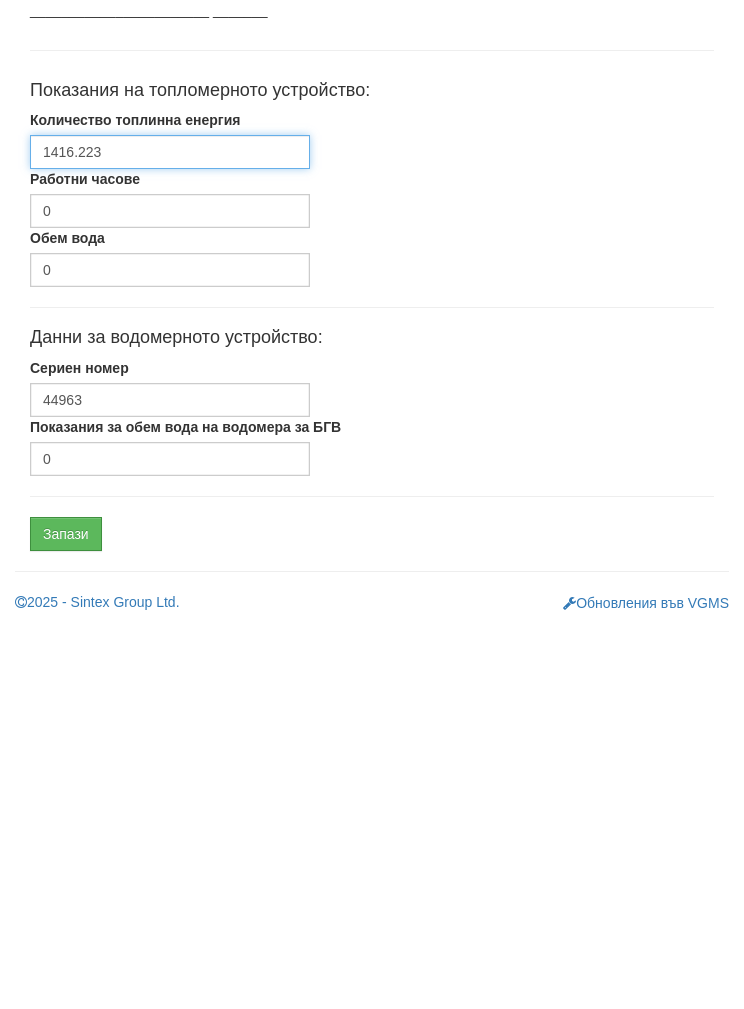 type on "1416.223" 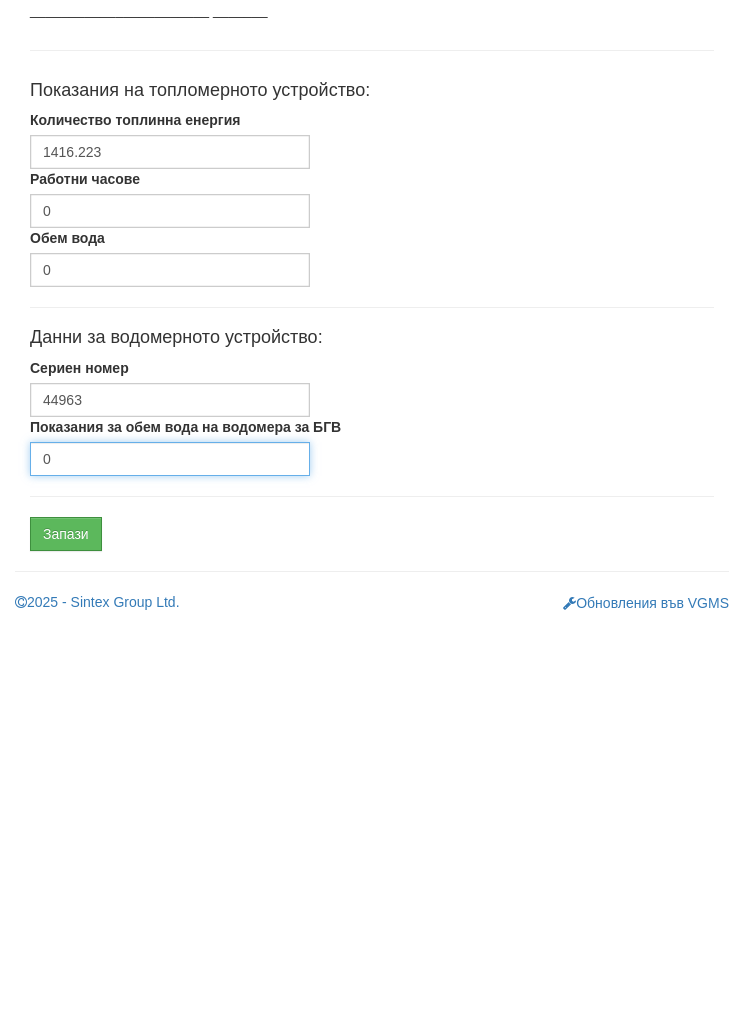click on "0" at bounding box center (170, 843) 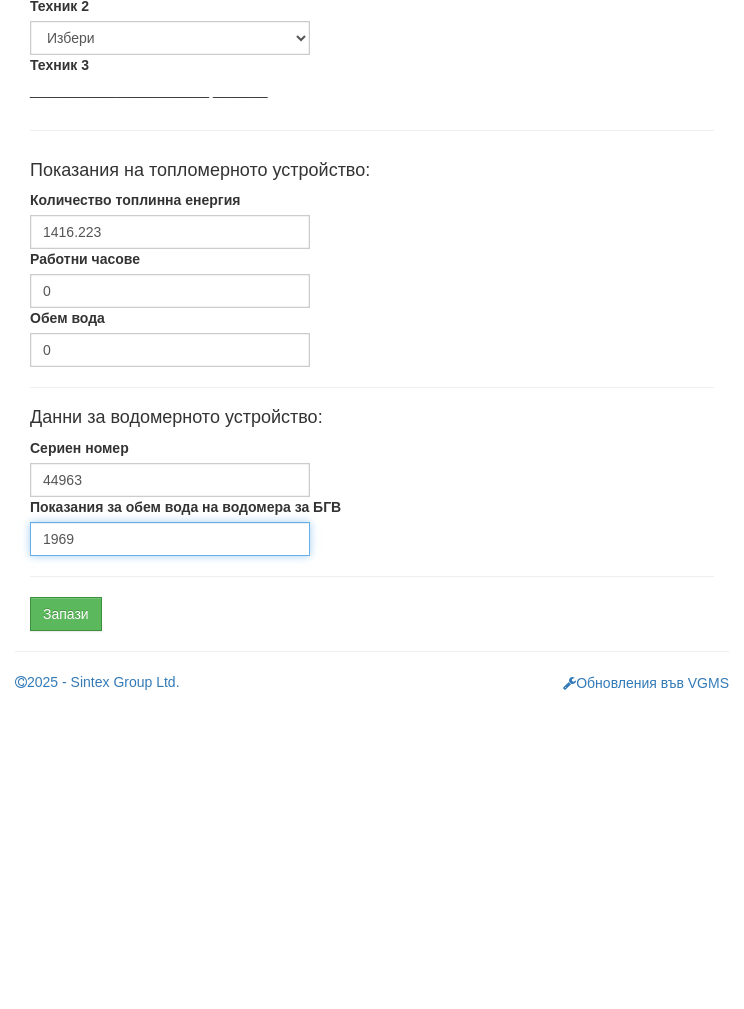 type on "1969" 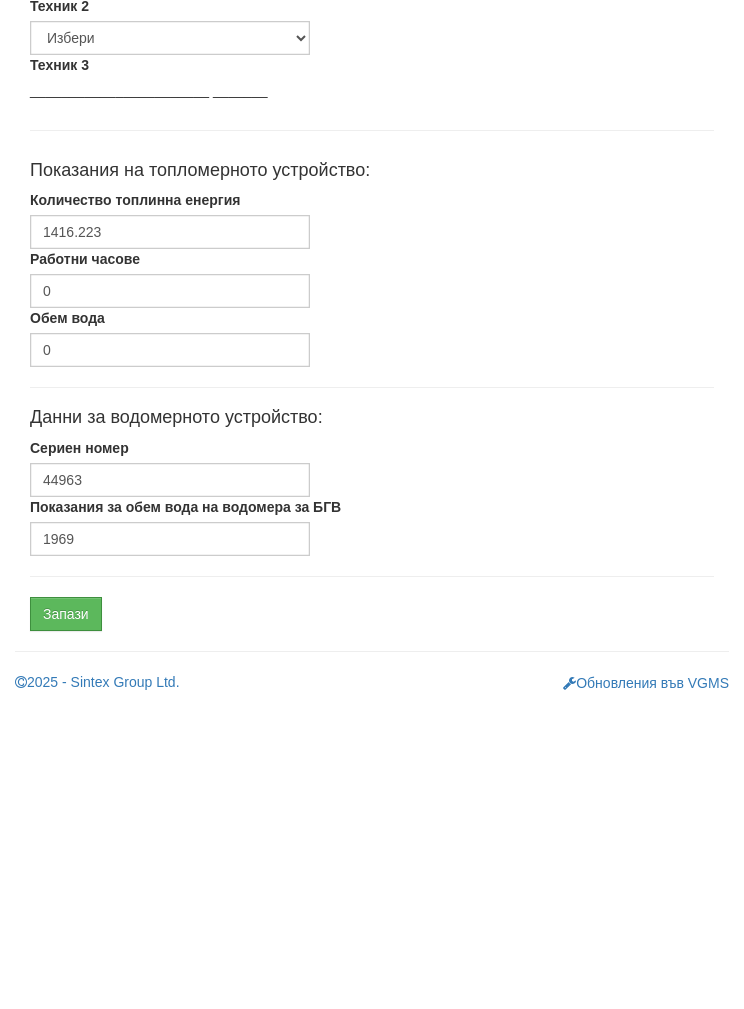 click on "Запази" at bounding box center [66, 918] 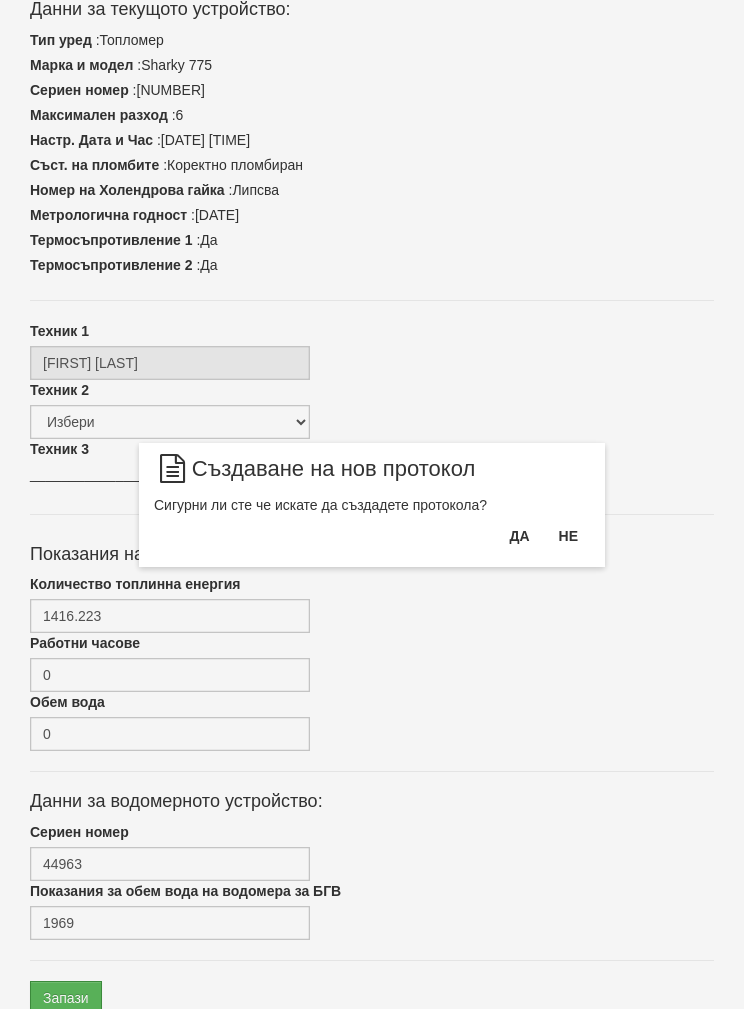 click on "Да" at bounding box center [519, 536] 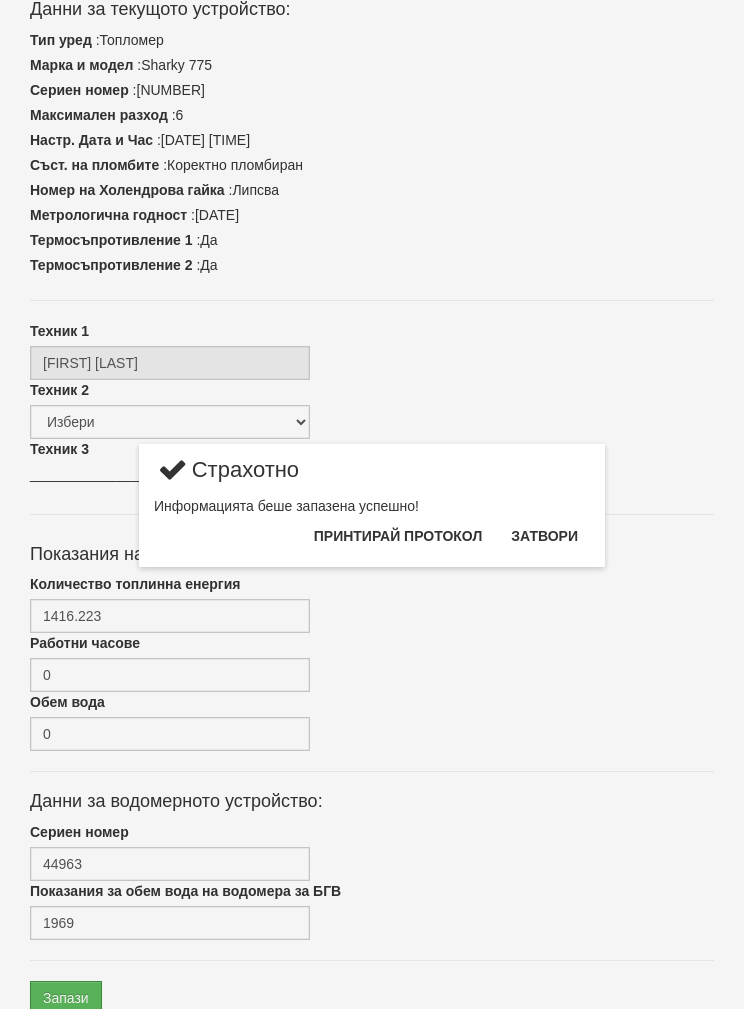 click on "Затвори" at bounding box center [544, 536] 